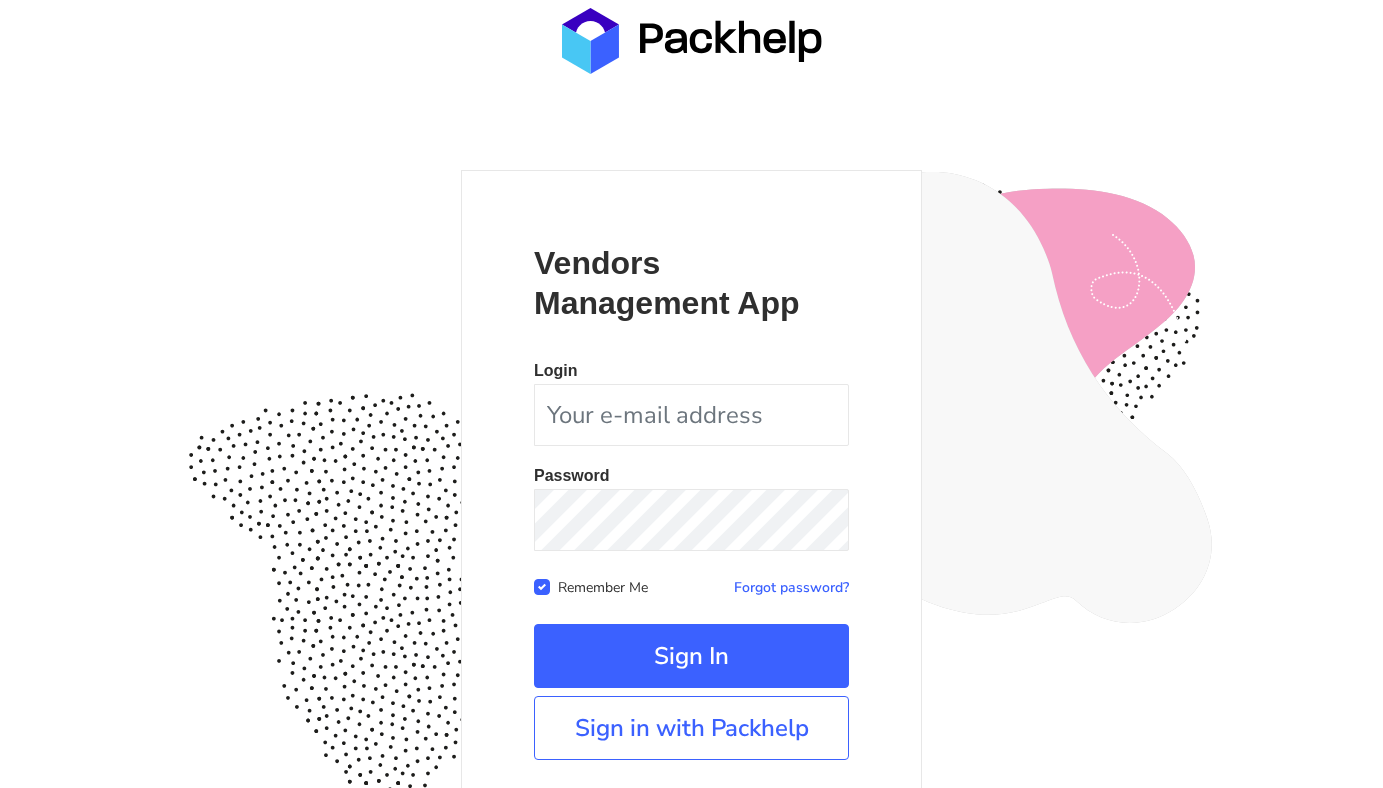 scroll, scrollTop: 0, scrollLeft: 0, axis: both 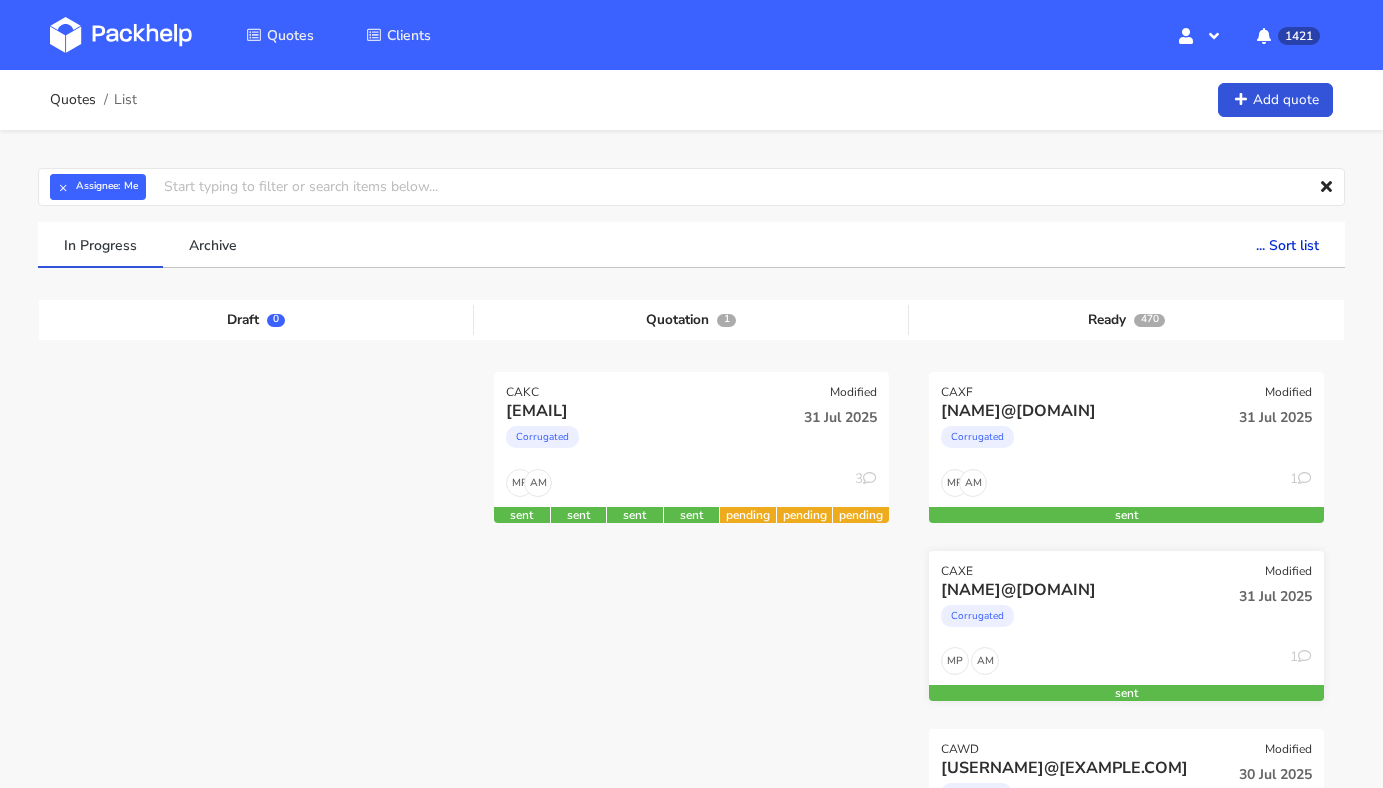 click on "[NAME]@[DOMAIN]" at bounding box center [1067, 590] 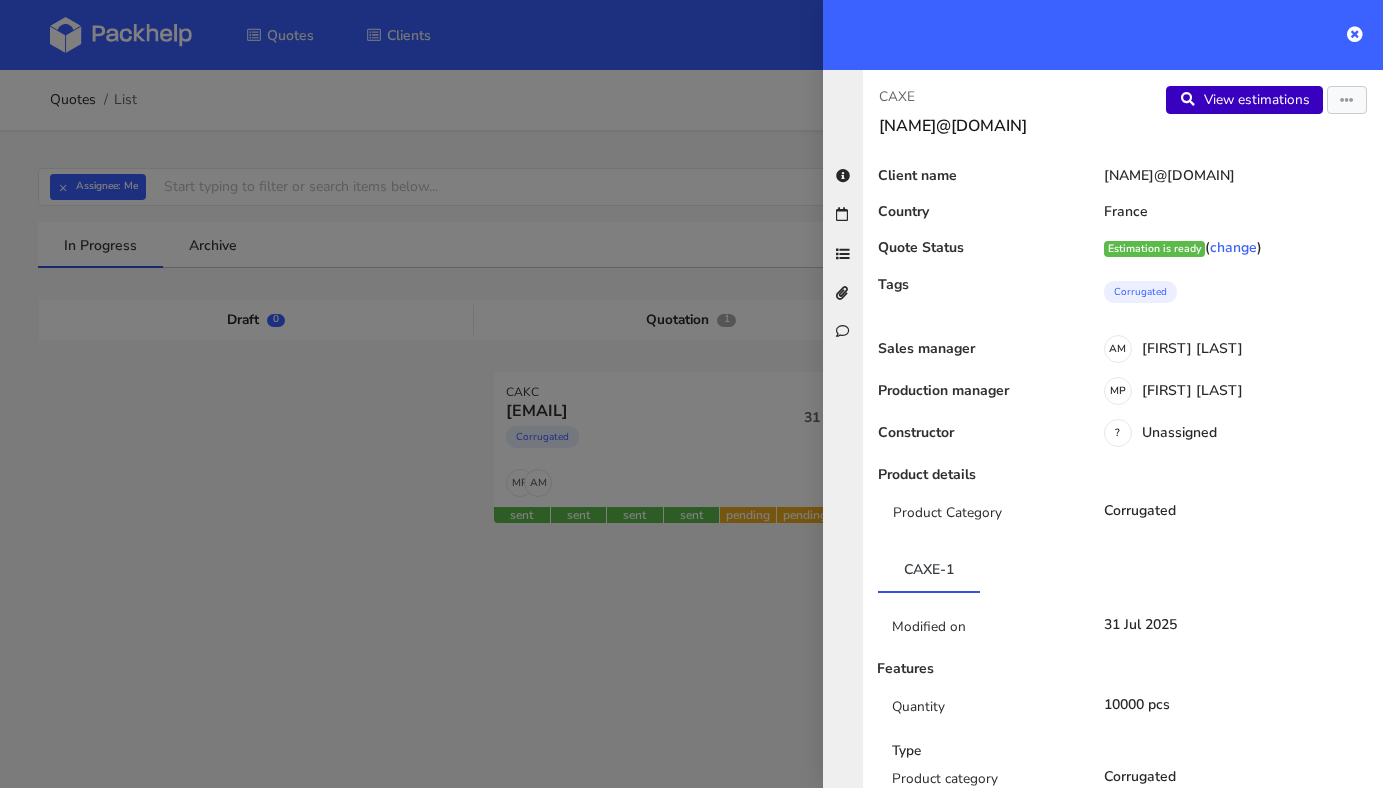 click on "View estimations" at bounding box center (1244, 100) 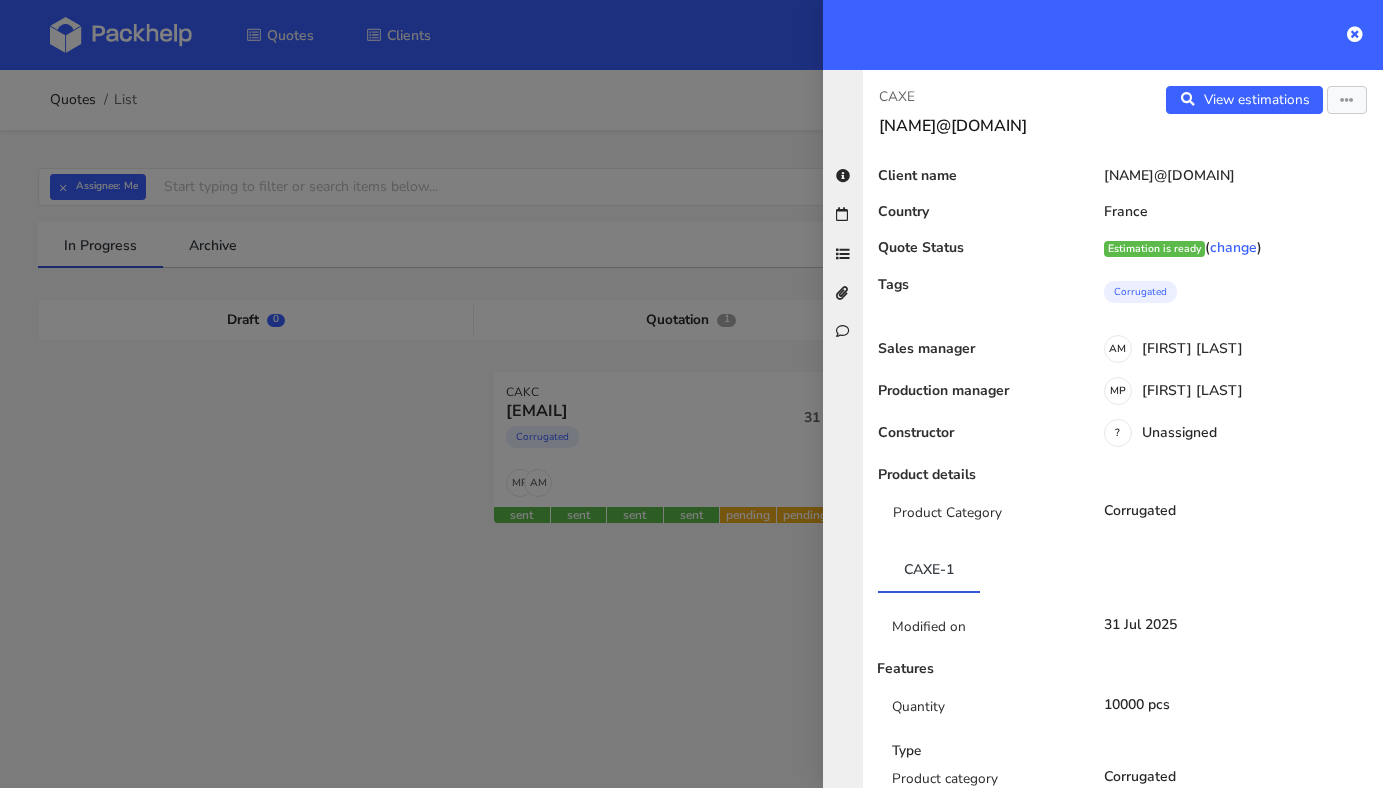 click at bounding box center (1103, 35) 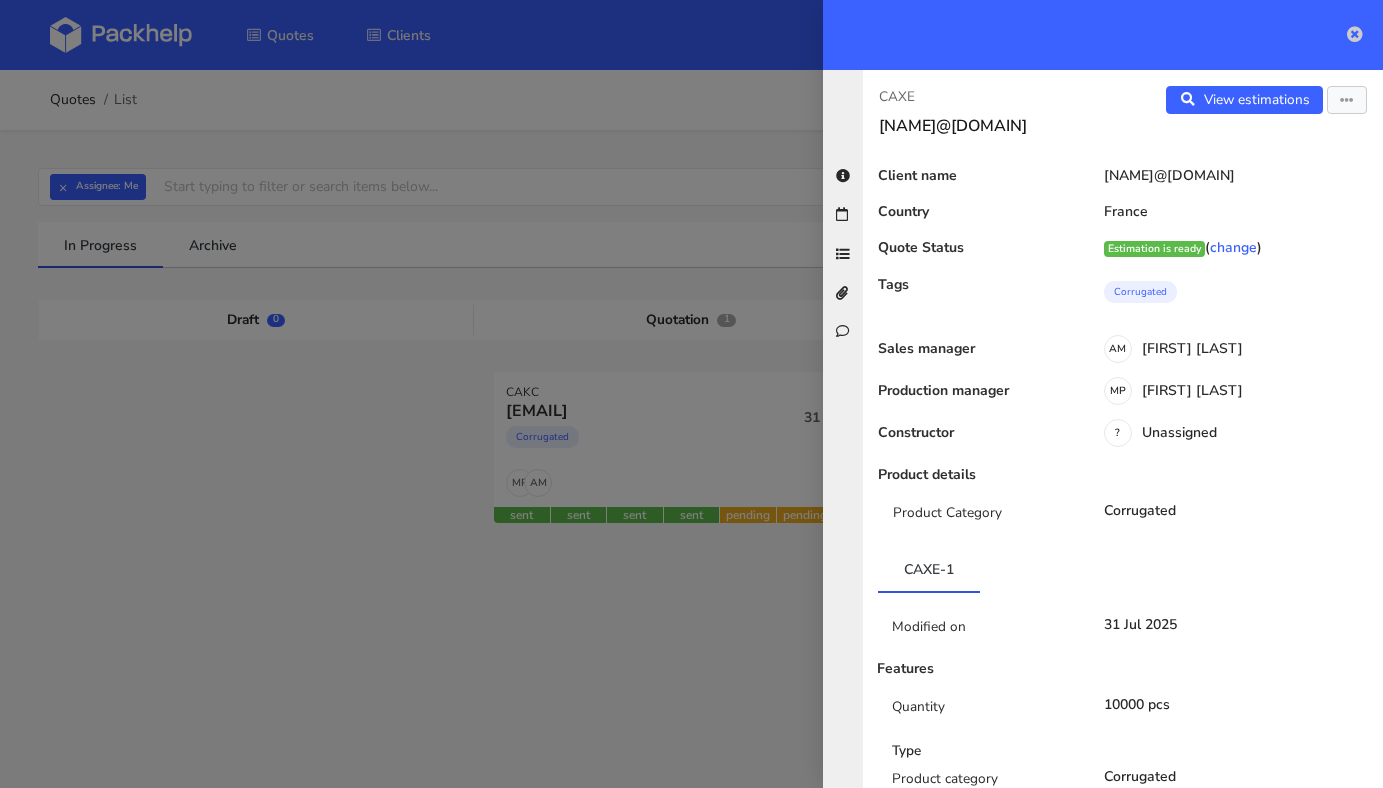 click at bounding box center [1355, 34] 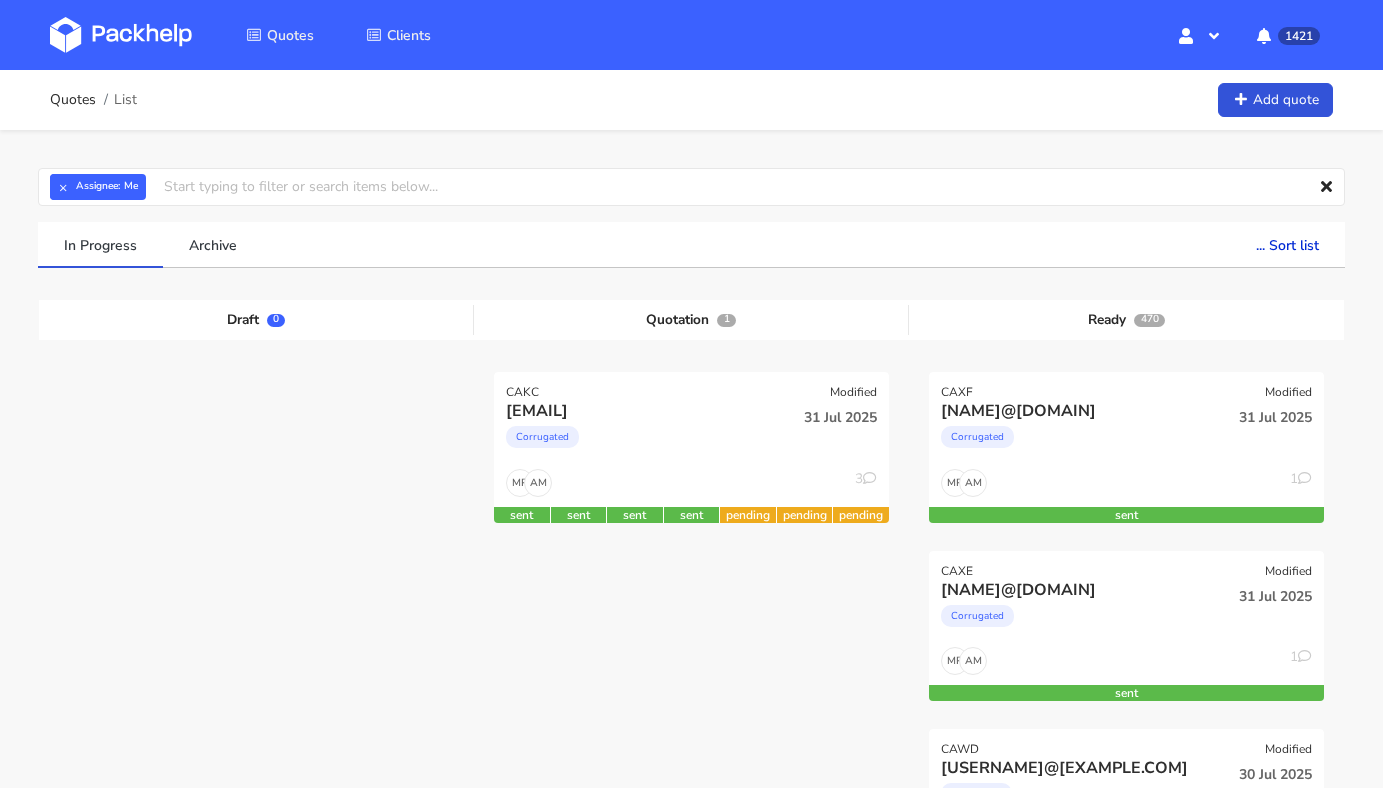 click on "Corrugated" at bounding box center [1067, 442] 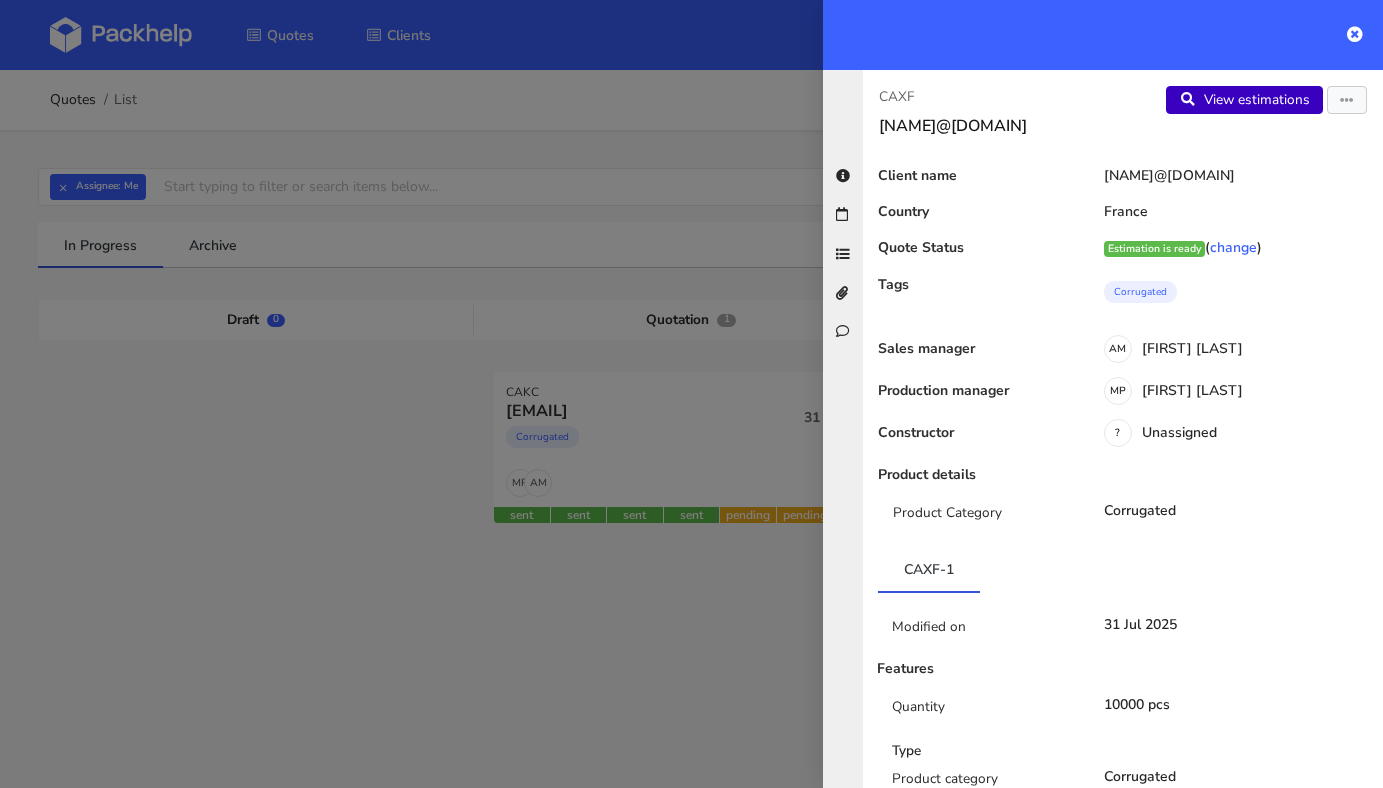 click on "View estimations" at bounding box center [1244, 100] 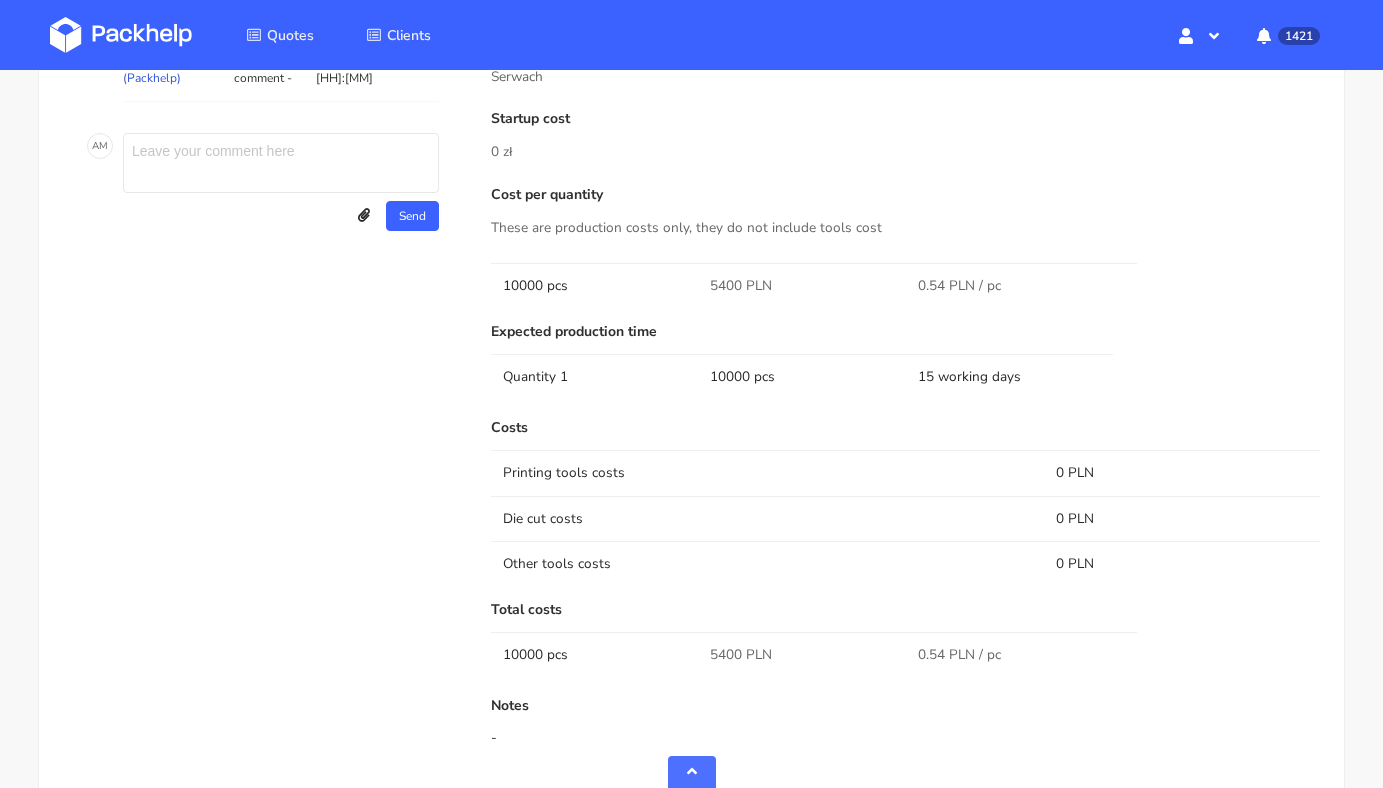 scroll, scrollTop: 1374, scrollLeft: 0, axis: vertical 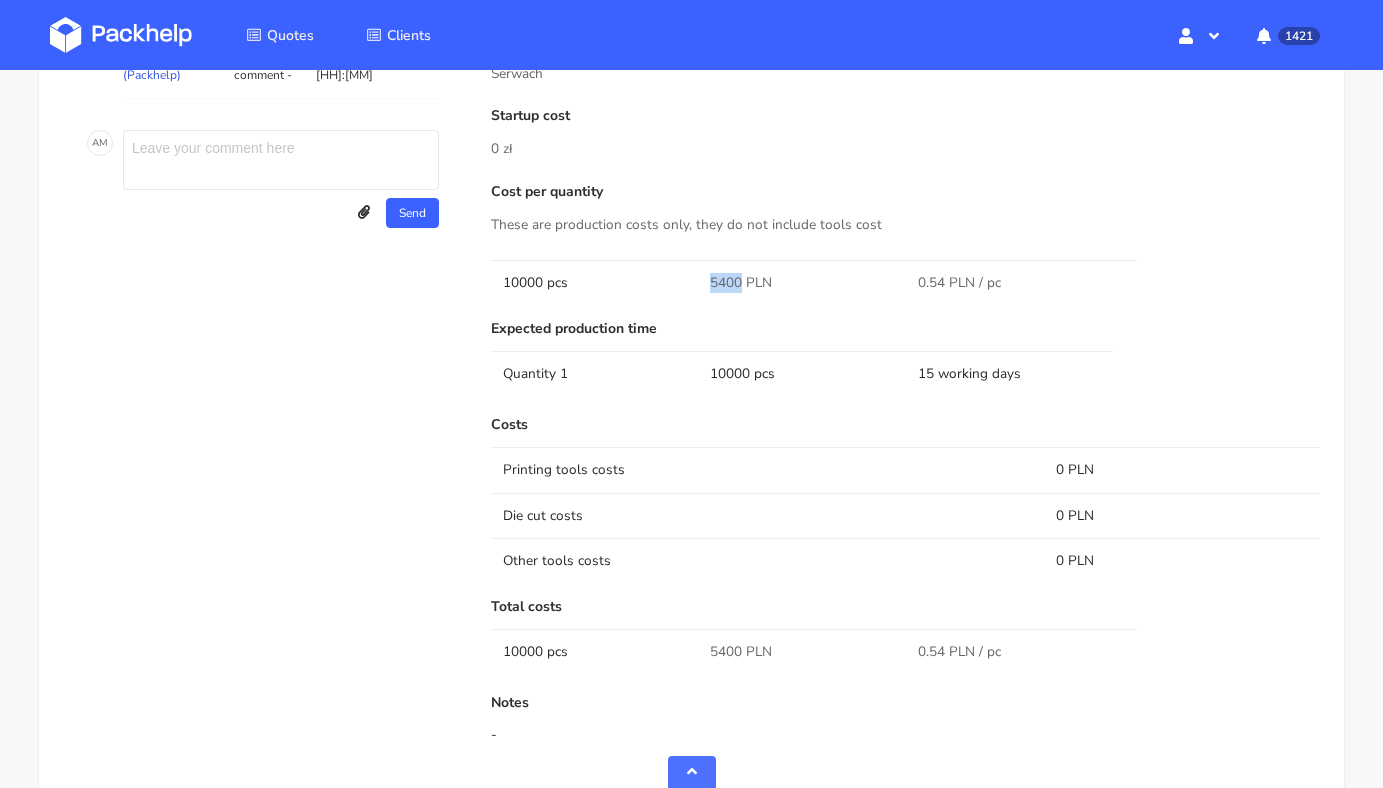 drag, startPoint x: 706, startPoint y: 284, endPoint x: 739, endPoint y: 284, distance: 33 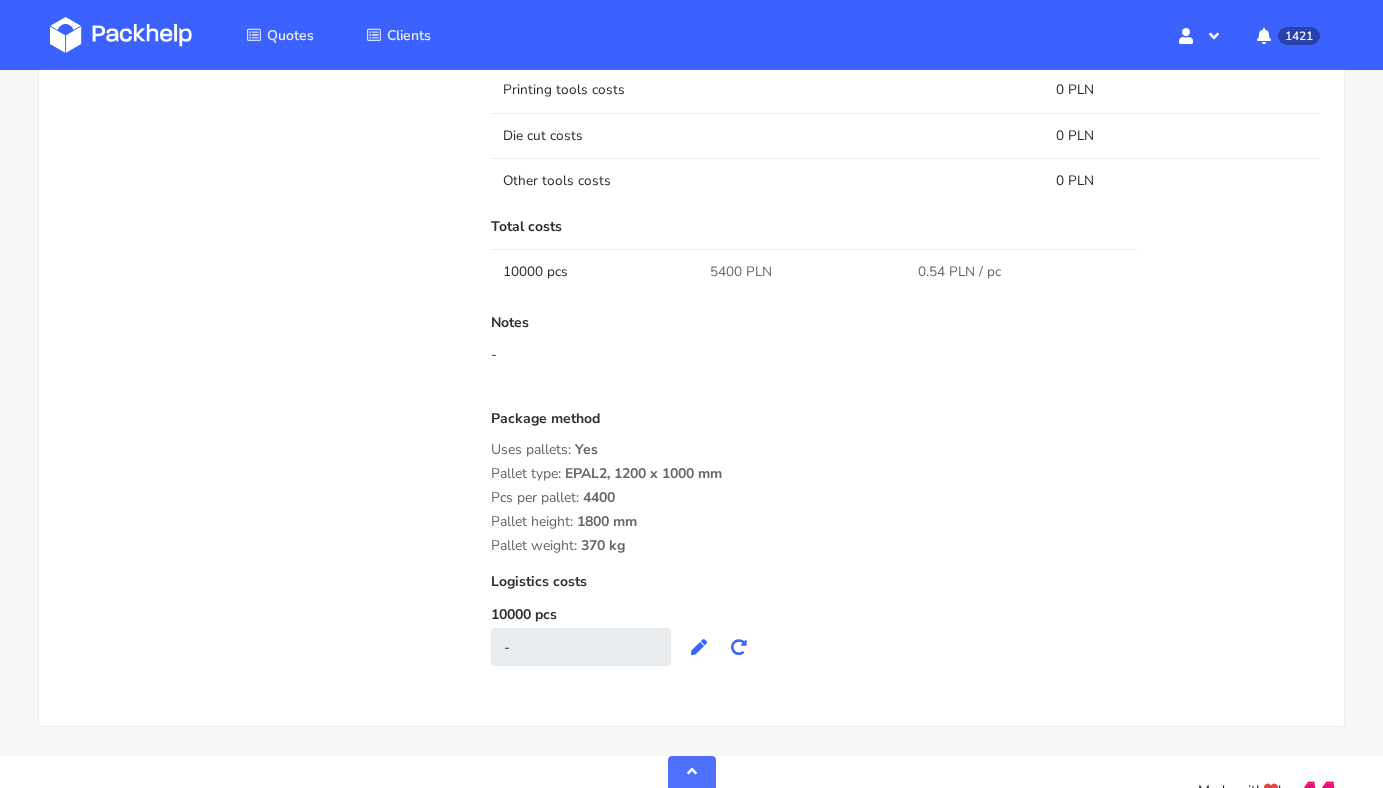 scroll, scrollTop: 1755, scrollLeft: 0, axis: vertical 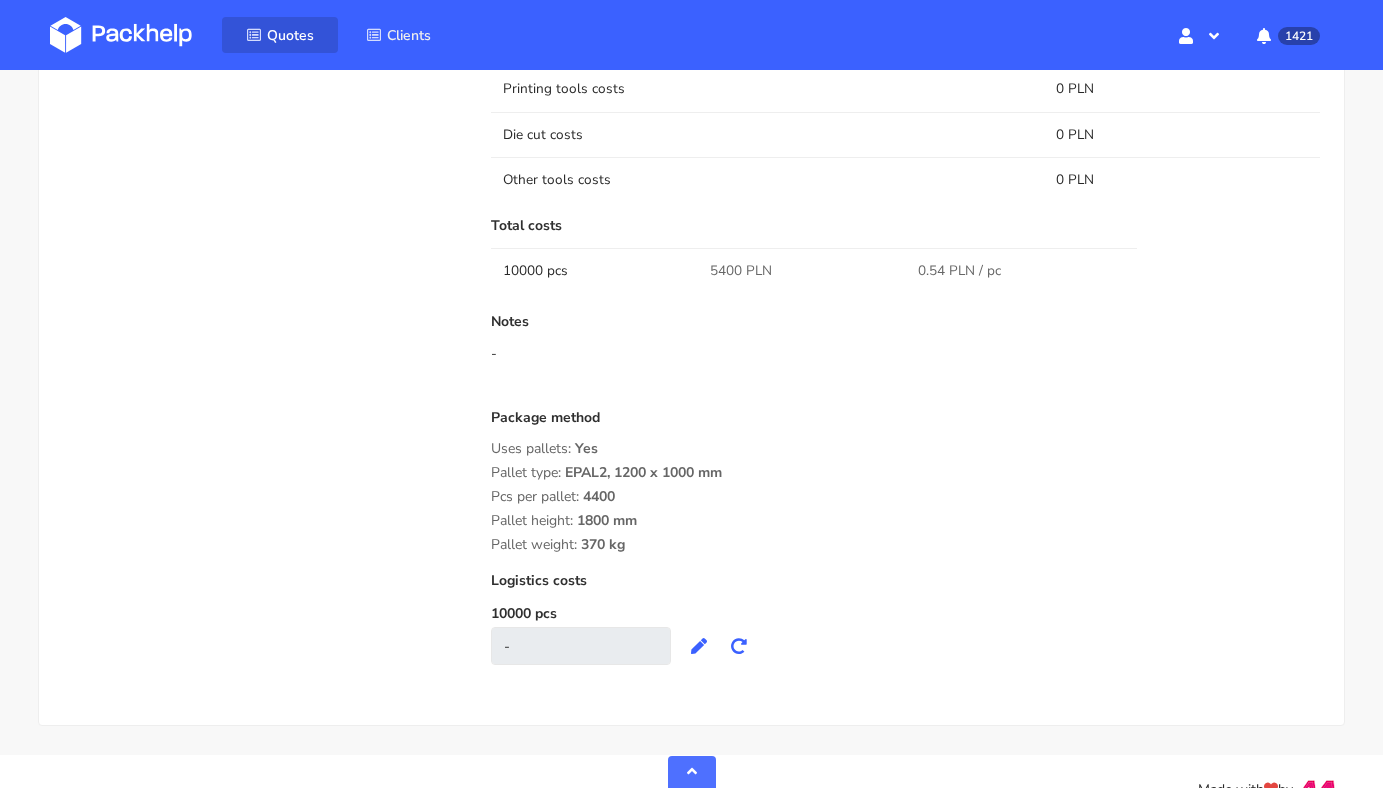 click on "Quotes" at bounding box center [280, 35] 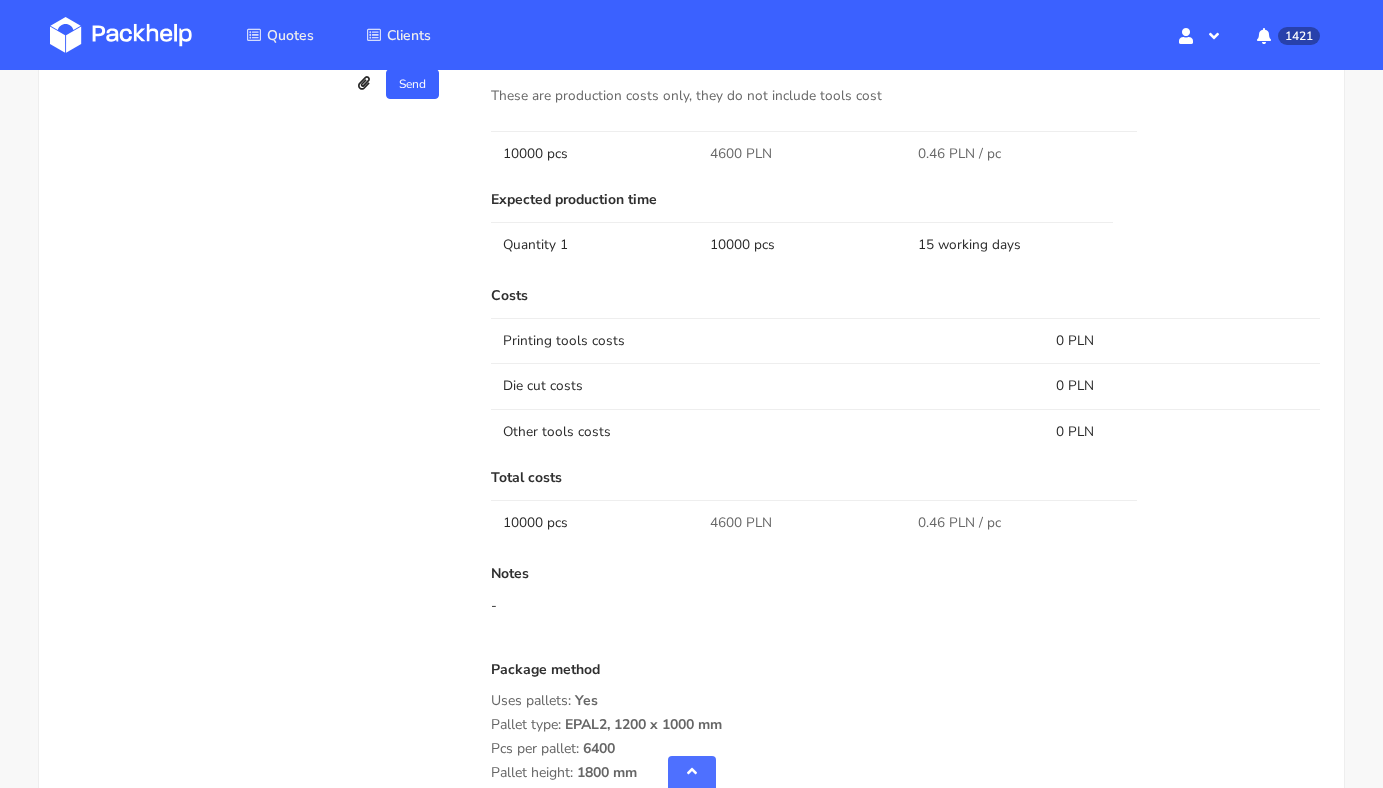 scroll, scrollTop: 1462, scrollLeft: 0, axis: vertical 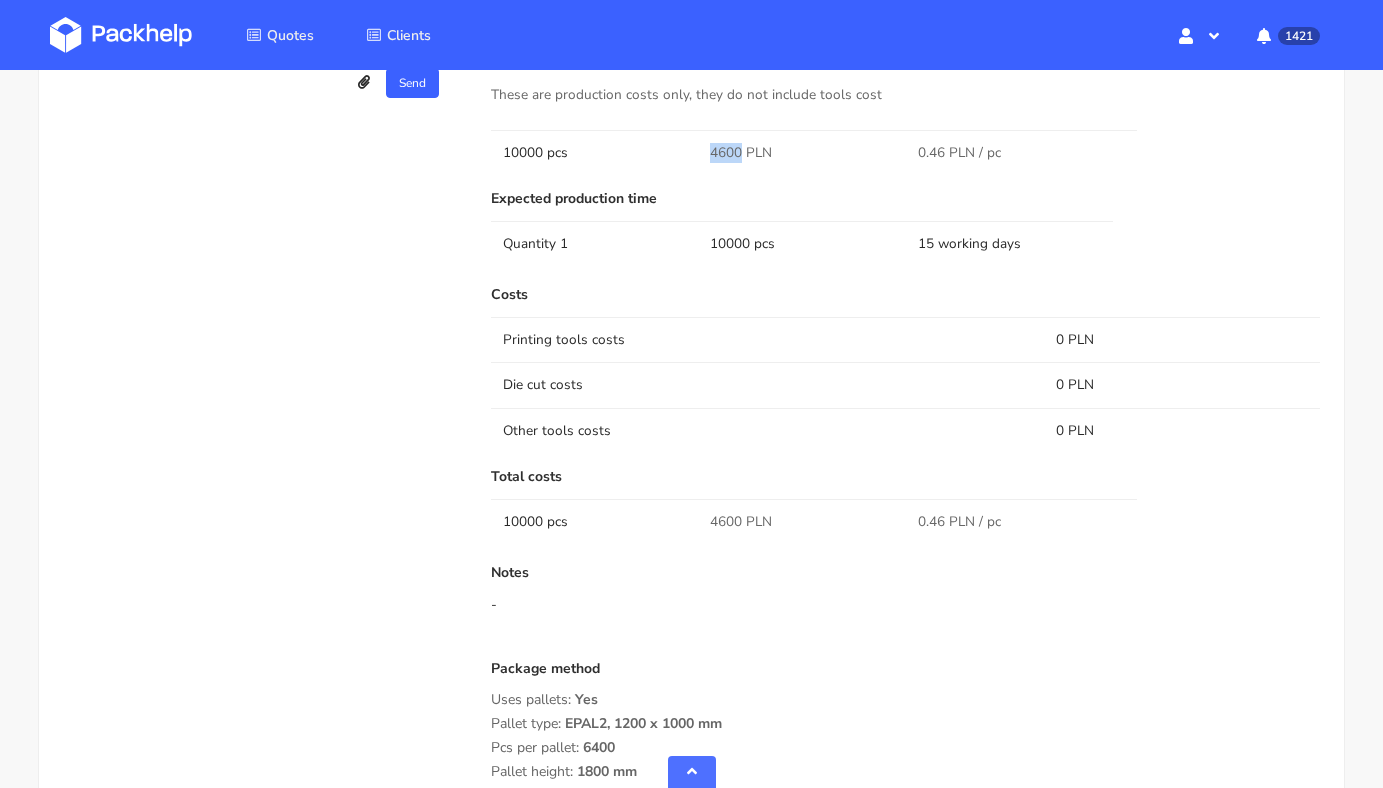 drag, startPoint x: 703, startPoint y: 145, endPoint x: 742, endPoint y: 148, distance: 39.115215 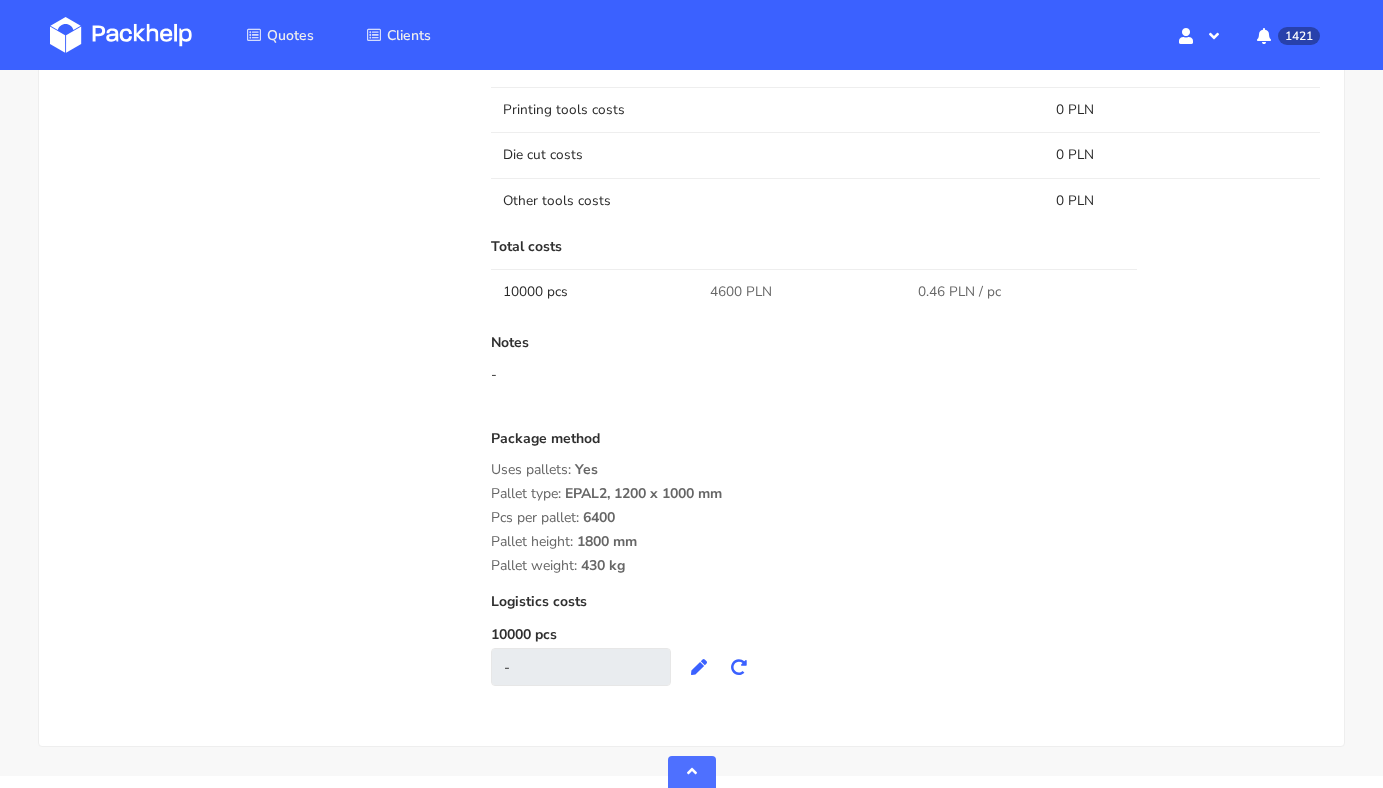 scroll, scrollTop: 1694, scrollLeft: 0, axis: vertical 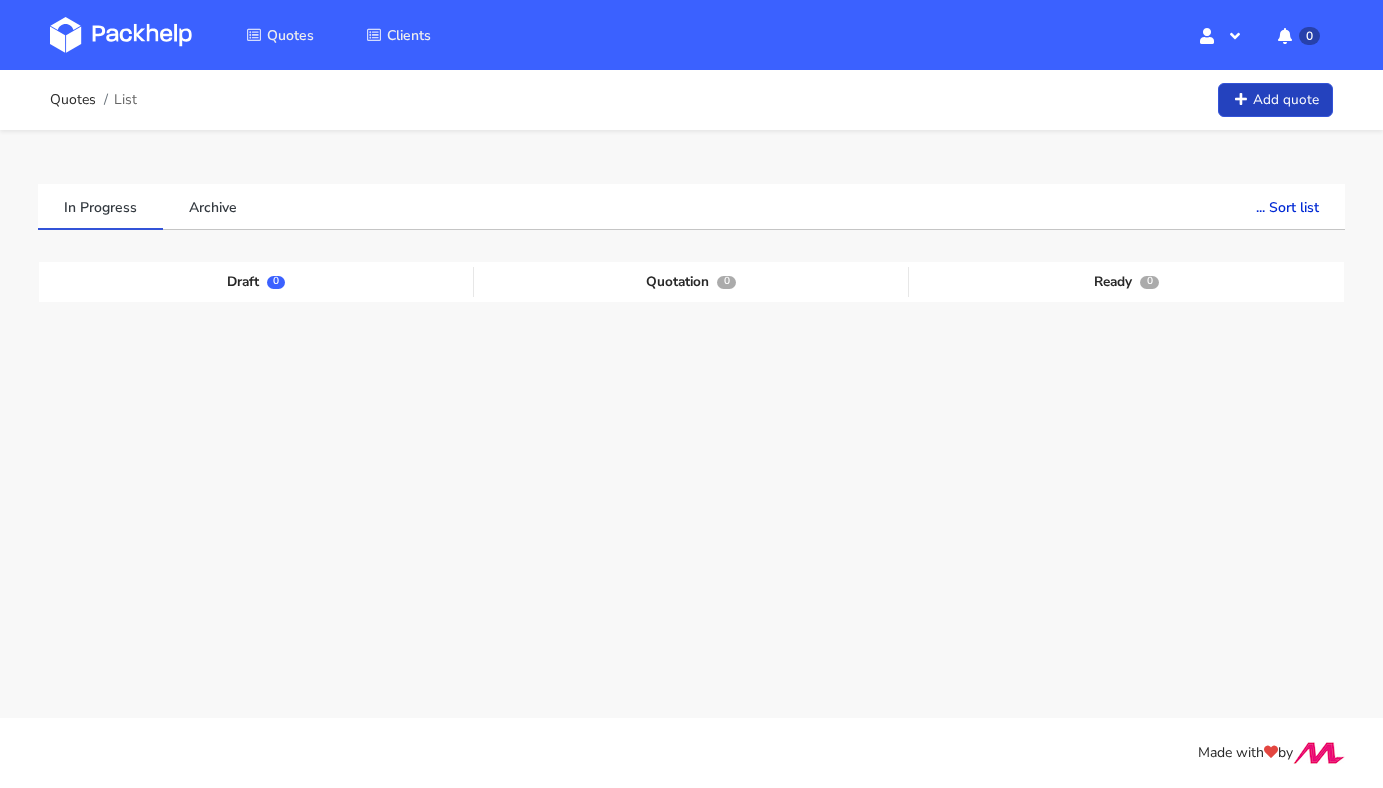 click on "Add quote" at bounding box center (1275, 100) 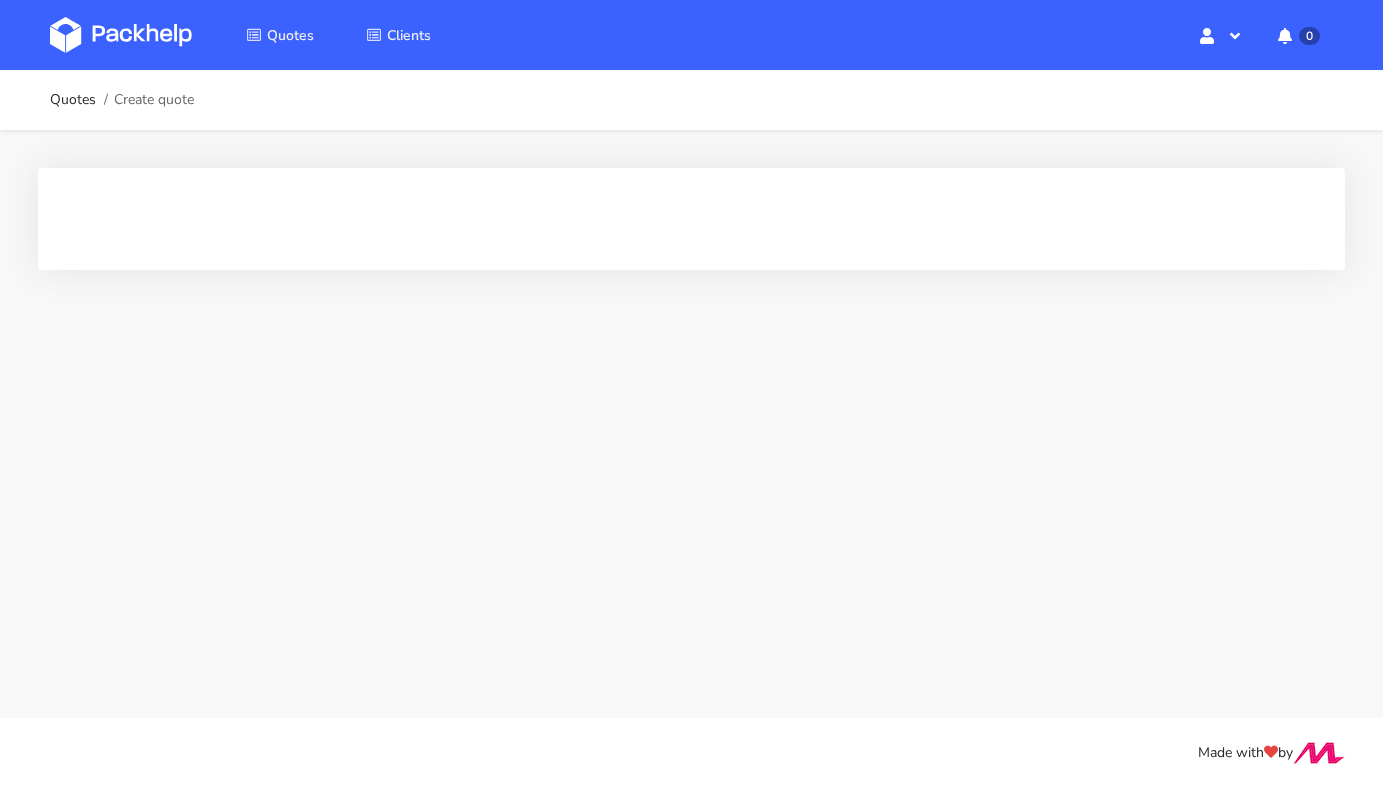 scroll, scrollTop: 0, scrollLeft: 0, axis: both 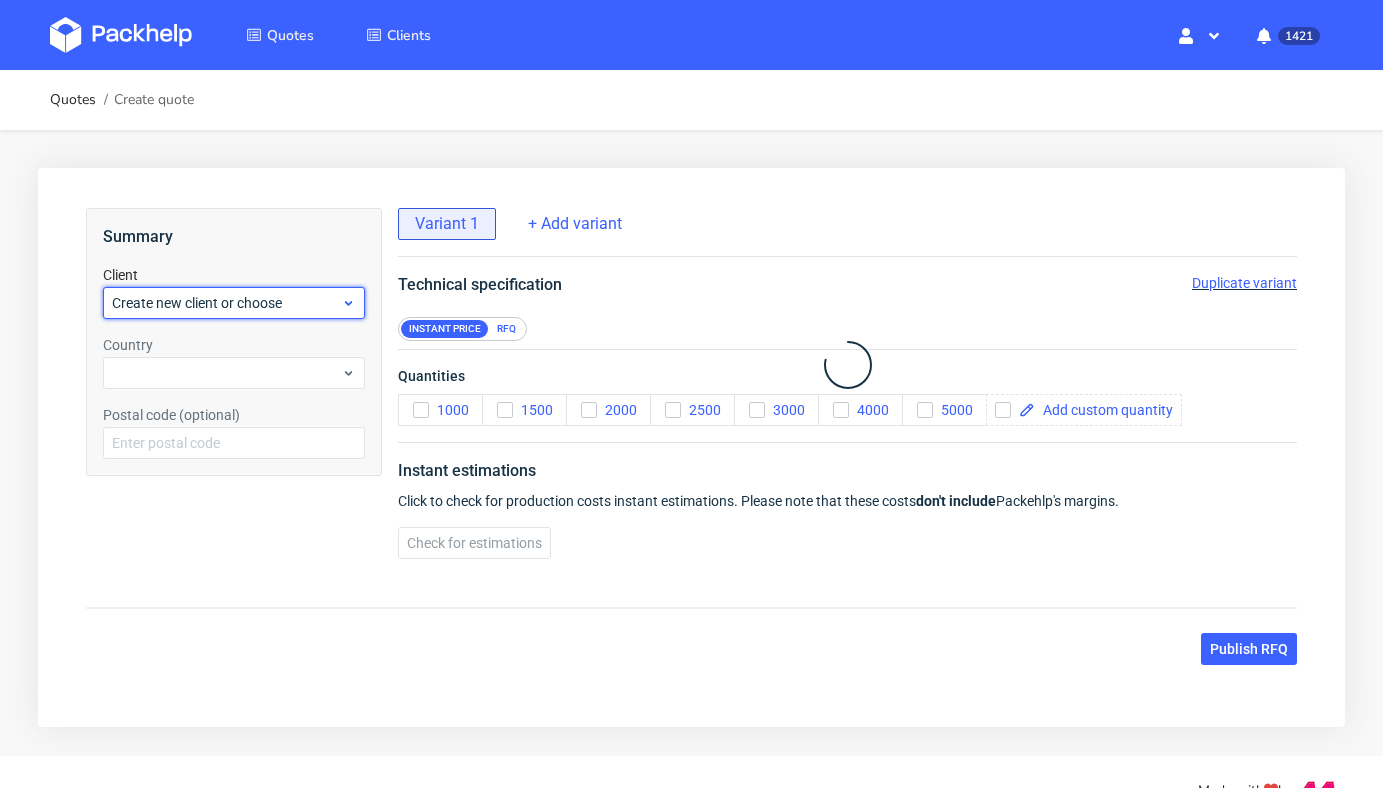 click on "Create new client or choose" at bounding box center [226, 303] 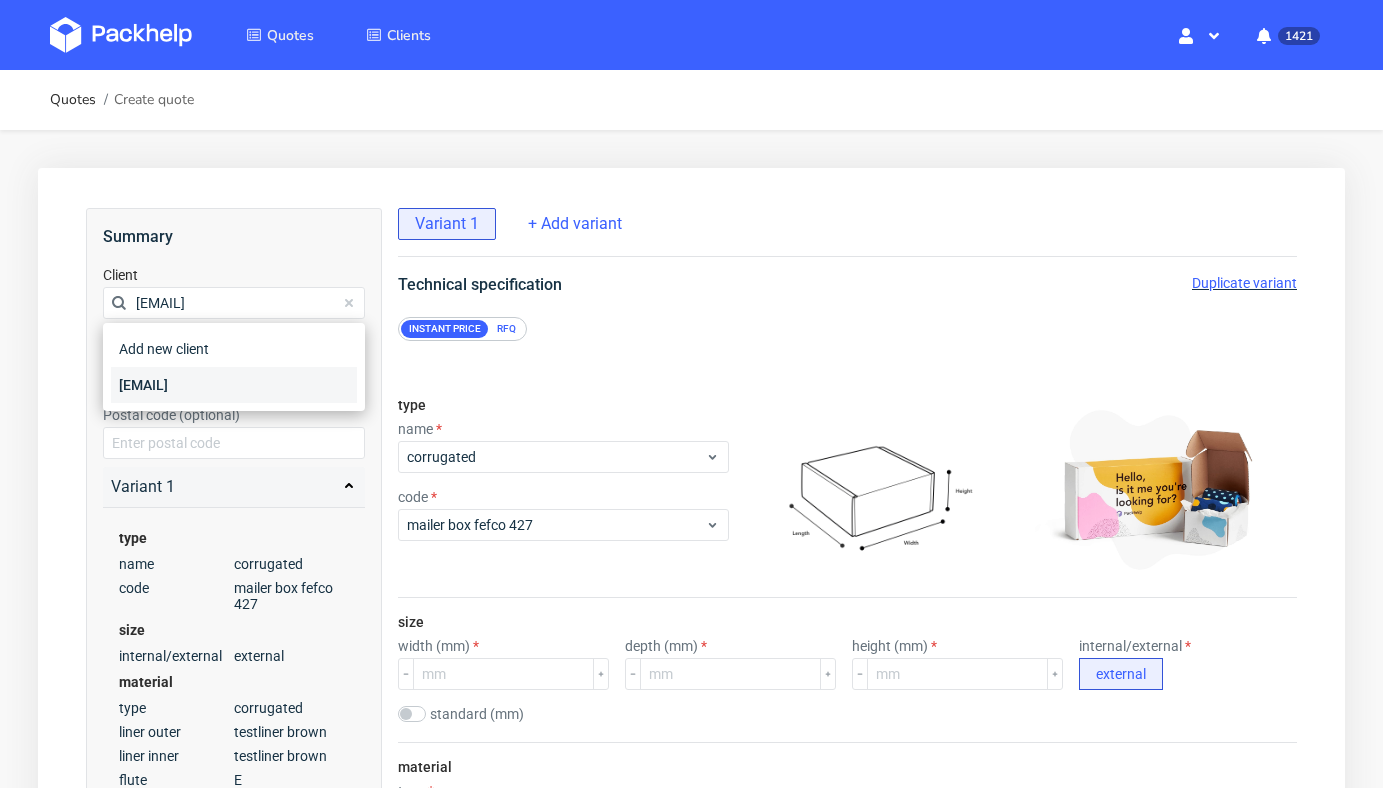type on "[EMAIL]" 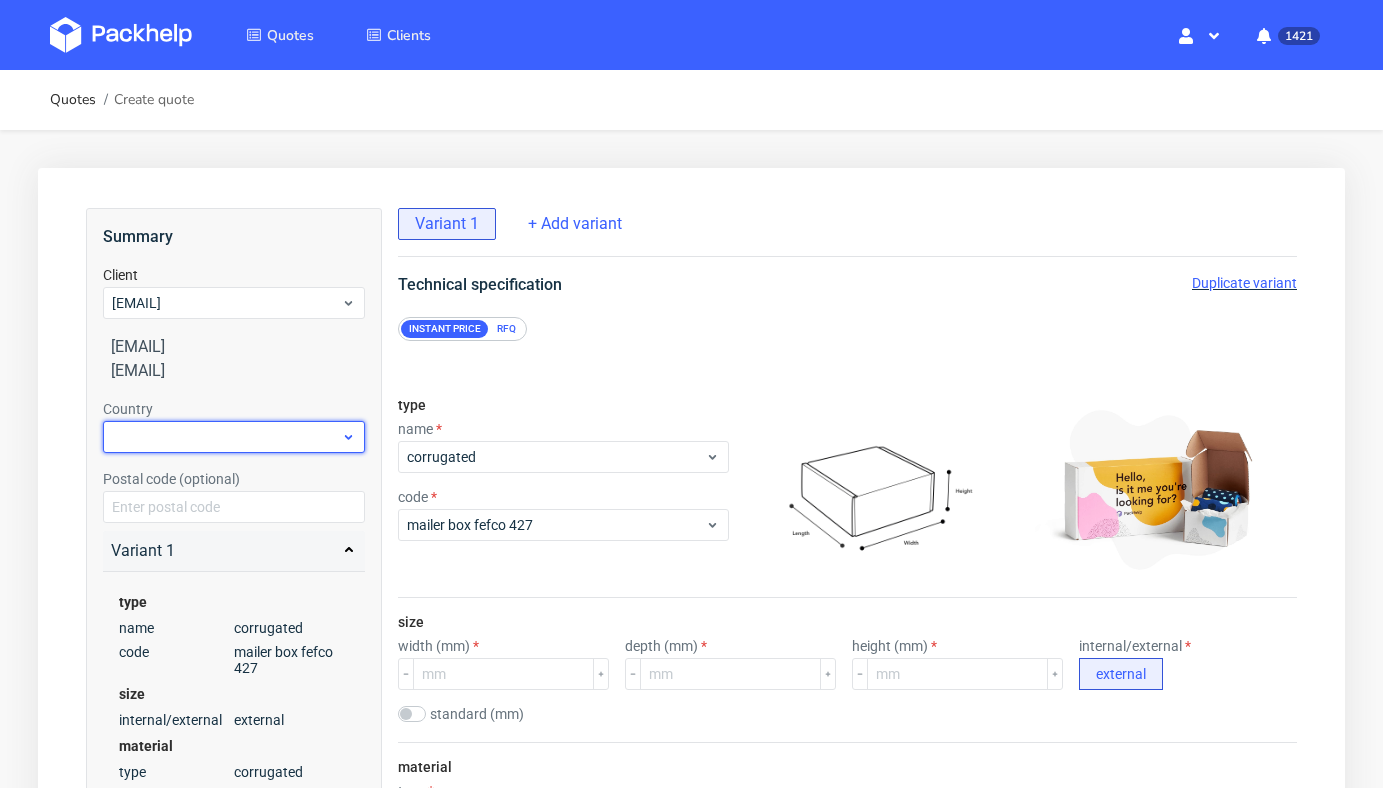 click at bounding box center (234, 437) 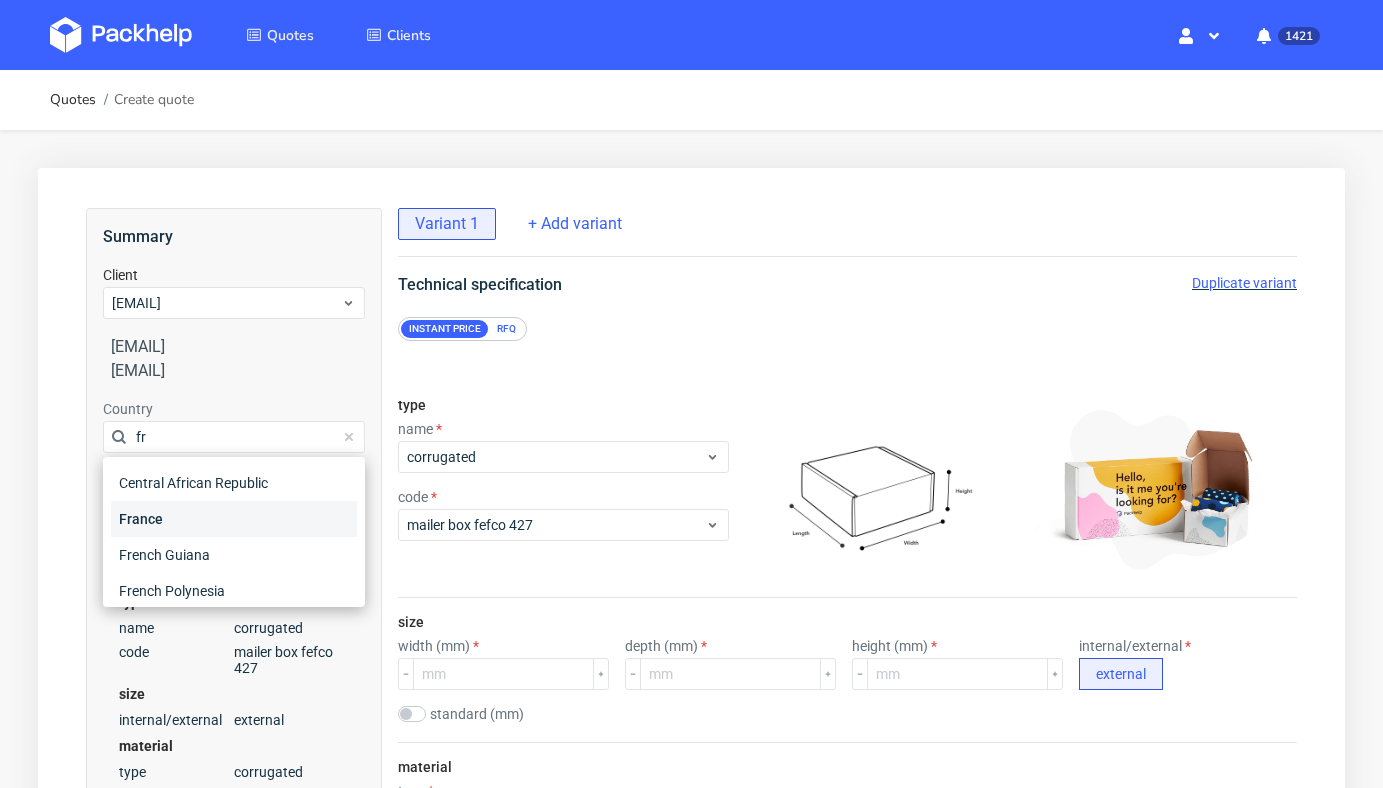 type on "fr" 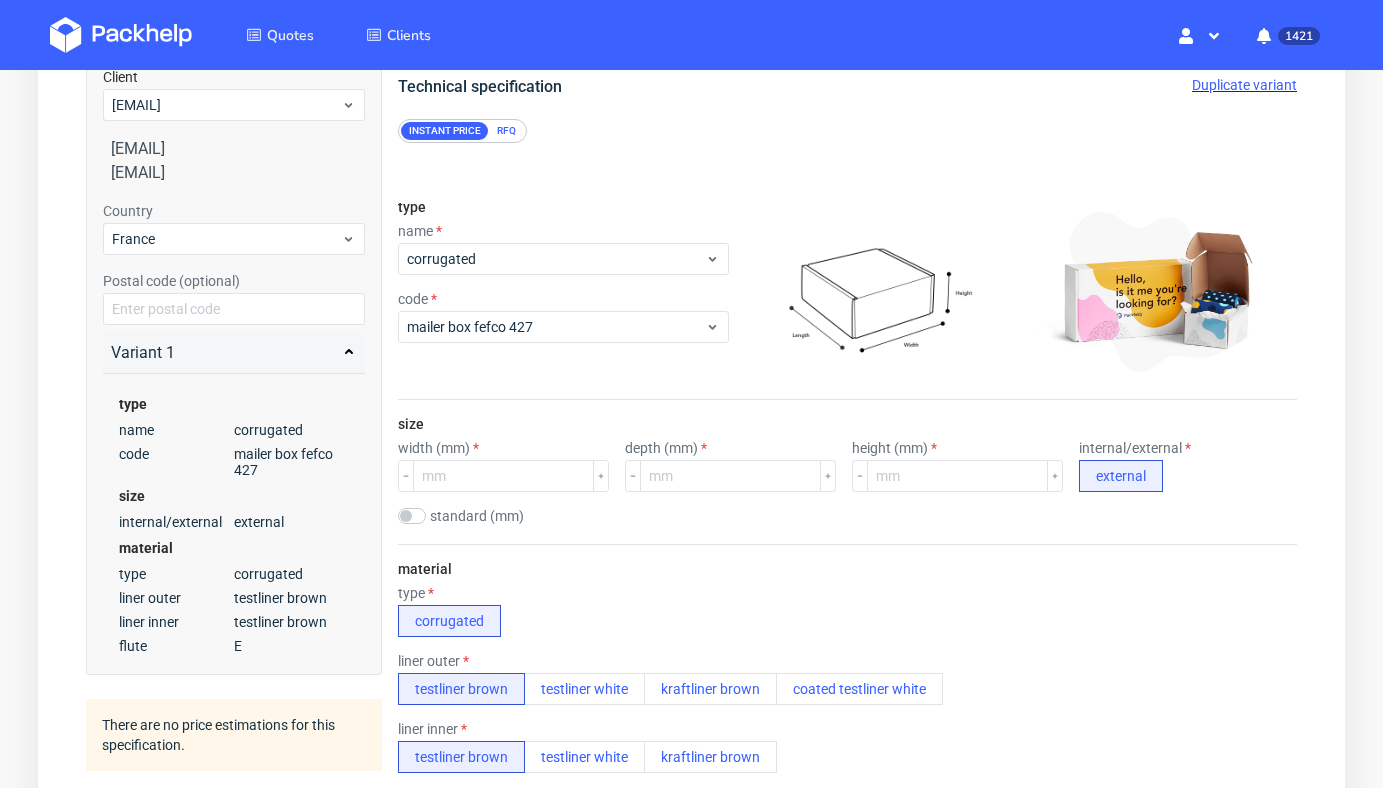 scroll, scrollTop: 228, scrollLeft: 0, axis: vertical 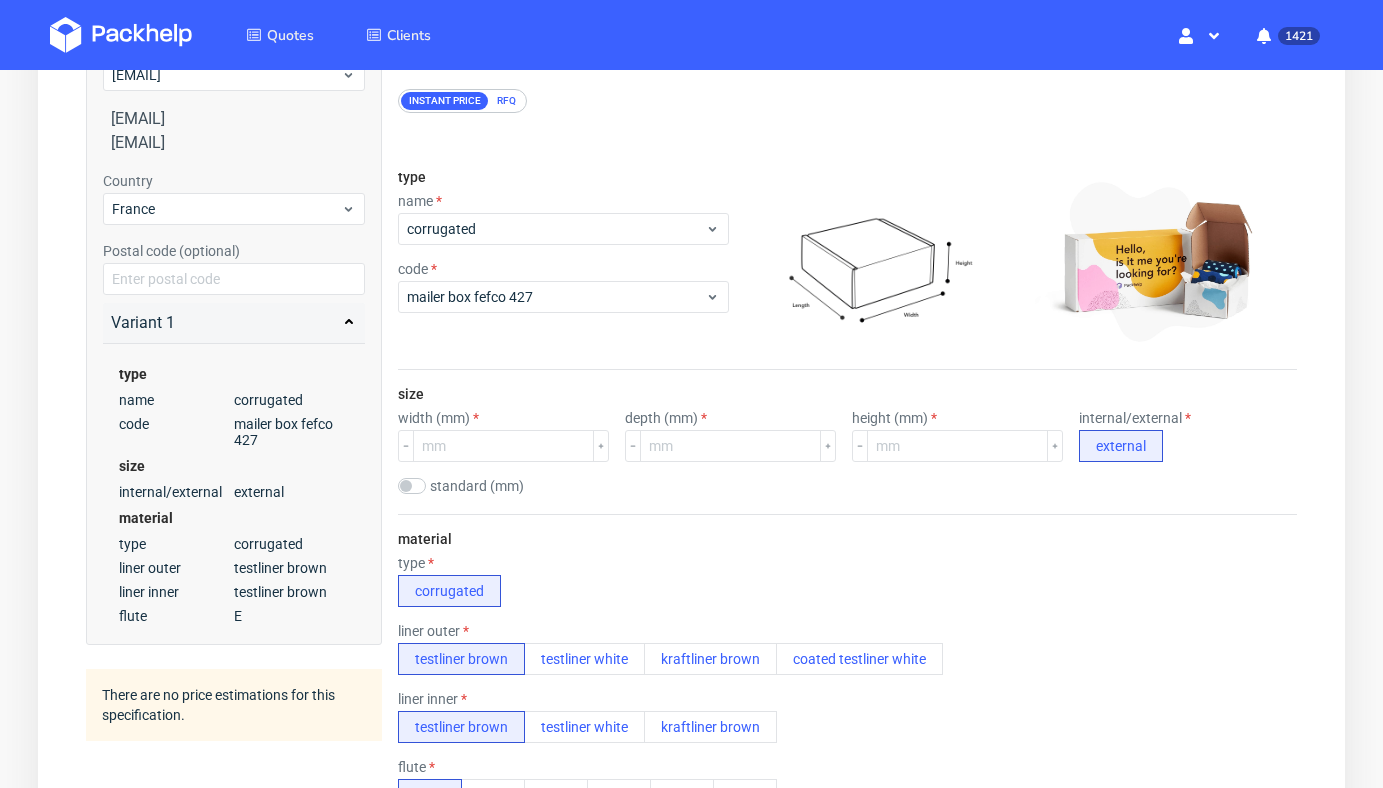 click on "RFQ" at bounding box center (506, 101) 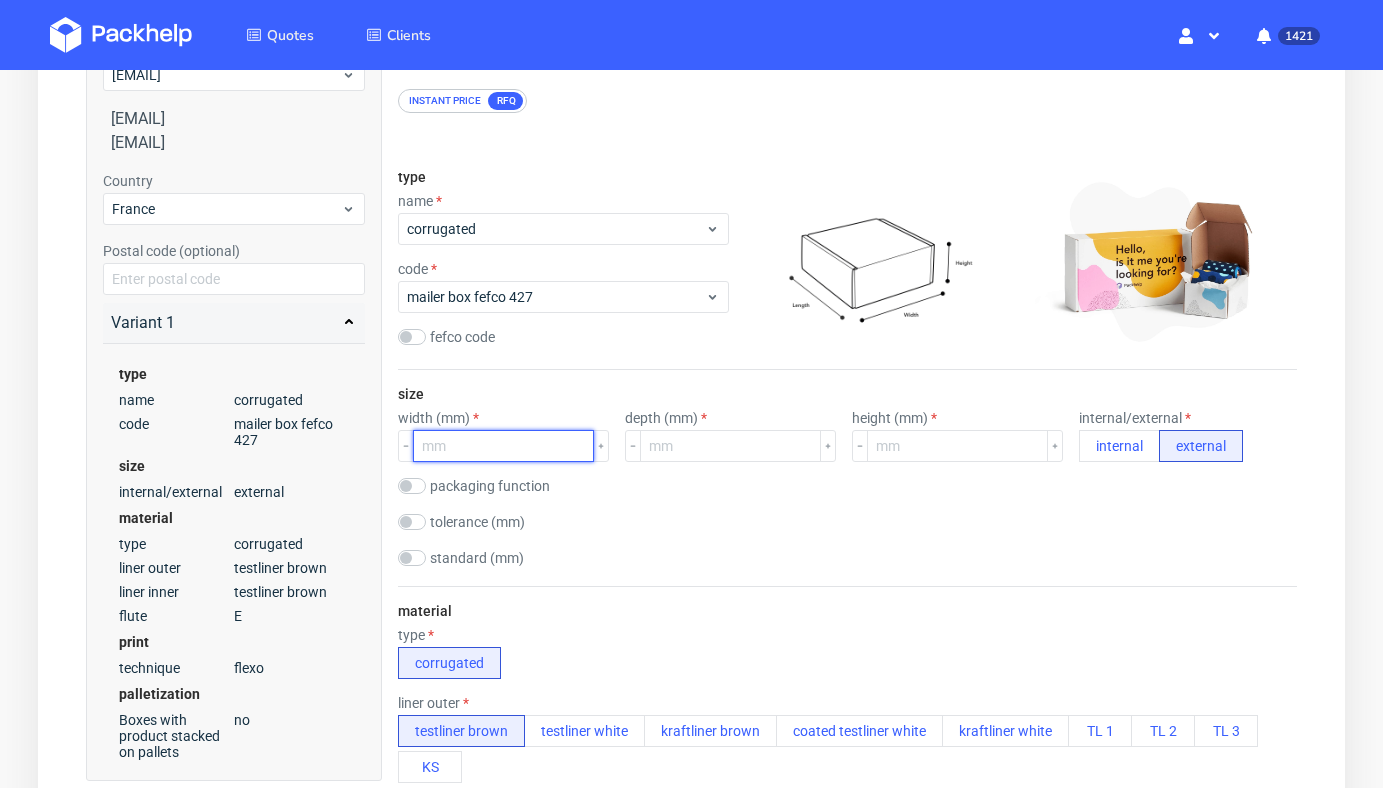 click at bounding box center (503, 446) 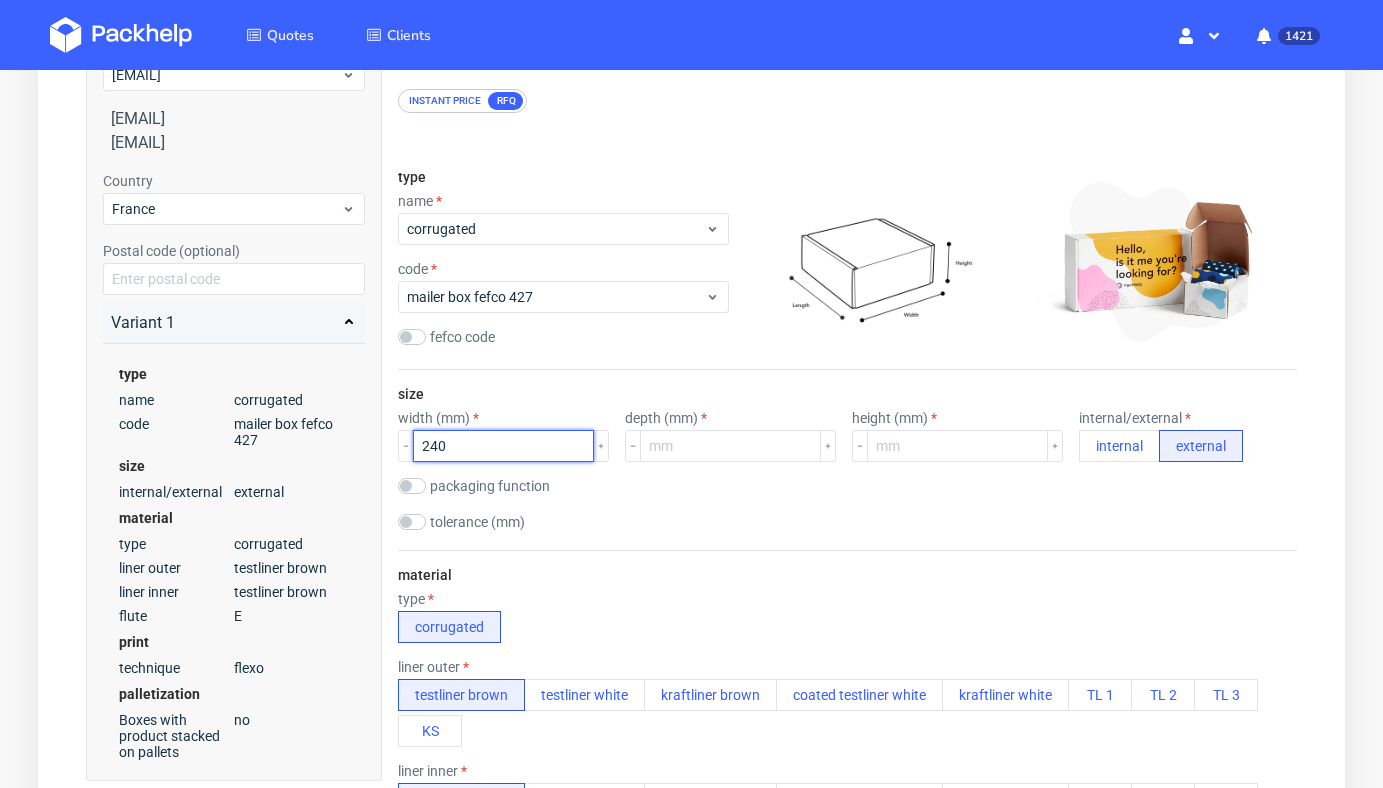 type on "240" 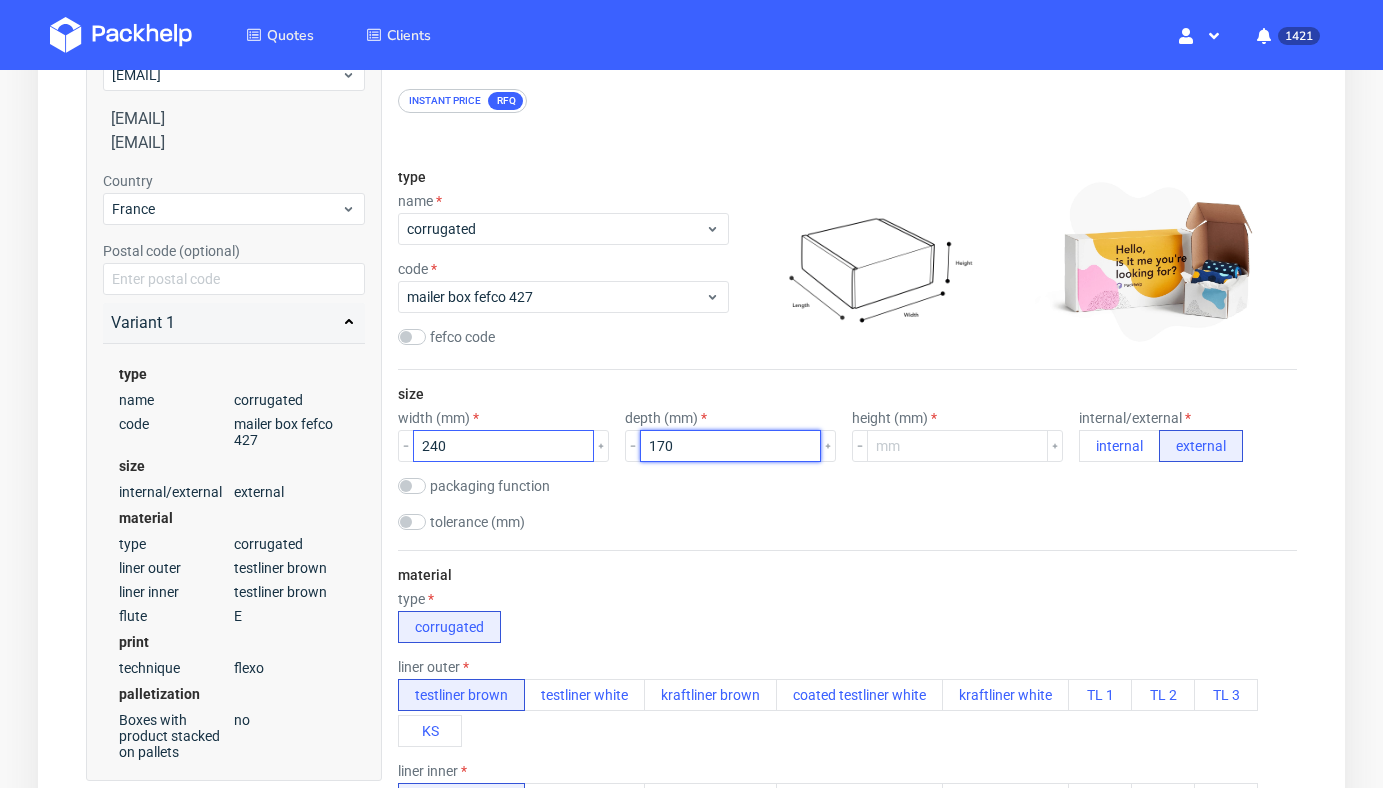 type on "170" 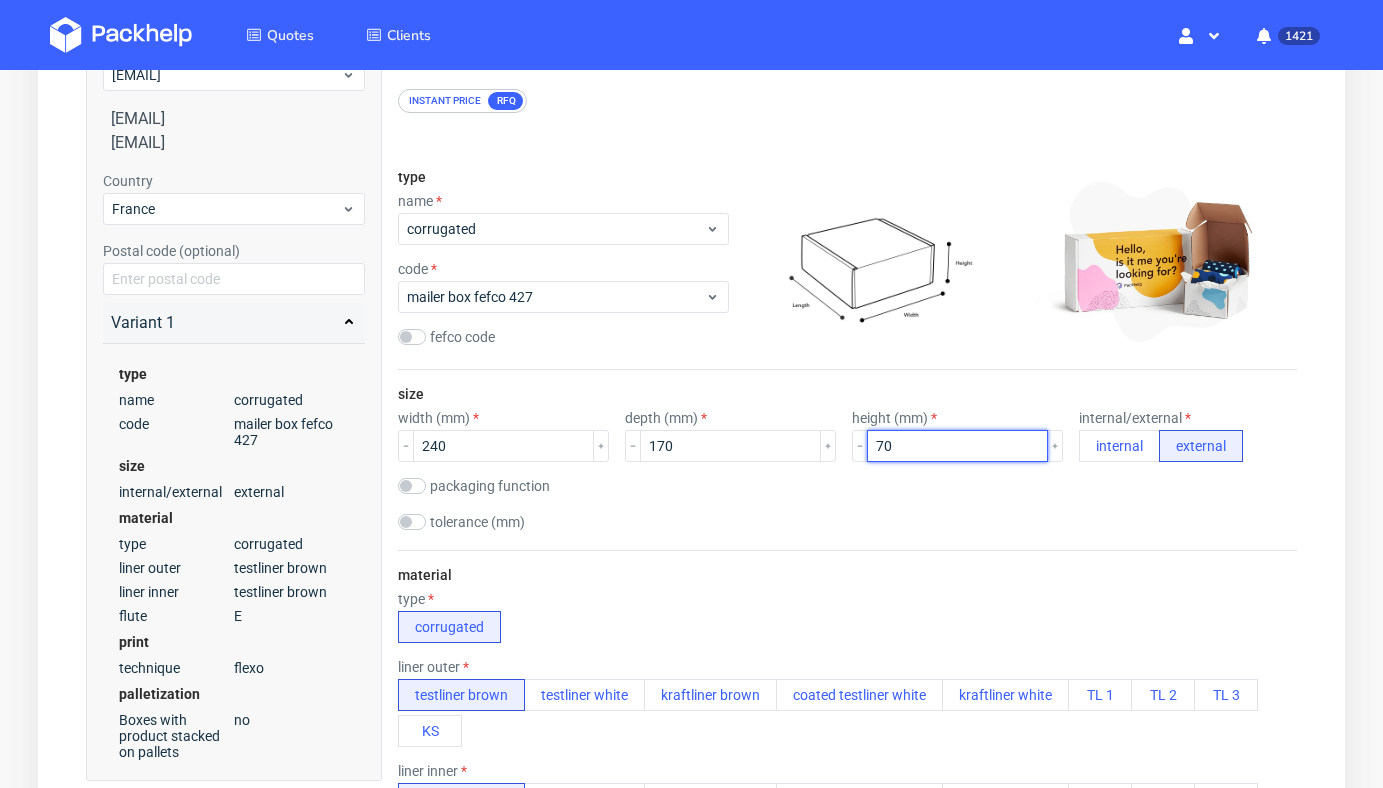 type on "70" 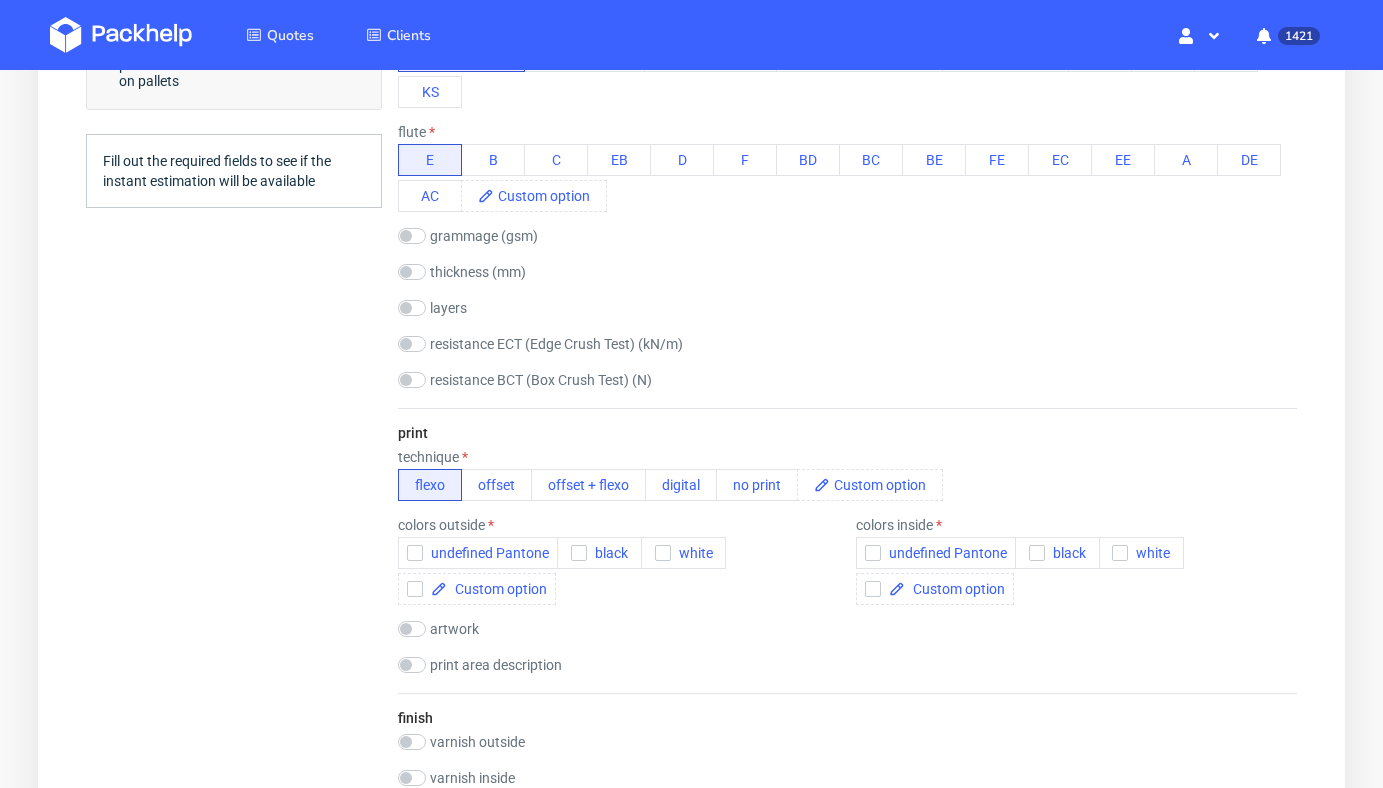 scroll, scrollTop: 999, scrollLeft: 0, axis: vertical 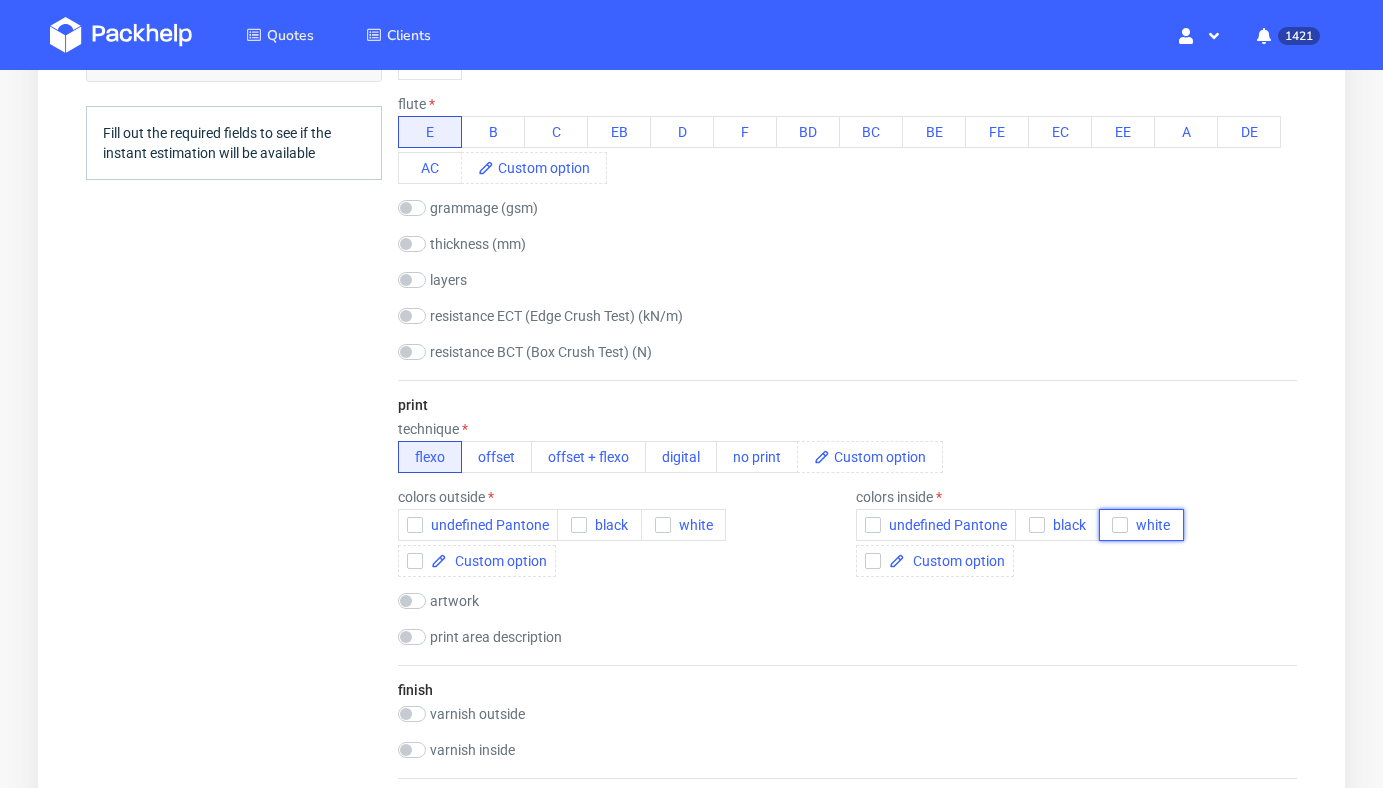 click 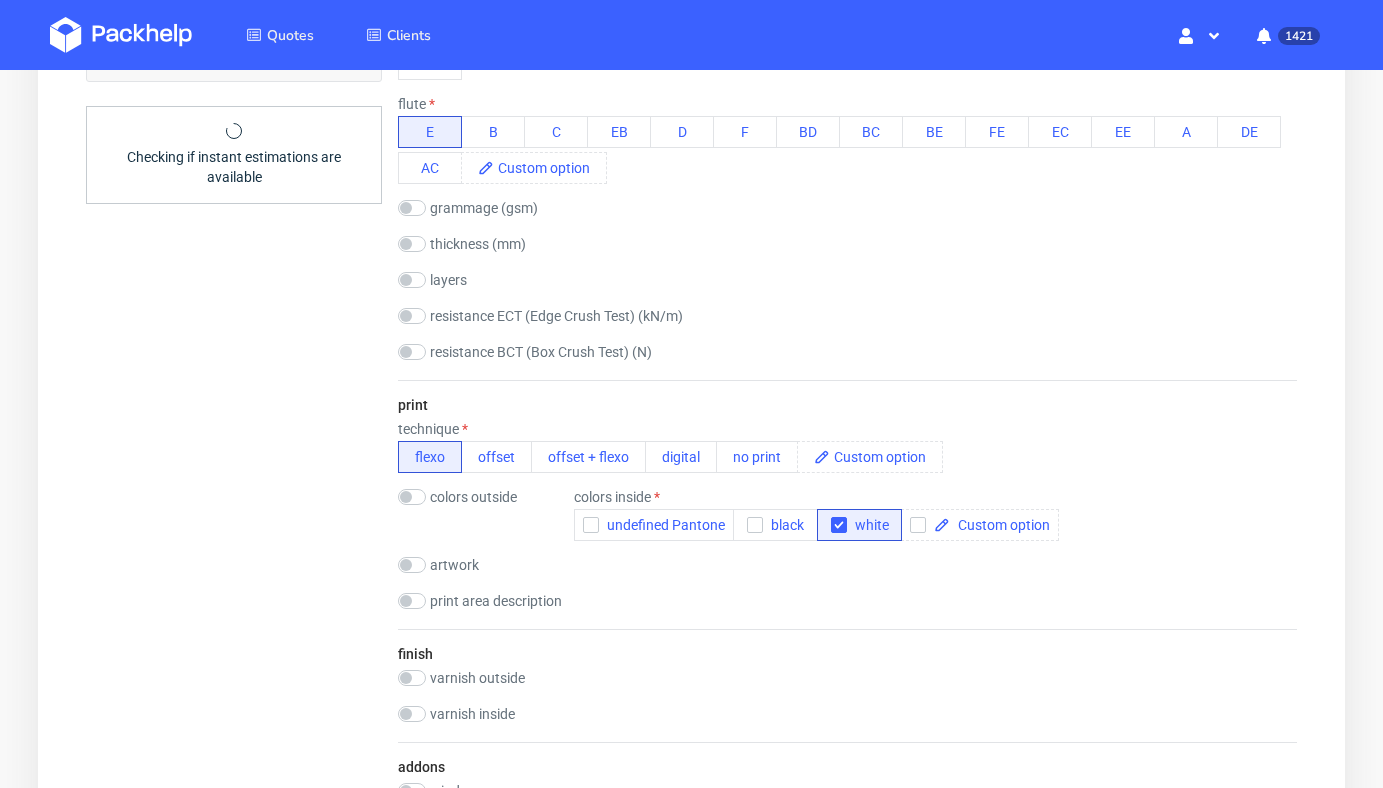 click on "print technique flexo offset offset + flexo digital no print colors outside undefined Pantone black white colors inside undefined Pantone black white artwork drop print area description outside: whole surface area outside: lid + front inside: visible elements inside: lid" at bounding box center [847, 504] 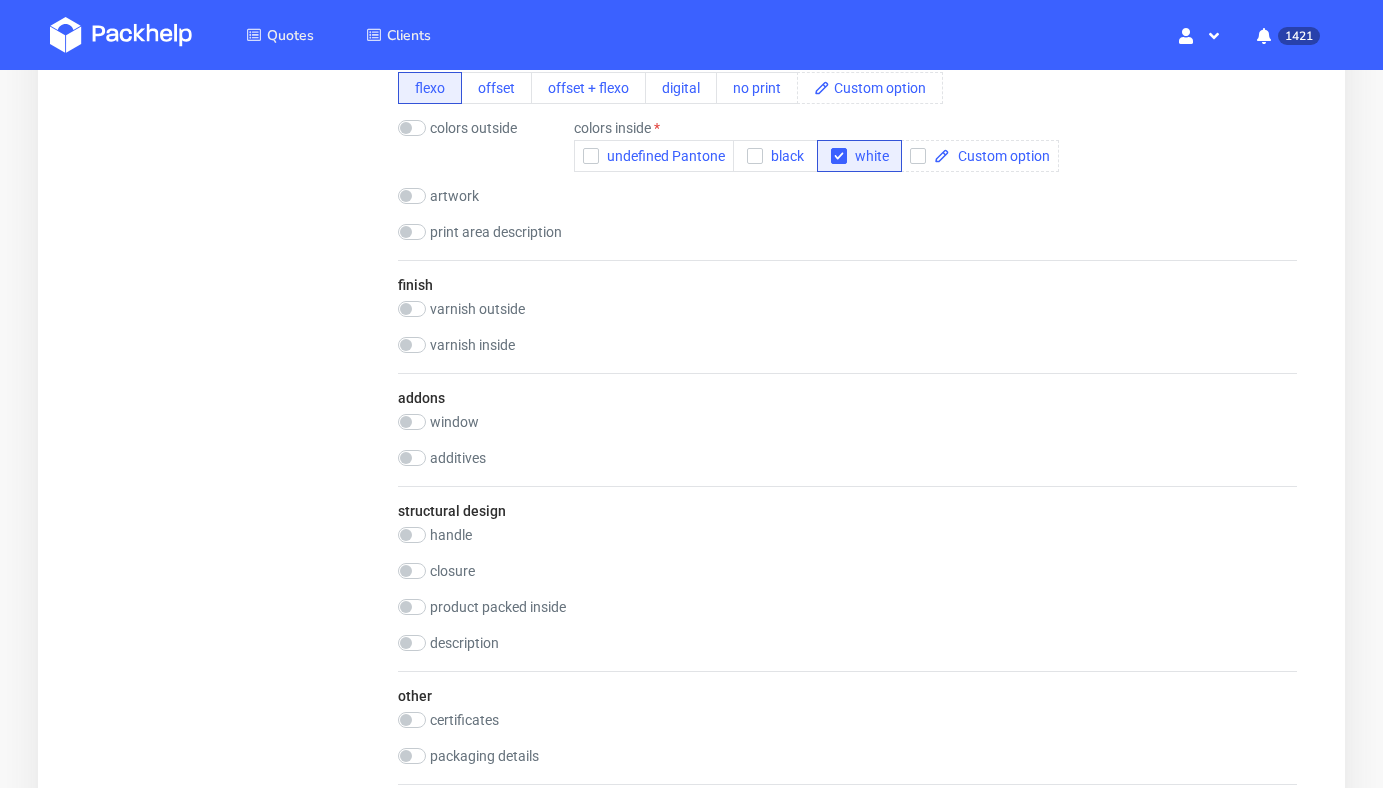 scroll, scrollTop: 2077, scrollLeft: 0, axis: vertical 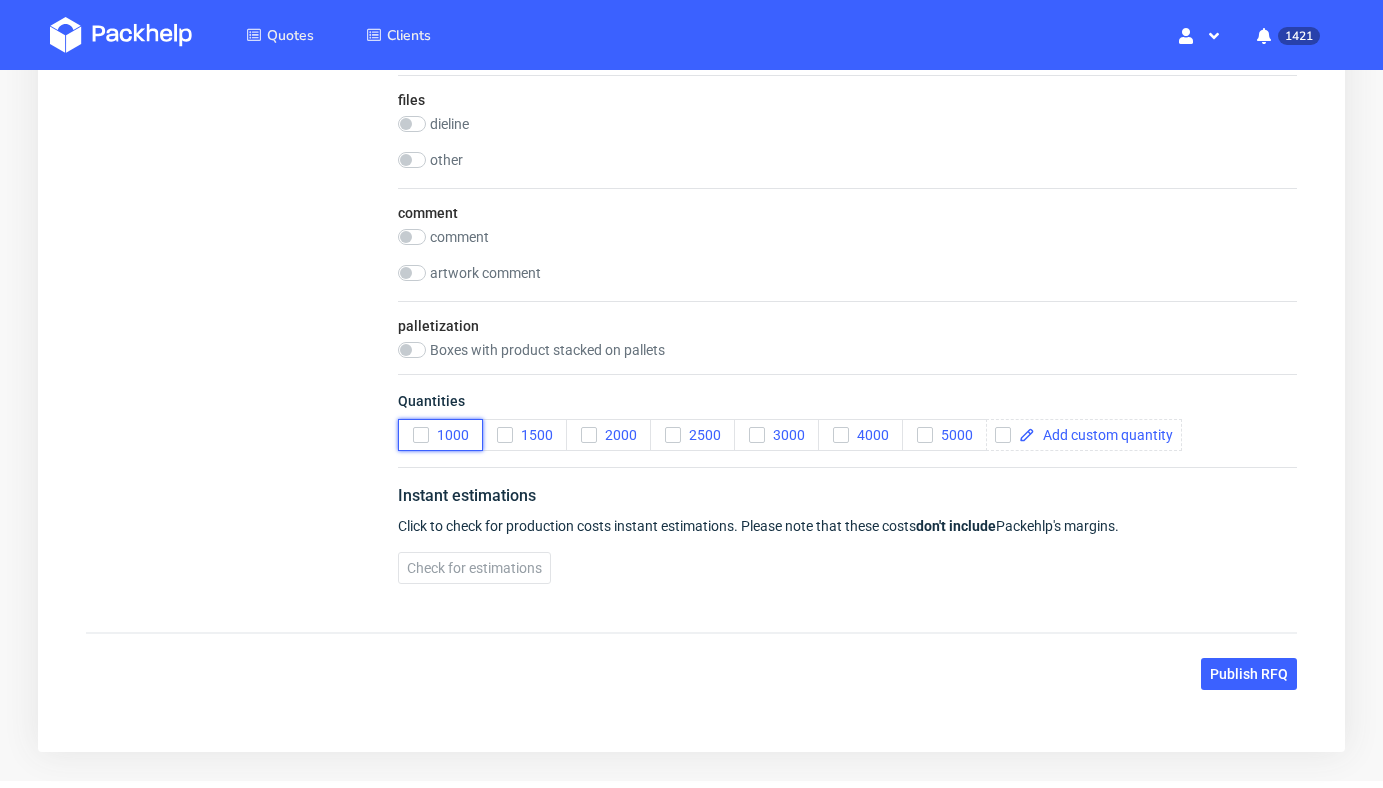 click on "1000" at bounding box center (440, 435) 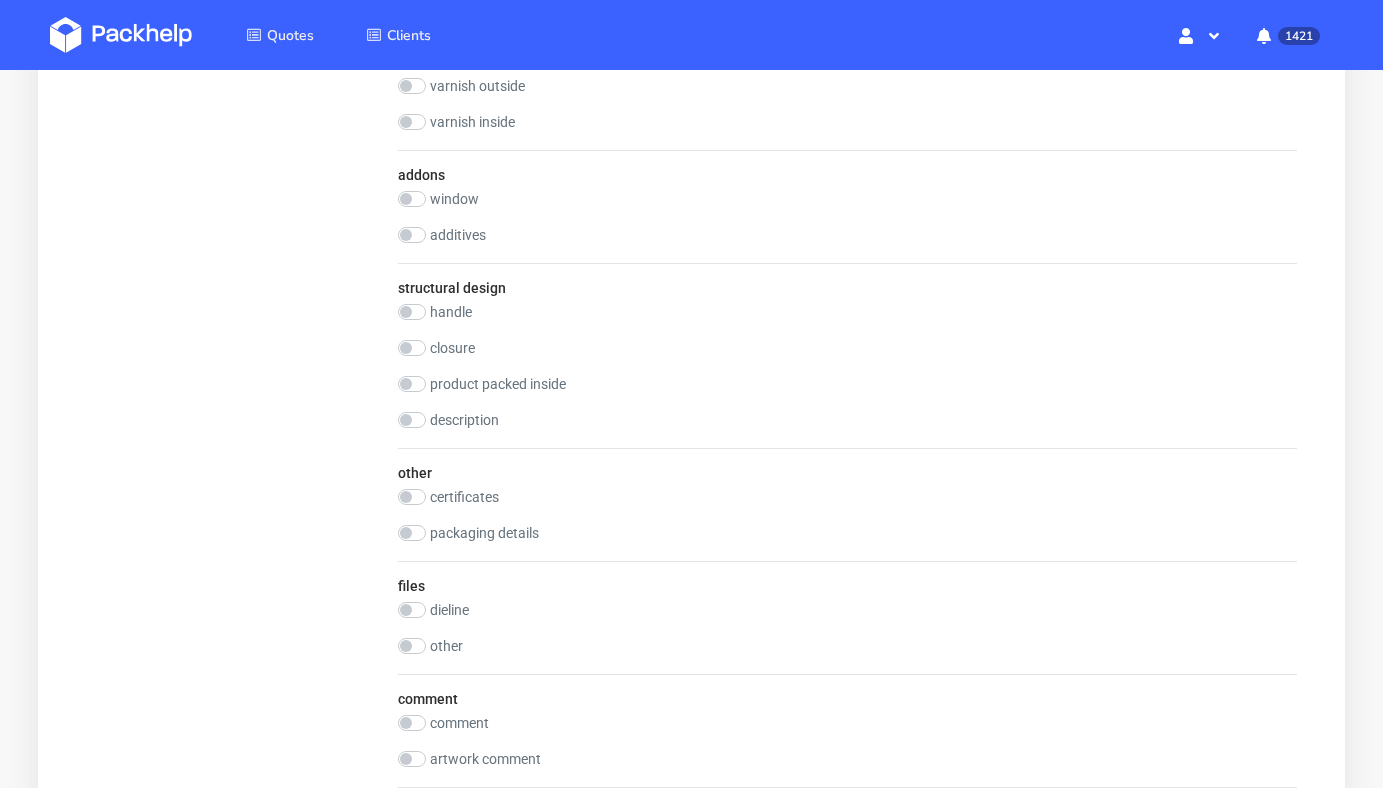 scroll, scrollTop: 2129, scrollLeft: 0, axis: vertical 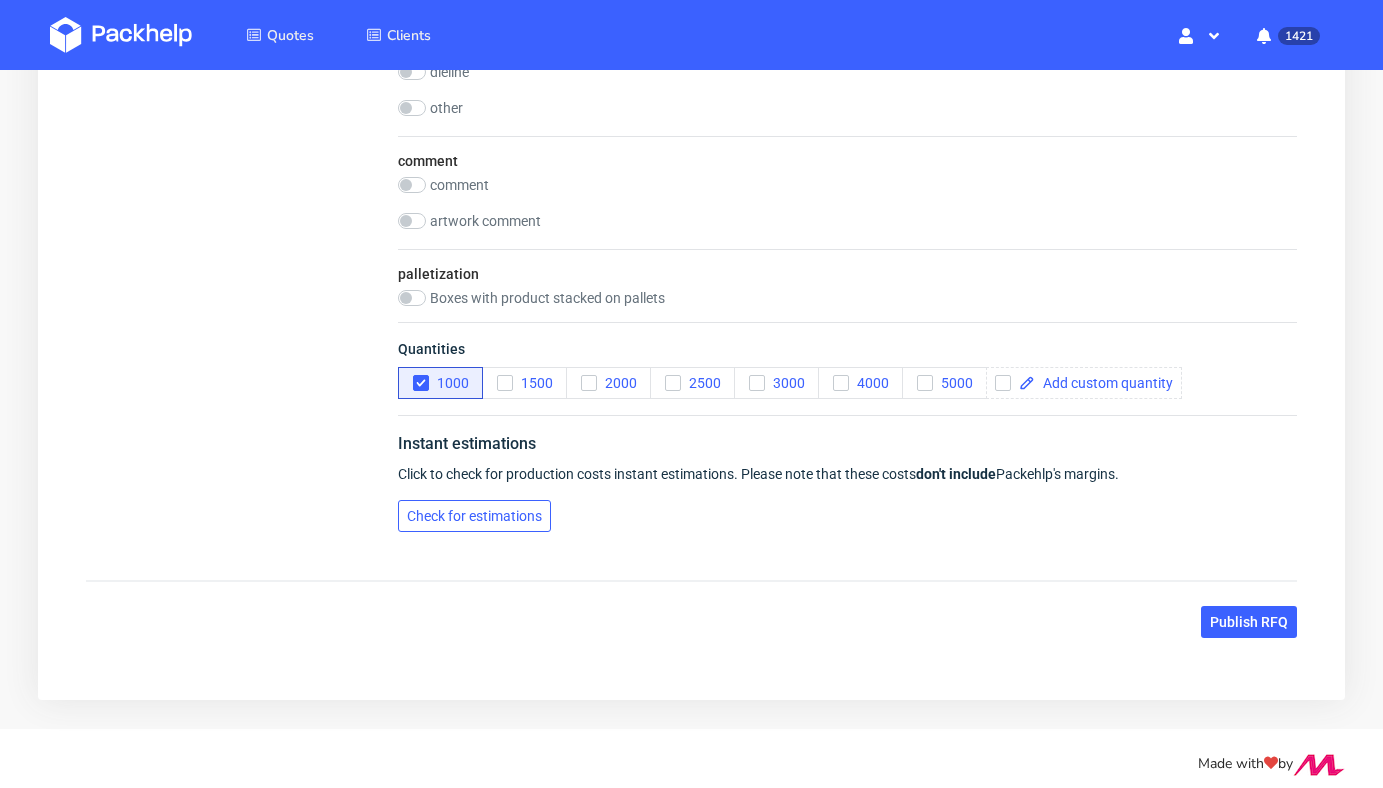 click on "Check for estimations" at bounding box center [474, 516] 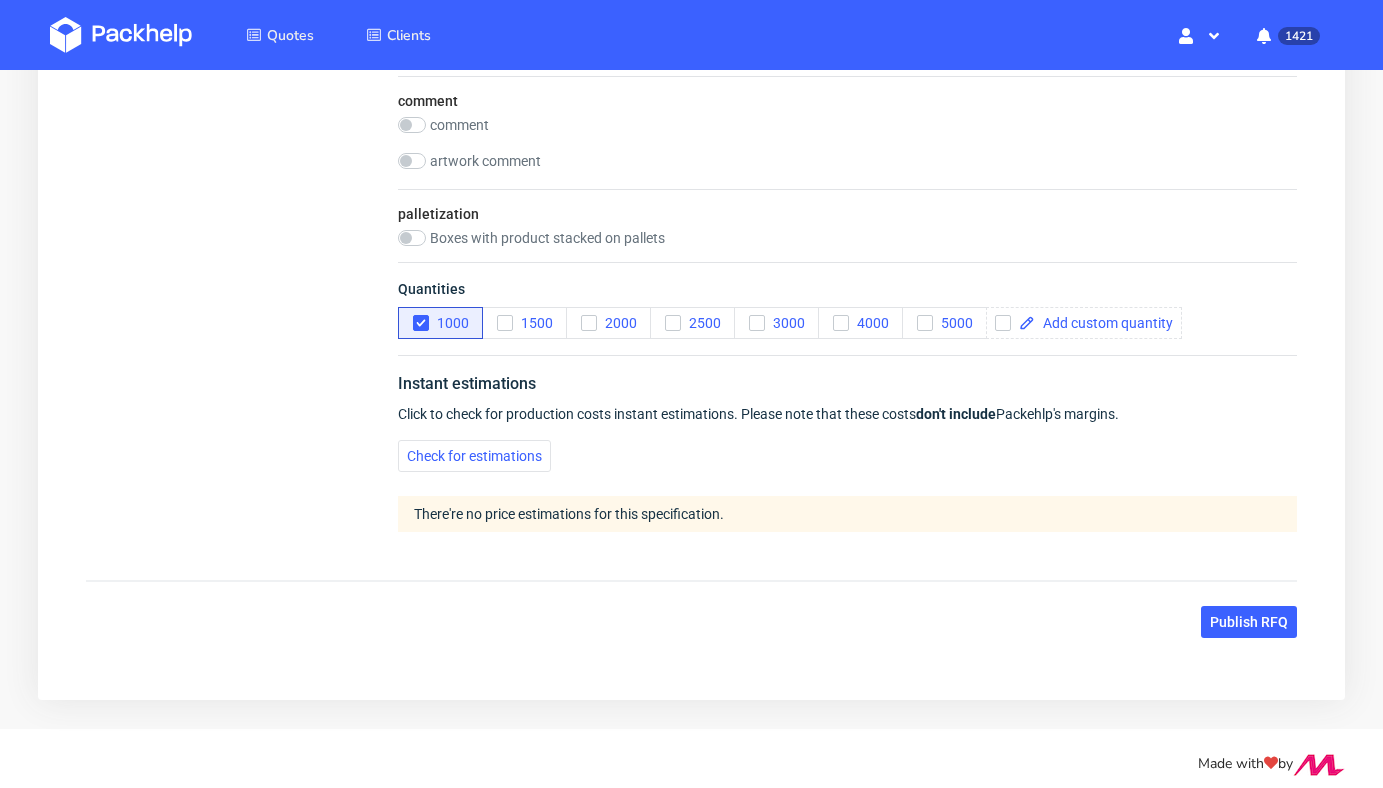 scroll, scrollTop: 2200, scrollLeft: 0, axis: vertical 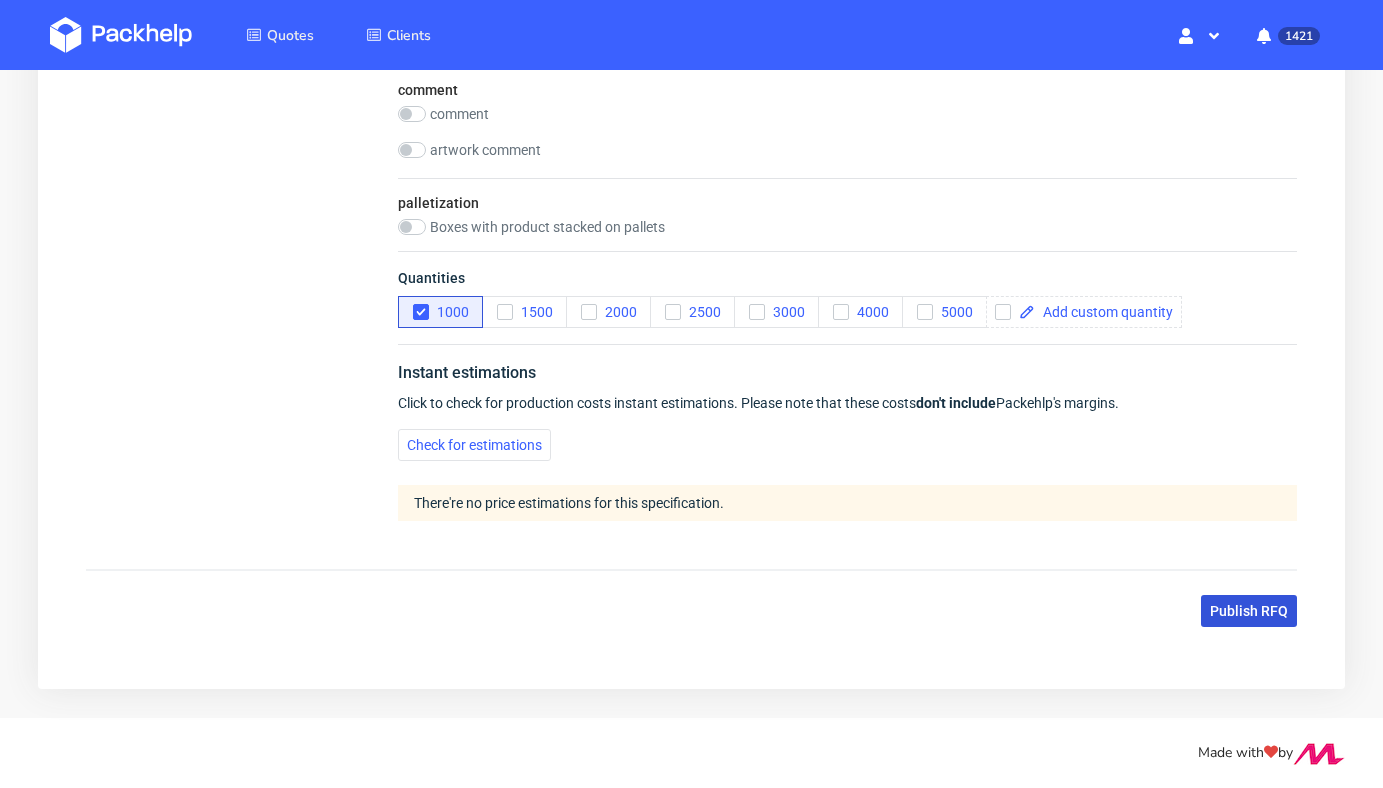 click on "Publish RFQ" at bounding box center (1249, 611) 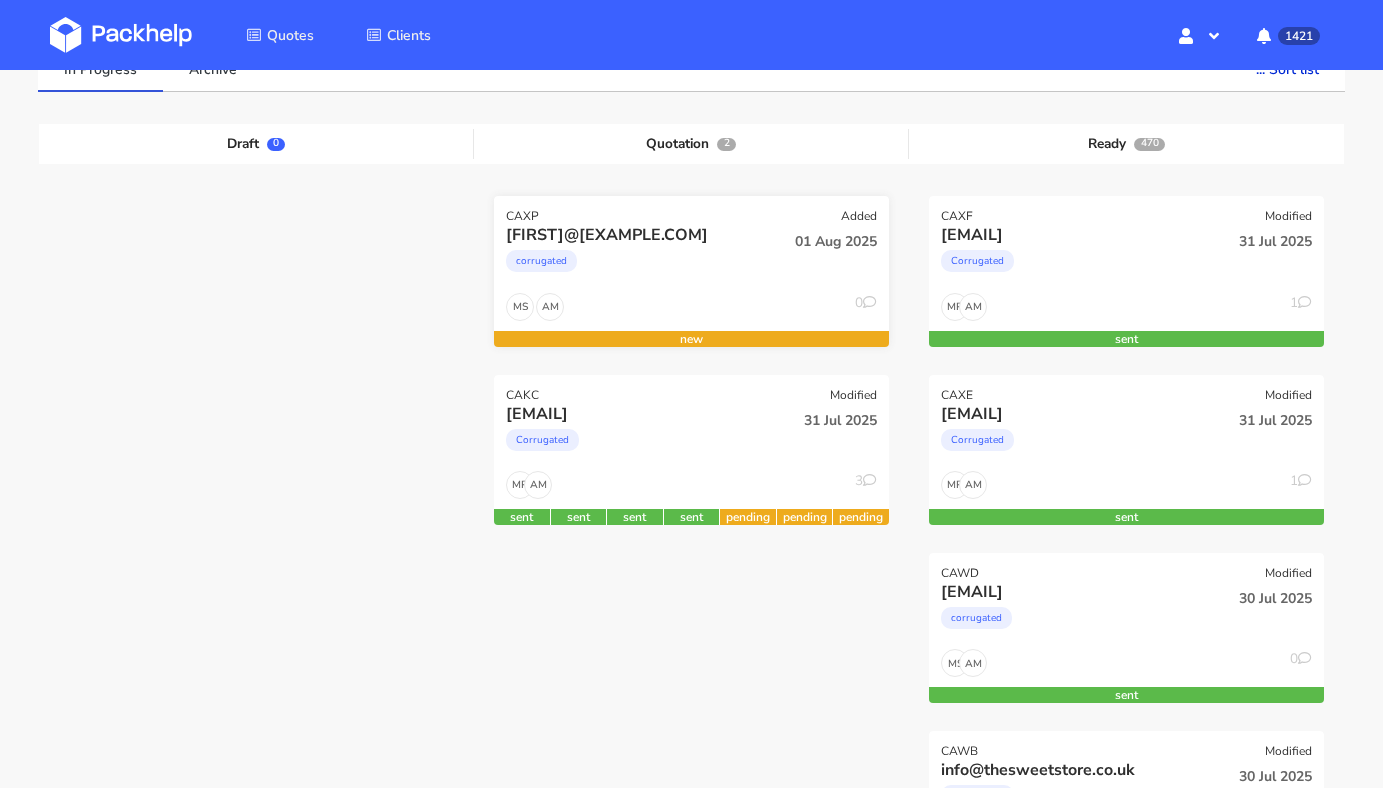 scroll, scrollTop: 0, scrollLeft: 0, axis: both 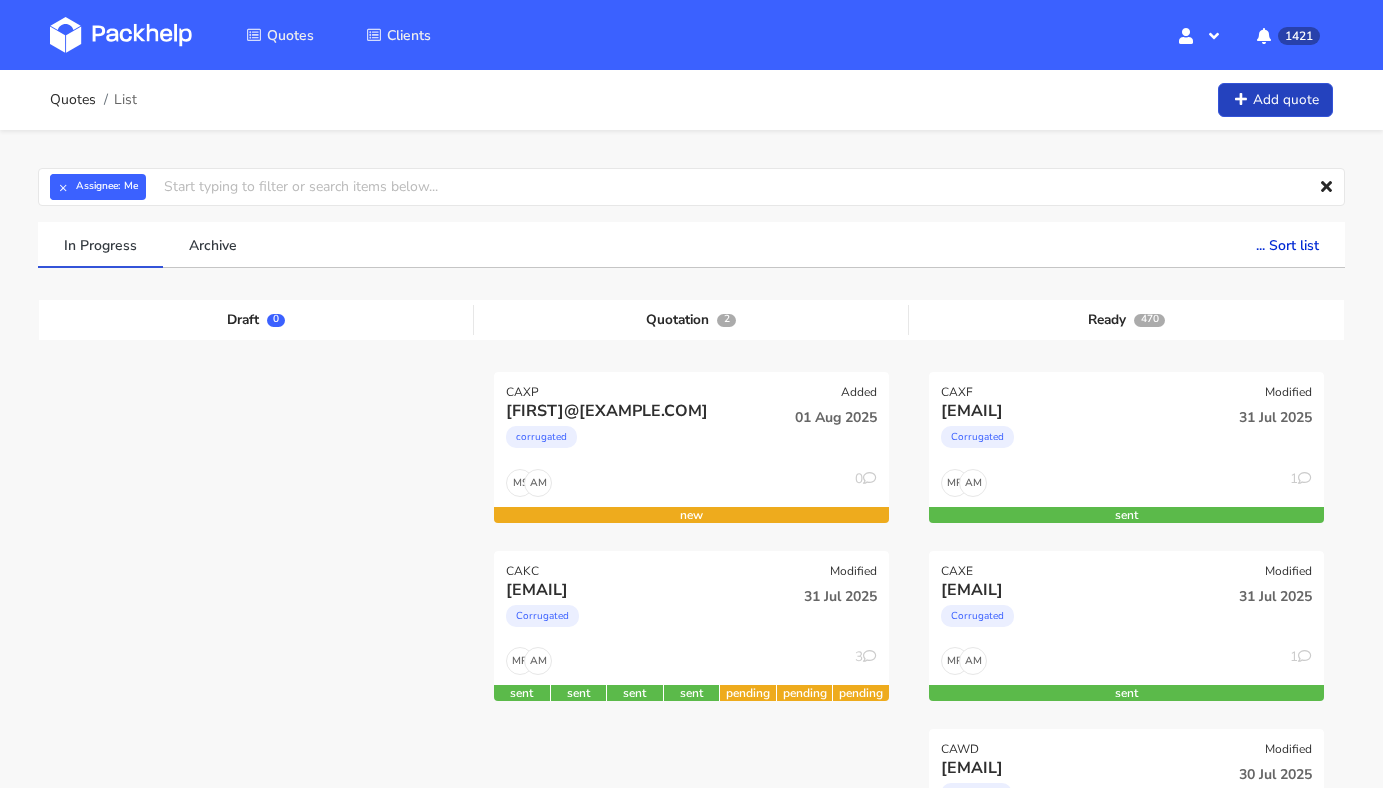 click on "Add quote" at bounding box center (1275, 100) 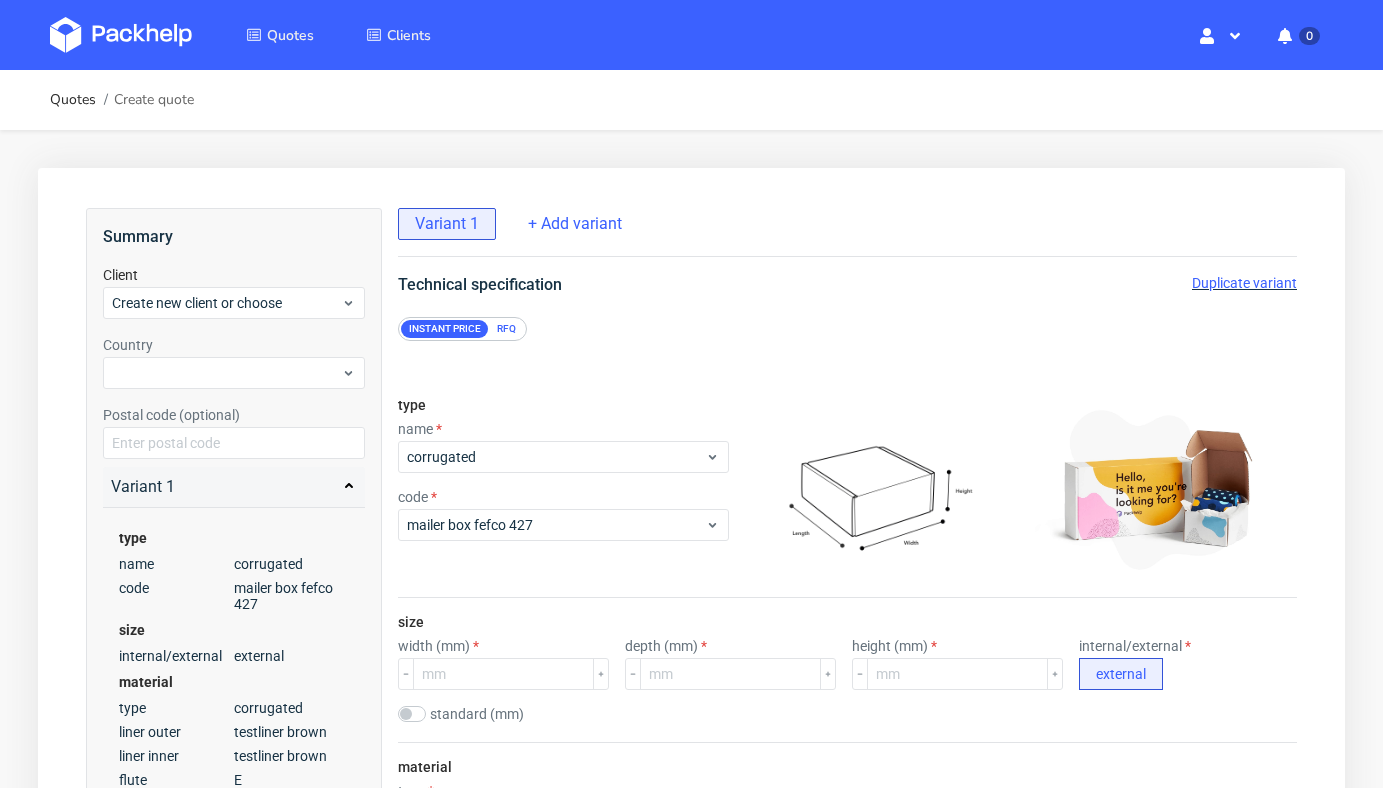scroll, scrollTop: 0, scrollLeft: 0, axis: both 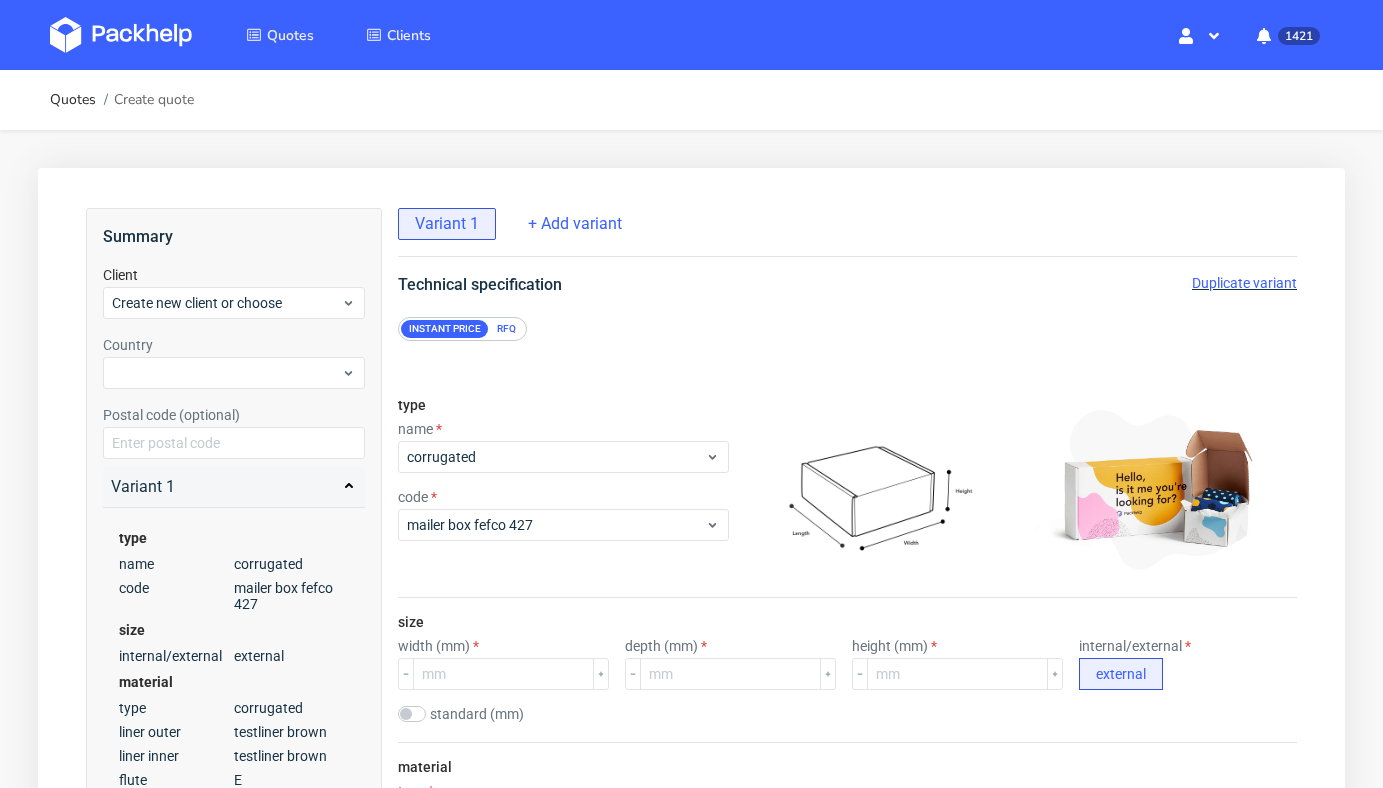 click on "Client Create new client or choose" at bounding box center [234, 292] 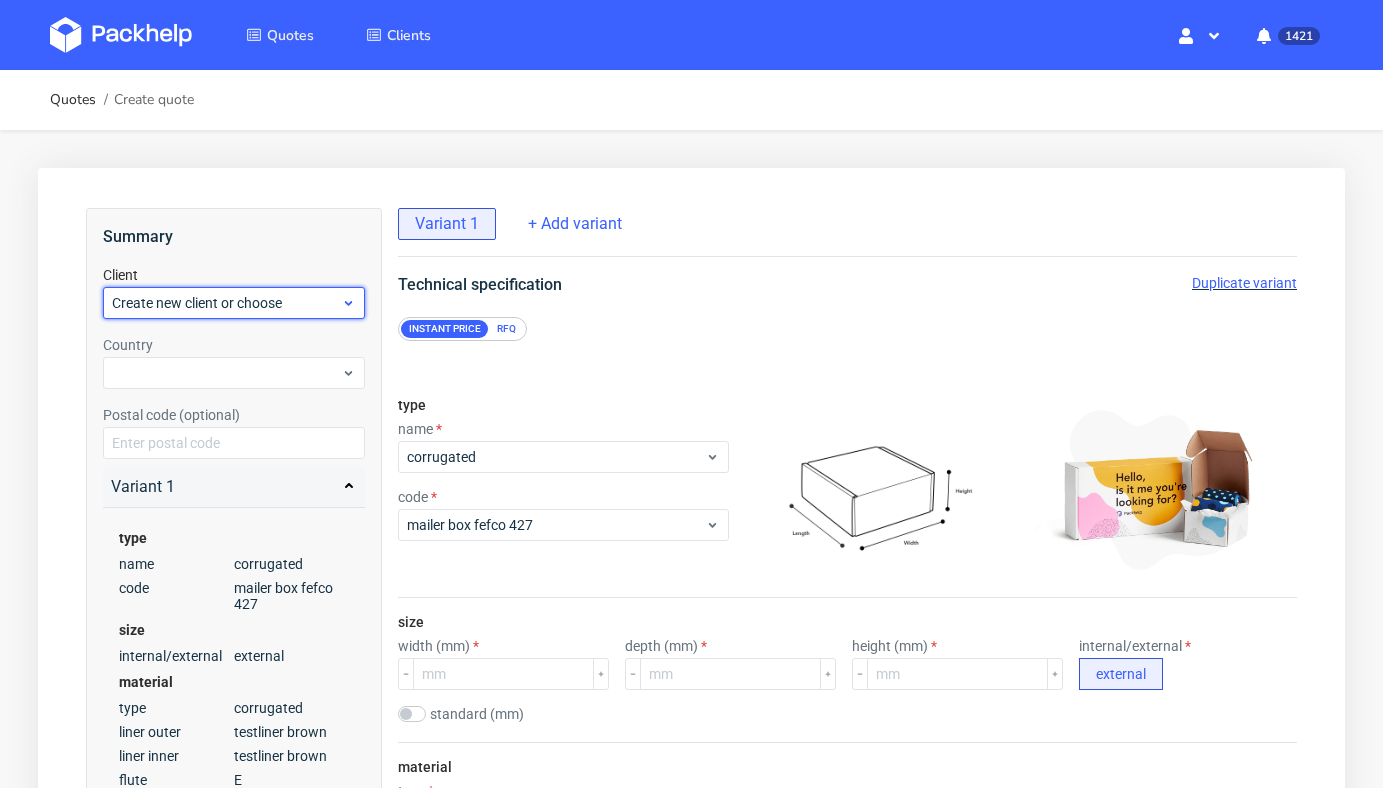 click on "Create new client or choose" at bounding box center [226, 303] 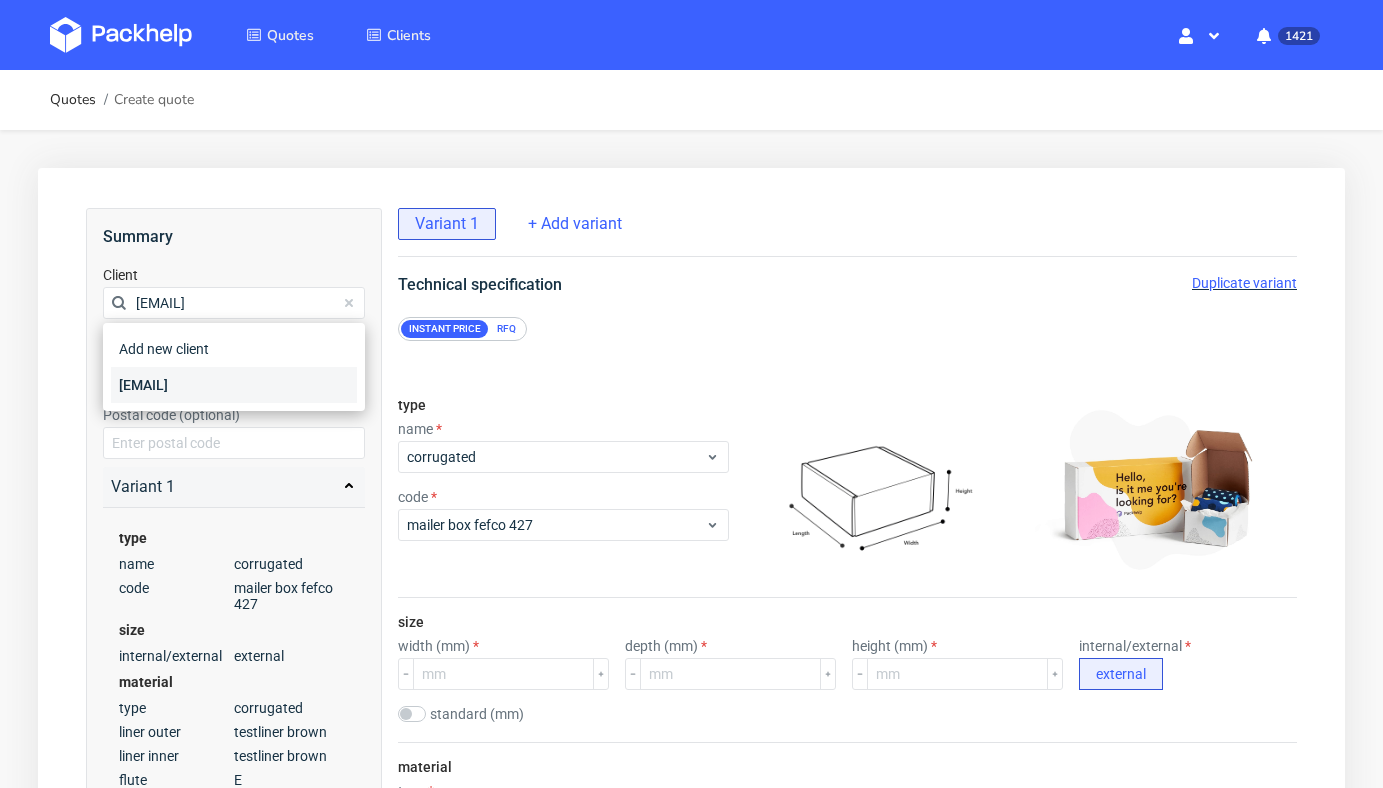 type on "[EMAIL]" 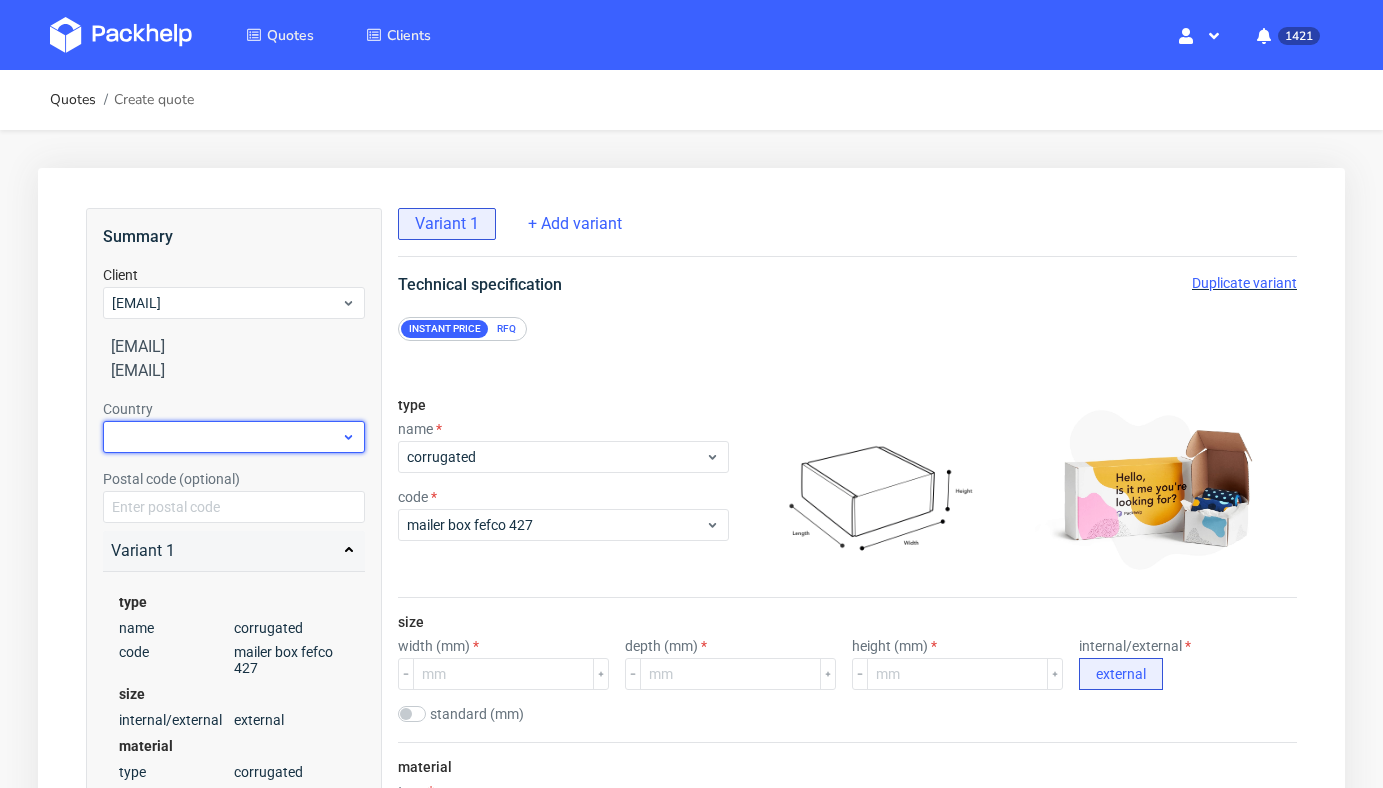 click at bounding box center (234, 437) 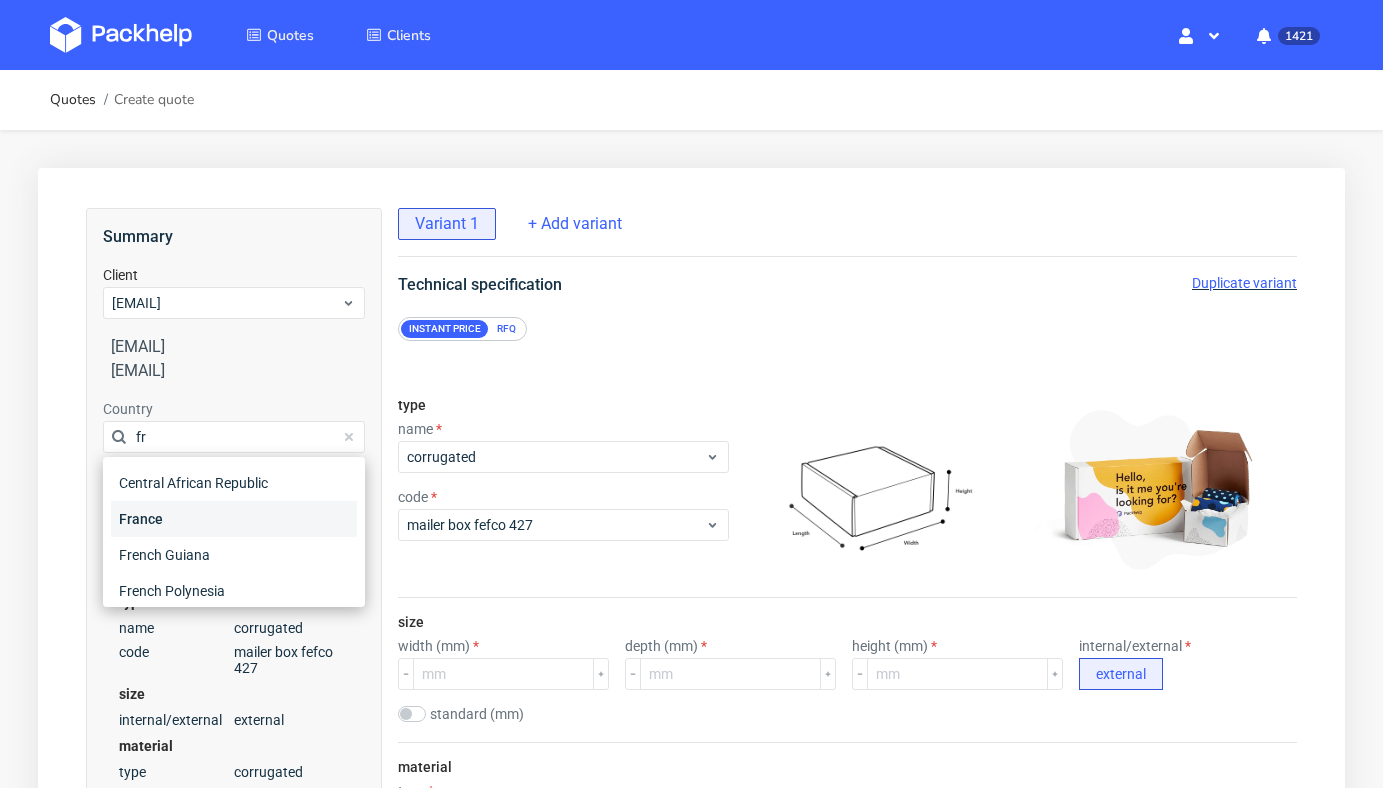 type on "fr" 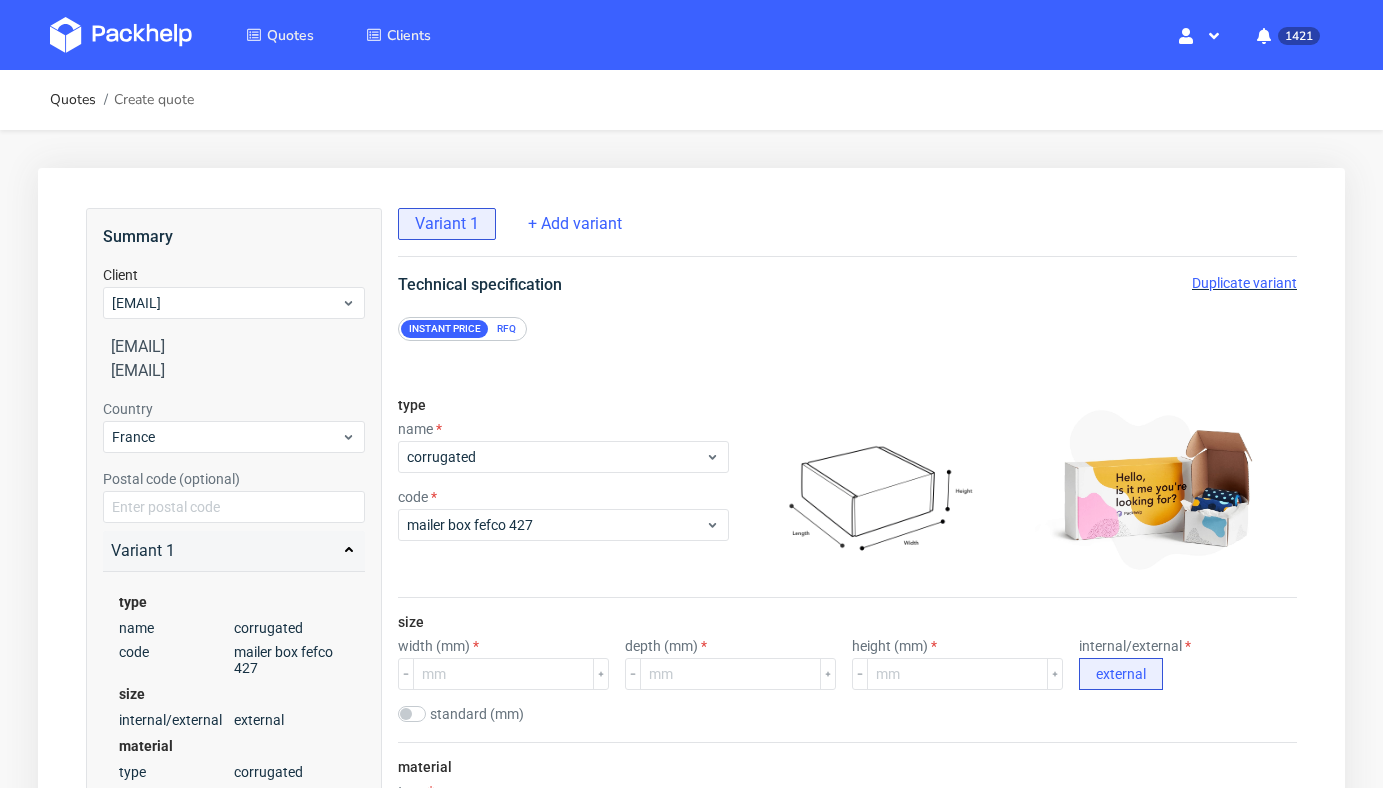 click on "RFQ" at bounding box center (506, 329) 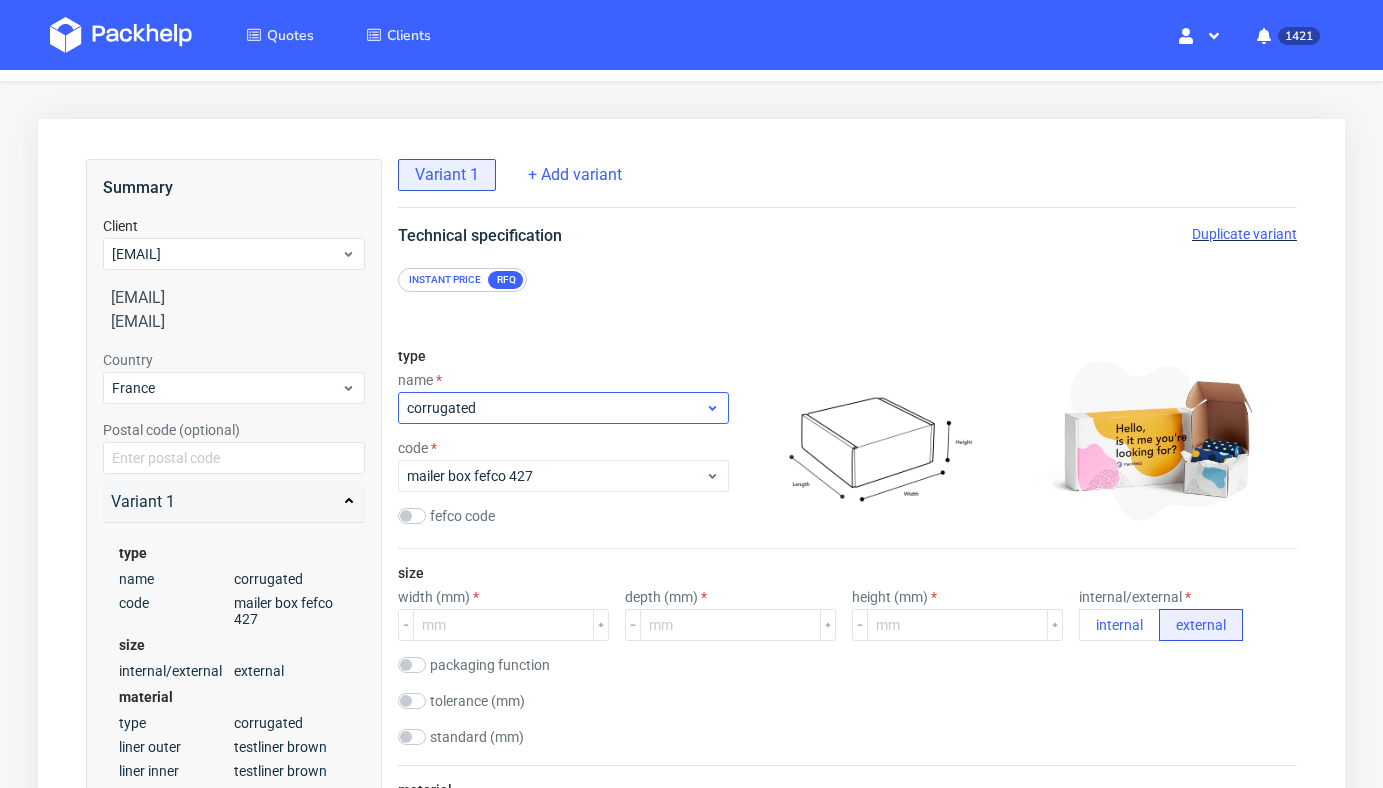 scroll, scrollTop: 50, scrollLeft: 0, axis: vertical 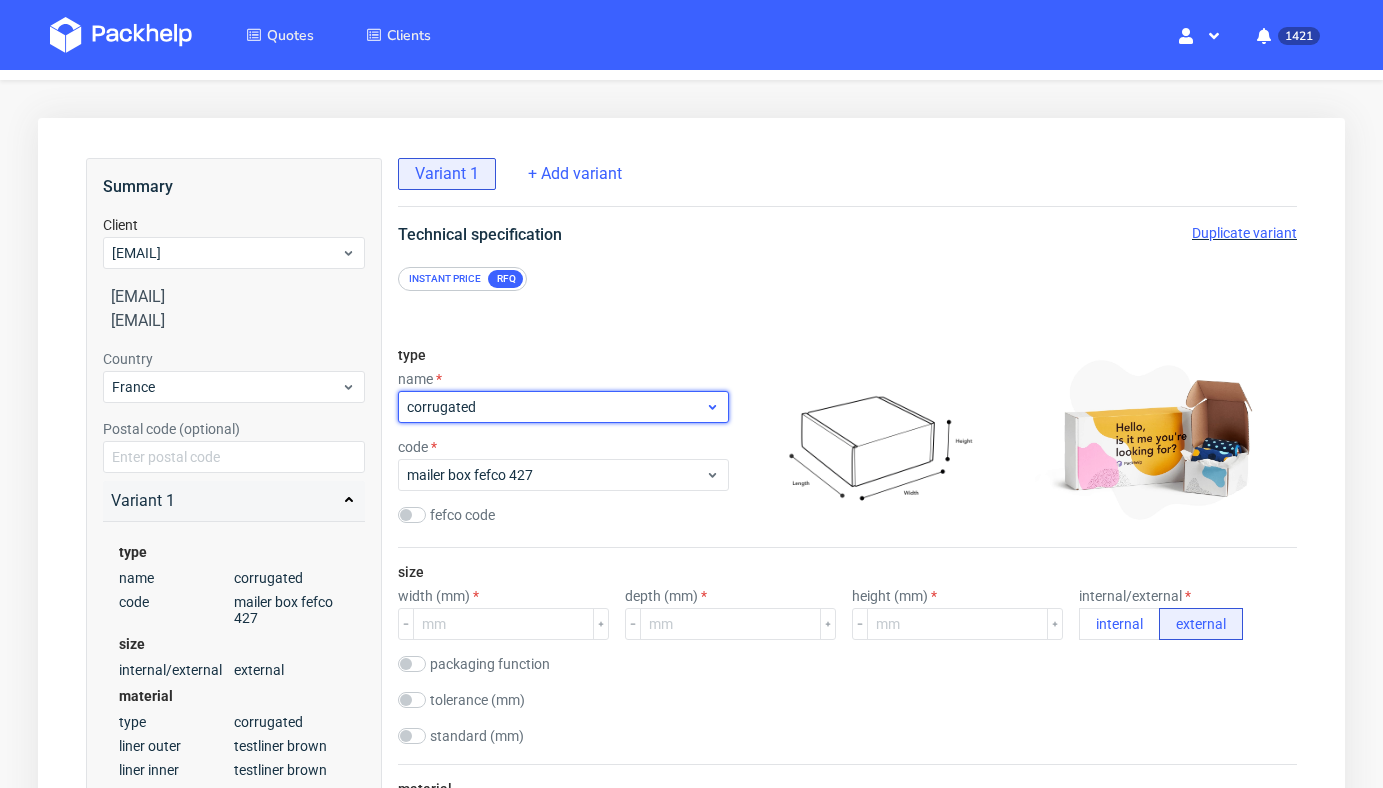 click on "corrugated" at bounding box center (563, 407) 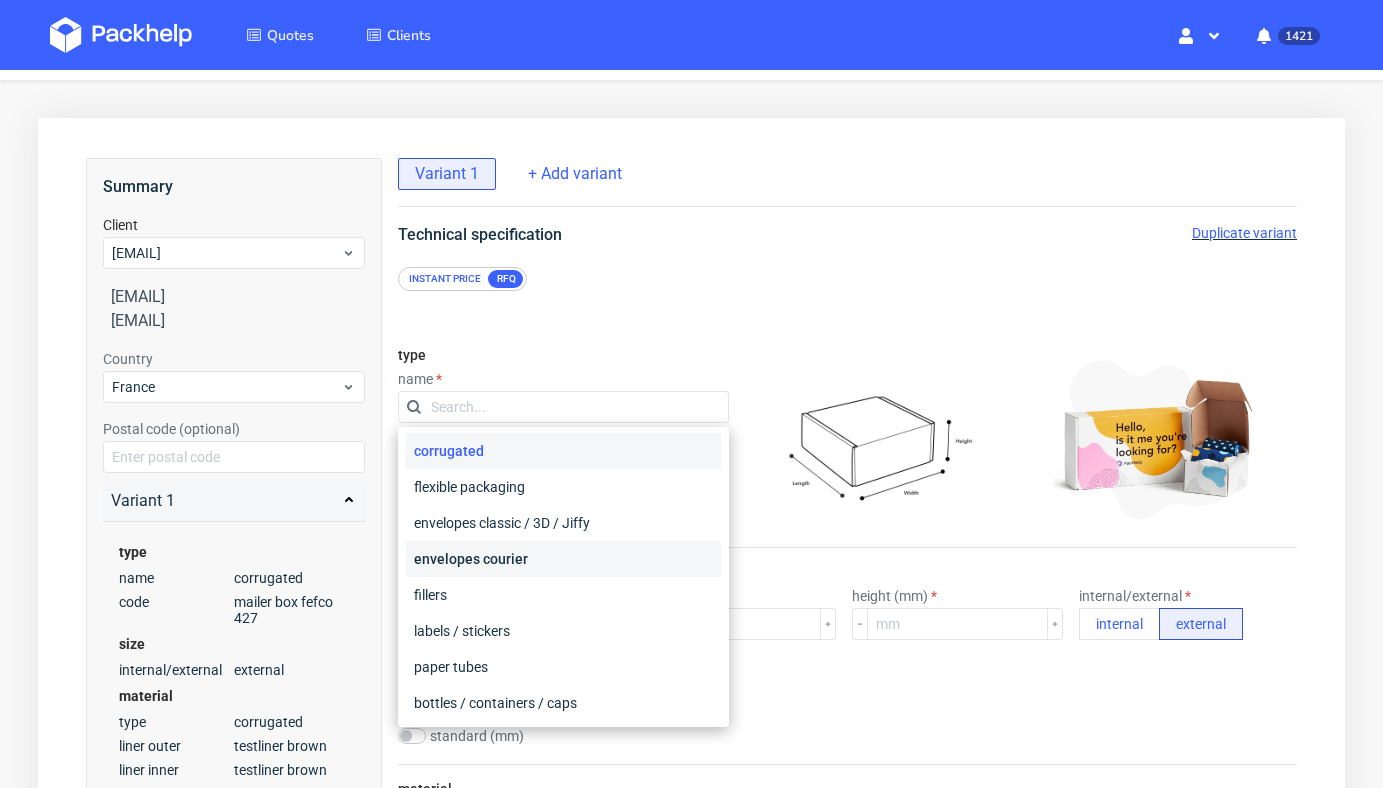 scroll, scrollTop: 0, scrollLeft: 0, axis: both 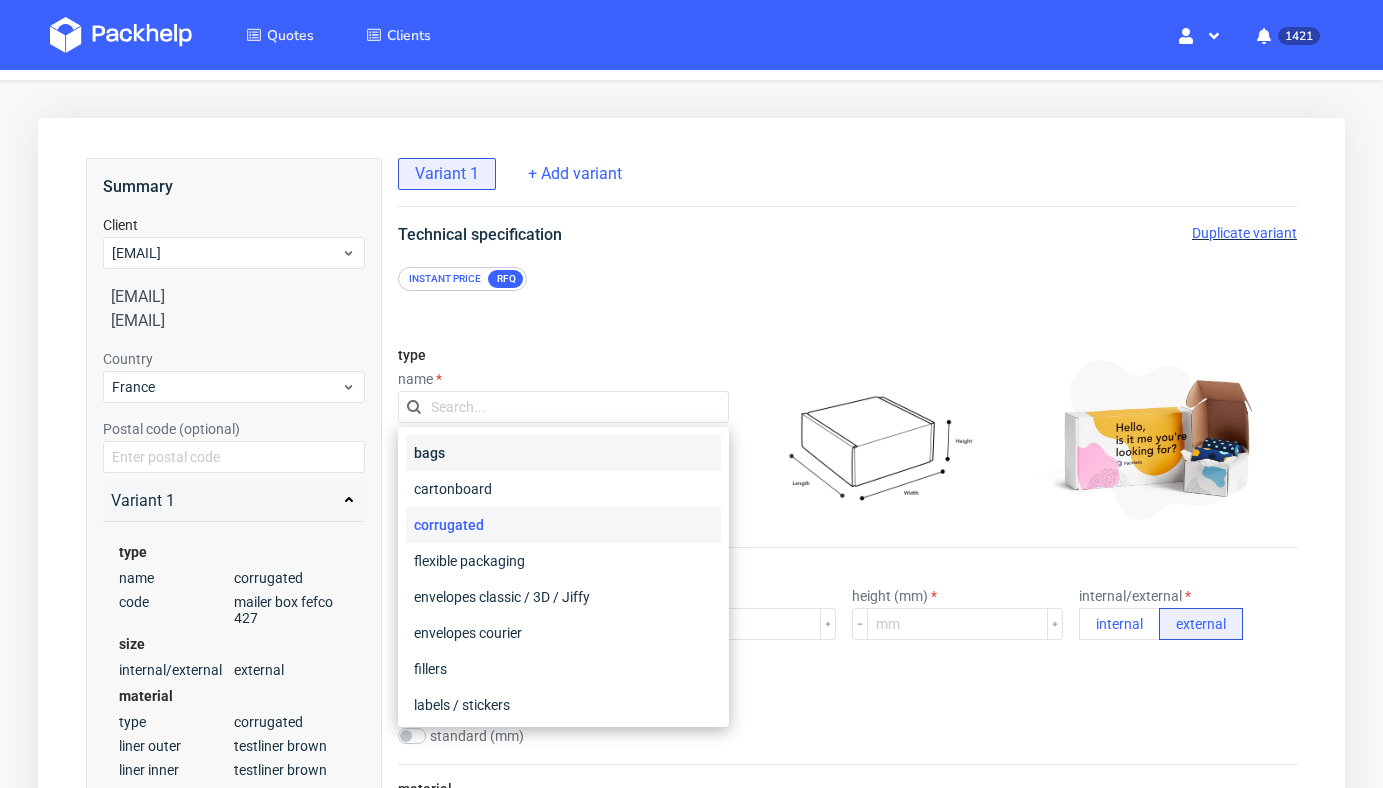 click on "bags" at bounding box center (563, 453) 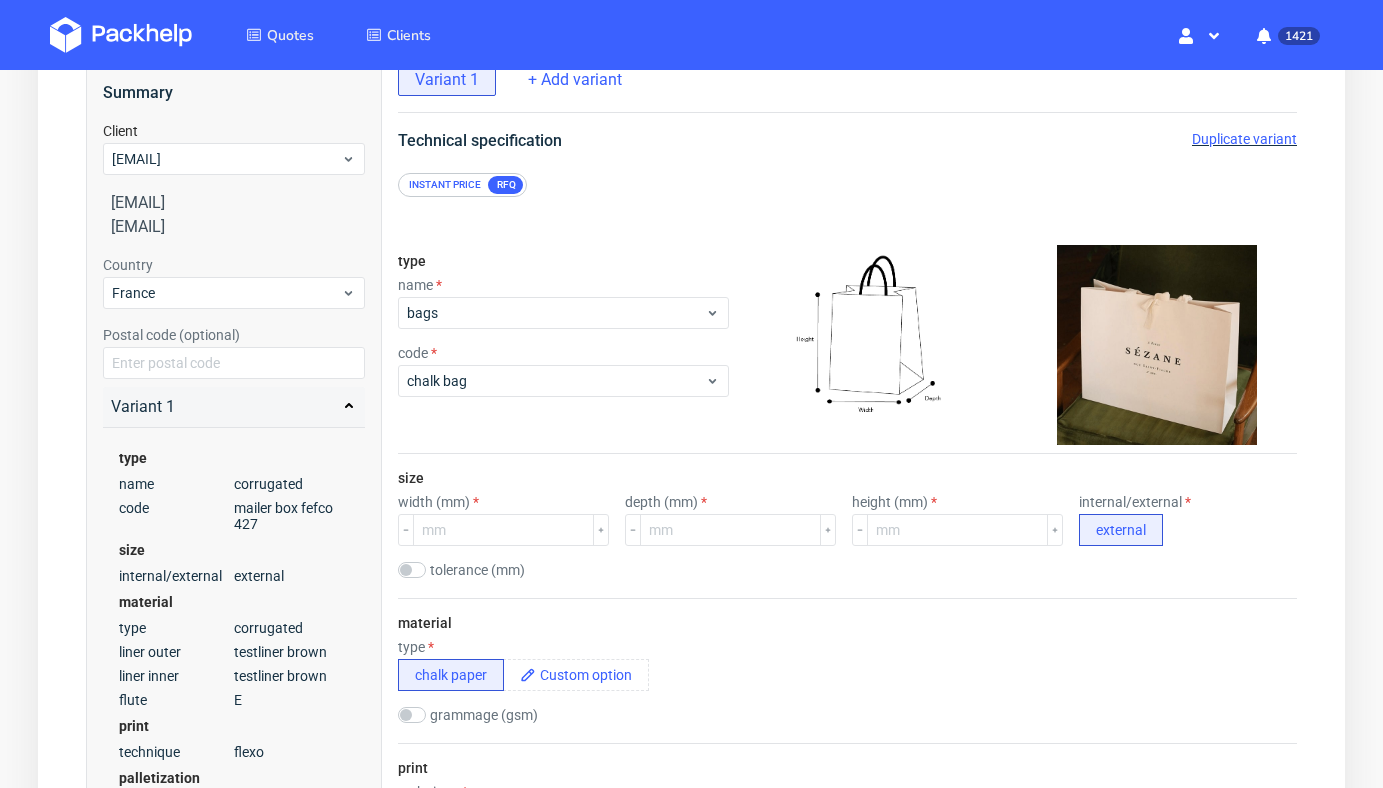 scroll, scrollTop: 201, scrollLeft: 0, axis: vertical 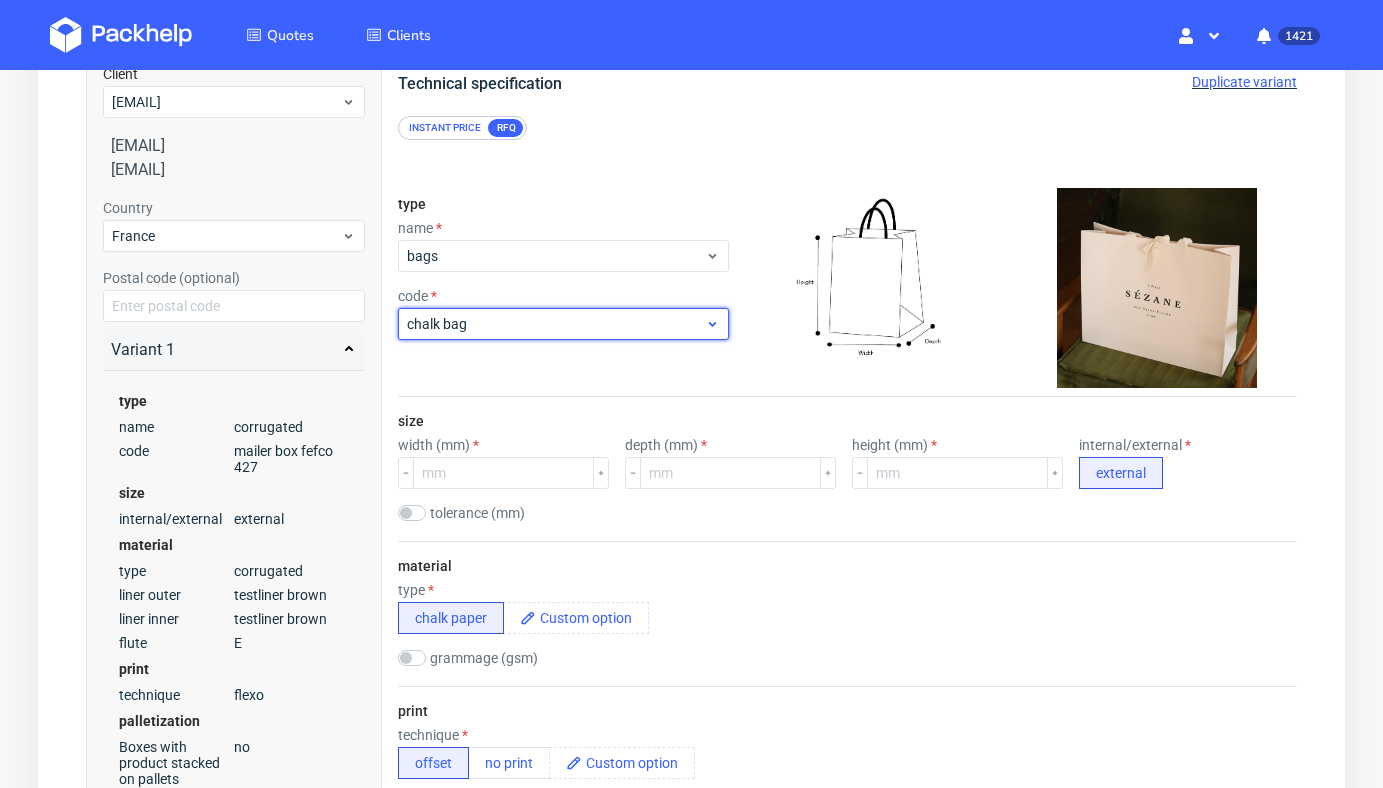 click on "chalk bag" at bounding box center (556, 324) 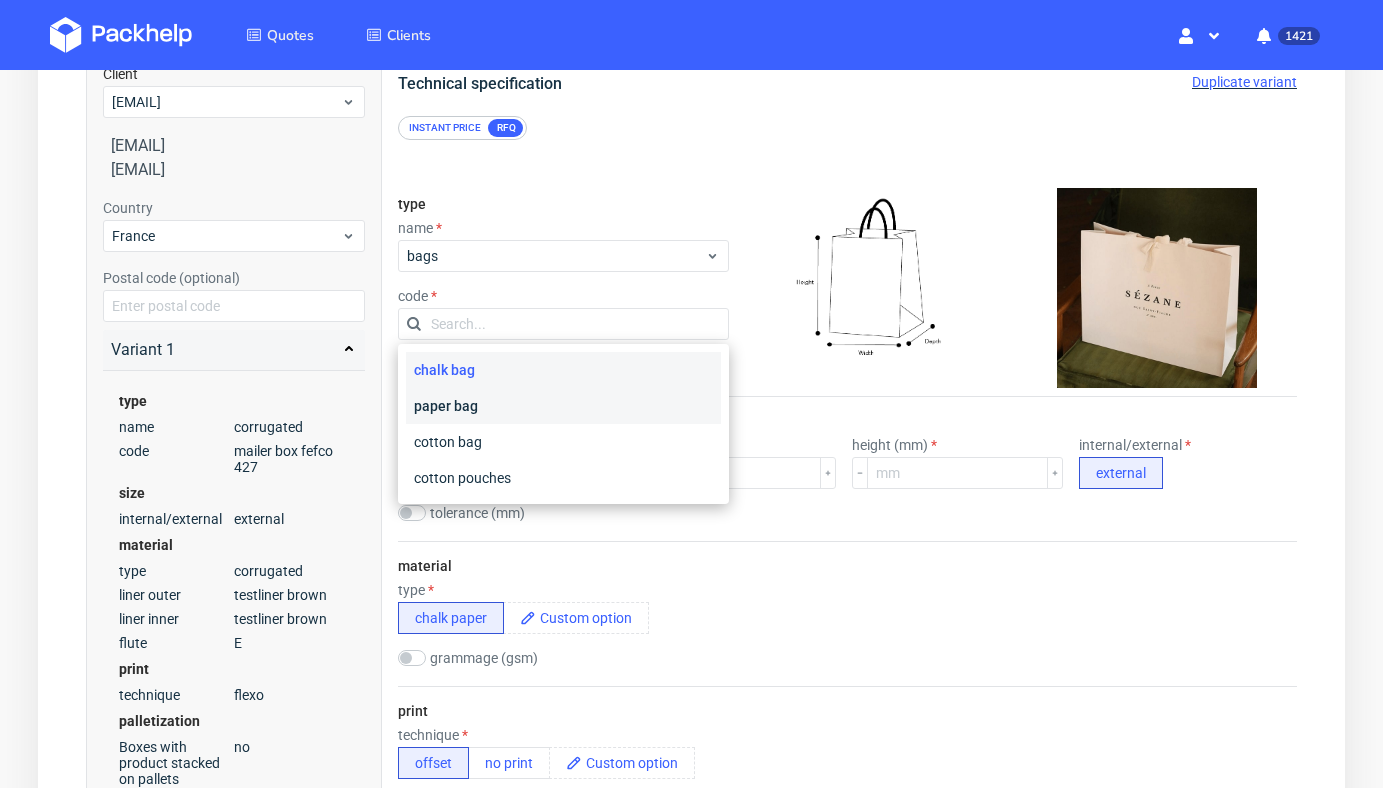 click on "paper bag" at bounding box center [563, 406] 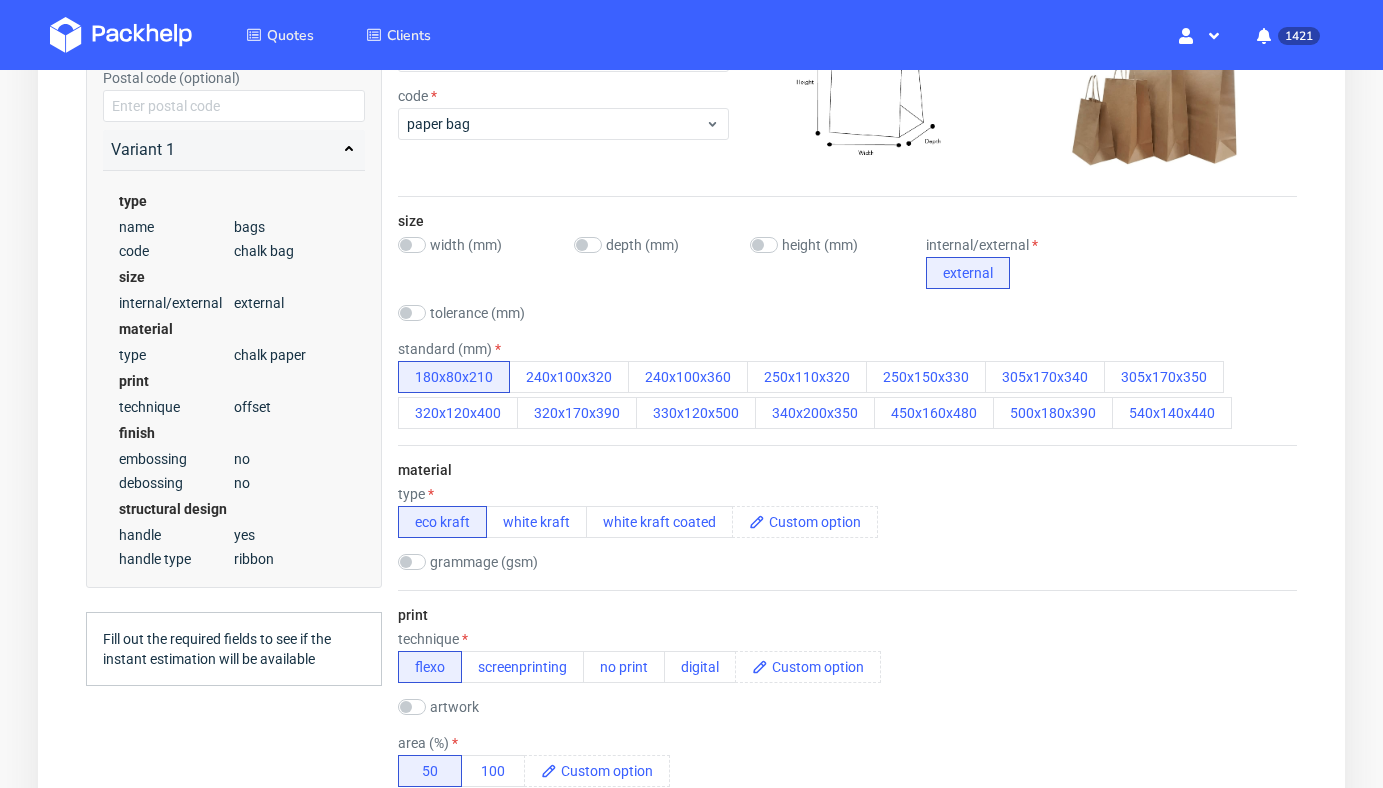 scroll, scrollTop: 399, scrollLeft: 0, axis: vertical 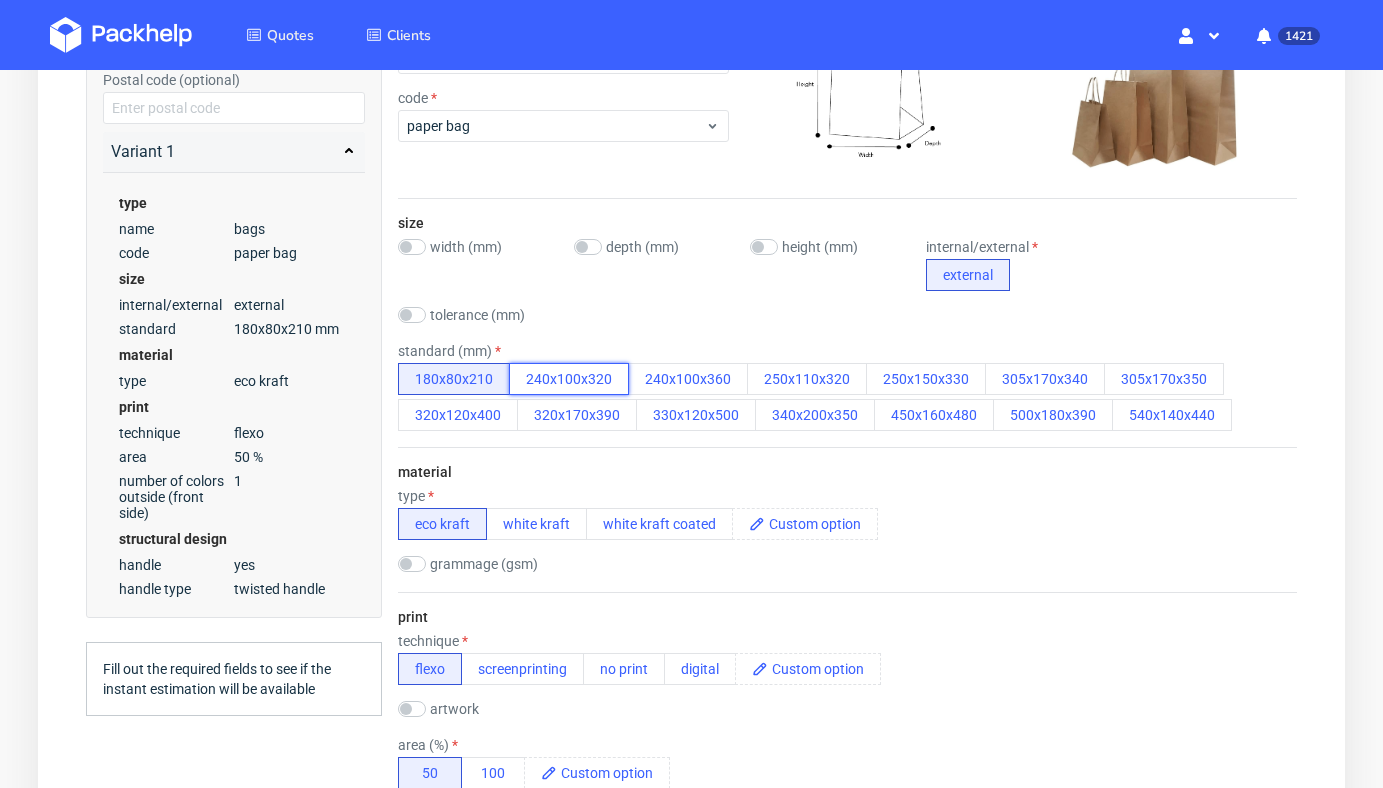 click on "240x100x320" at bounding box center (569, 379) 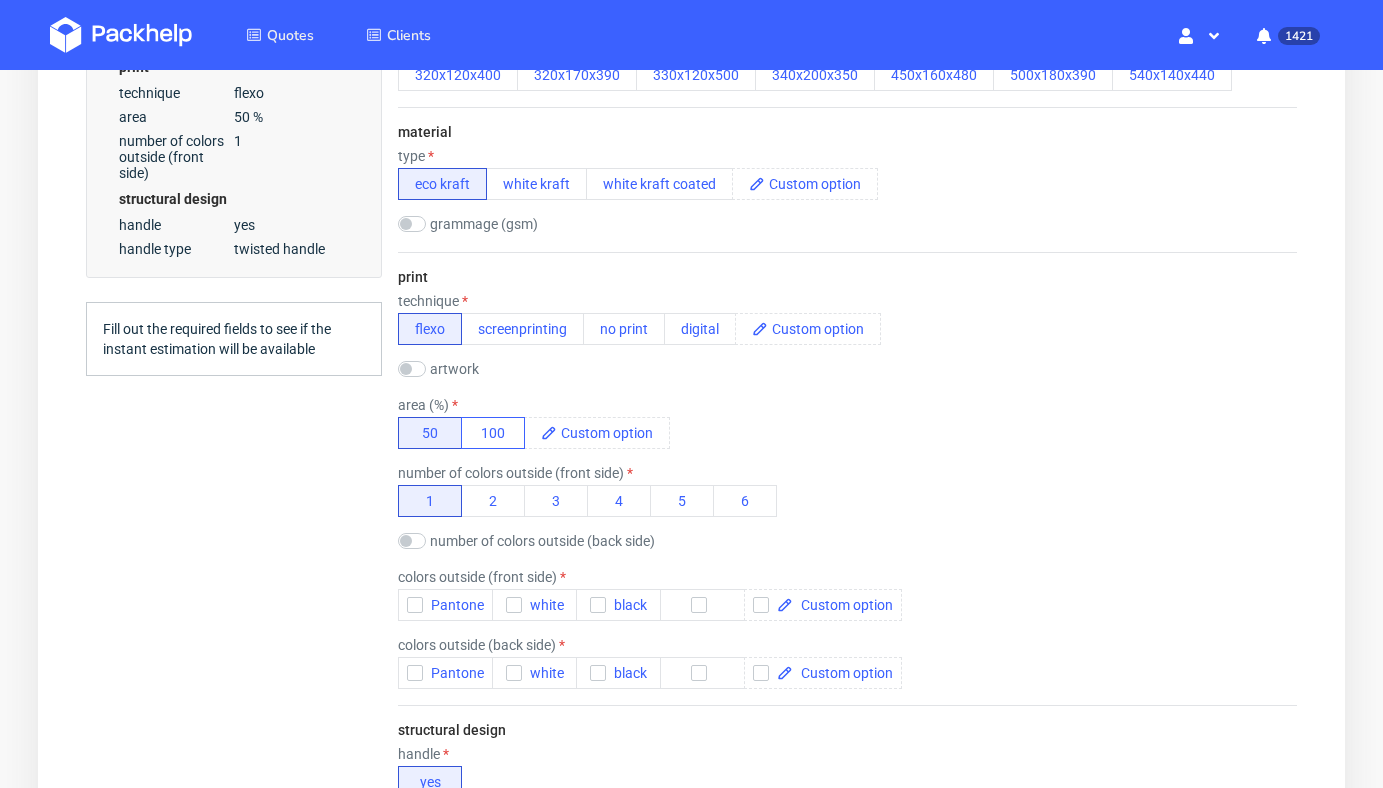 scroll, scrollTop: 791, scrollLeft: 0, axis: vertical 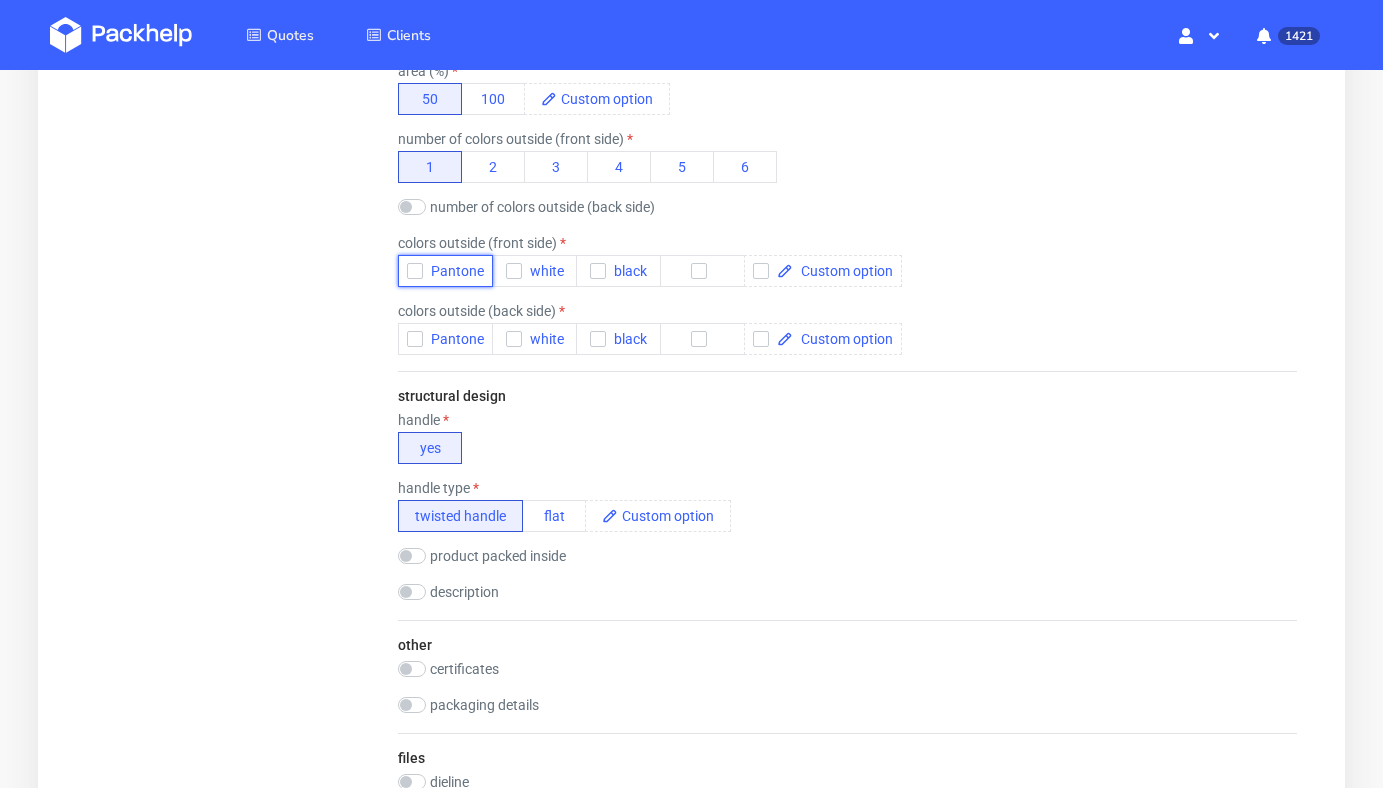 click 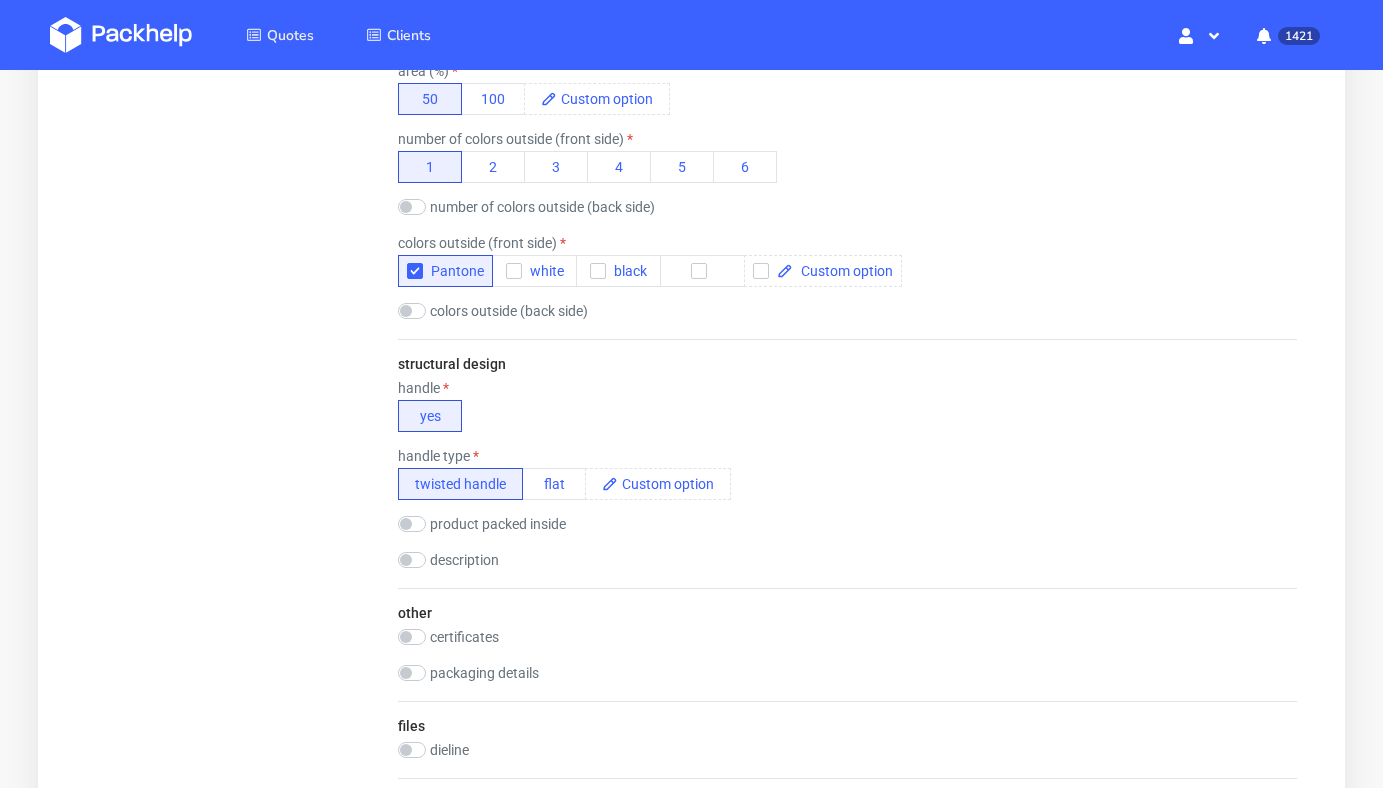 click on "Summary Client [EMAIL] [EMAIL] [EMAIL] Country [COUNTRY] Postal code (optional) Variant 1 type name bags code paper bag size internal/external external standard 240x100x320 mm material type eco kraft print technique flexo area 50 % number of colors outside (front side) 1 structural design handle yes handle type twisted handle Checking if instant estimations are available" at bounding box center (234, 108) 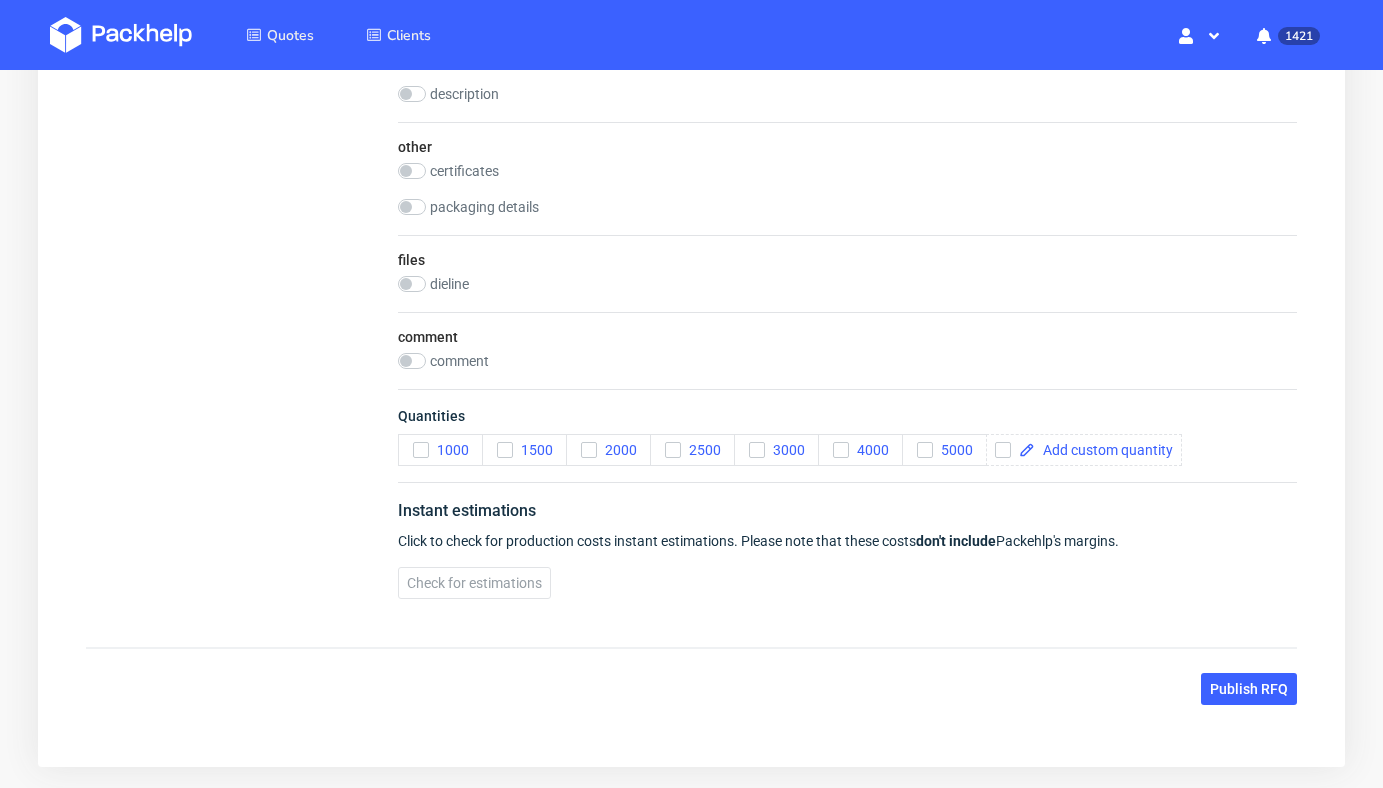 scroll, scrollTop: 1538, scrollLeft: 0, axis: vertical 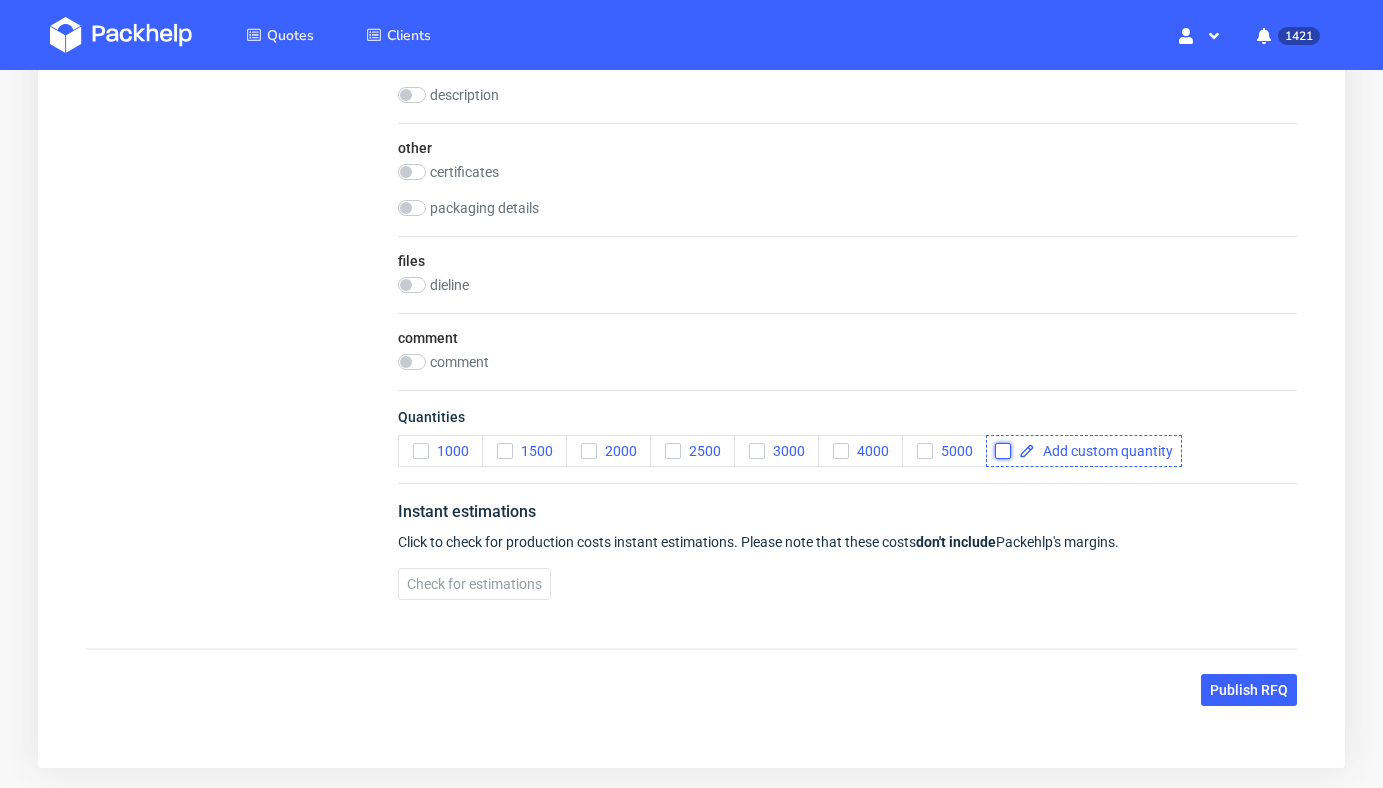 click at bounding box center (1003, 451) 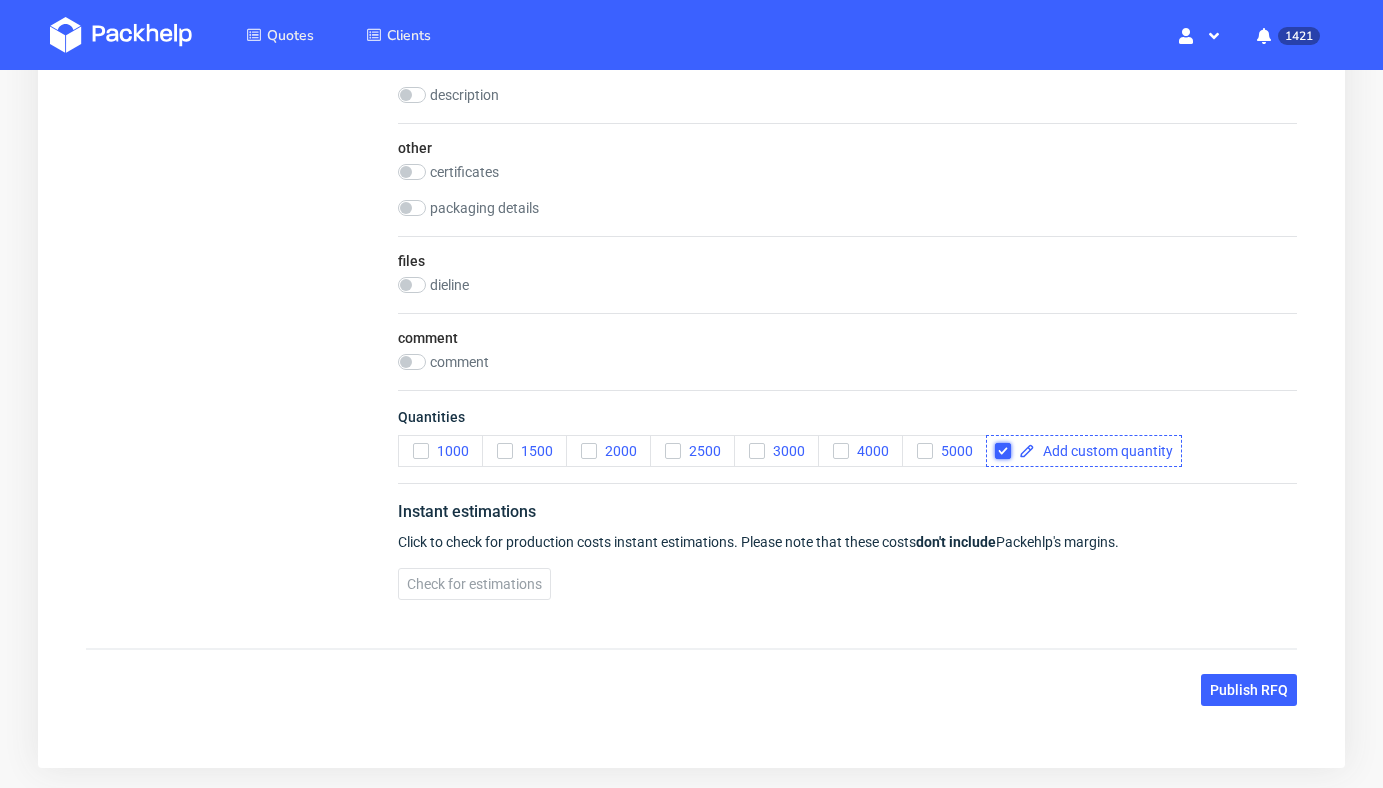 checkbox on "true" 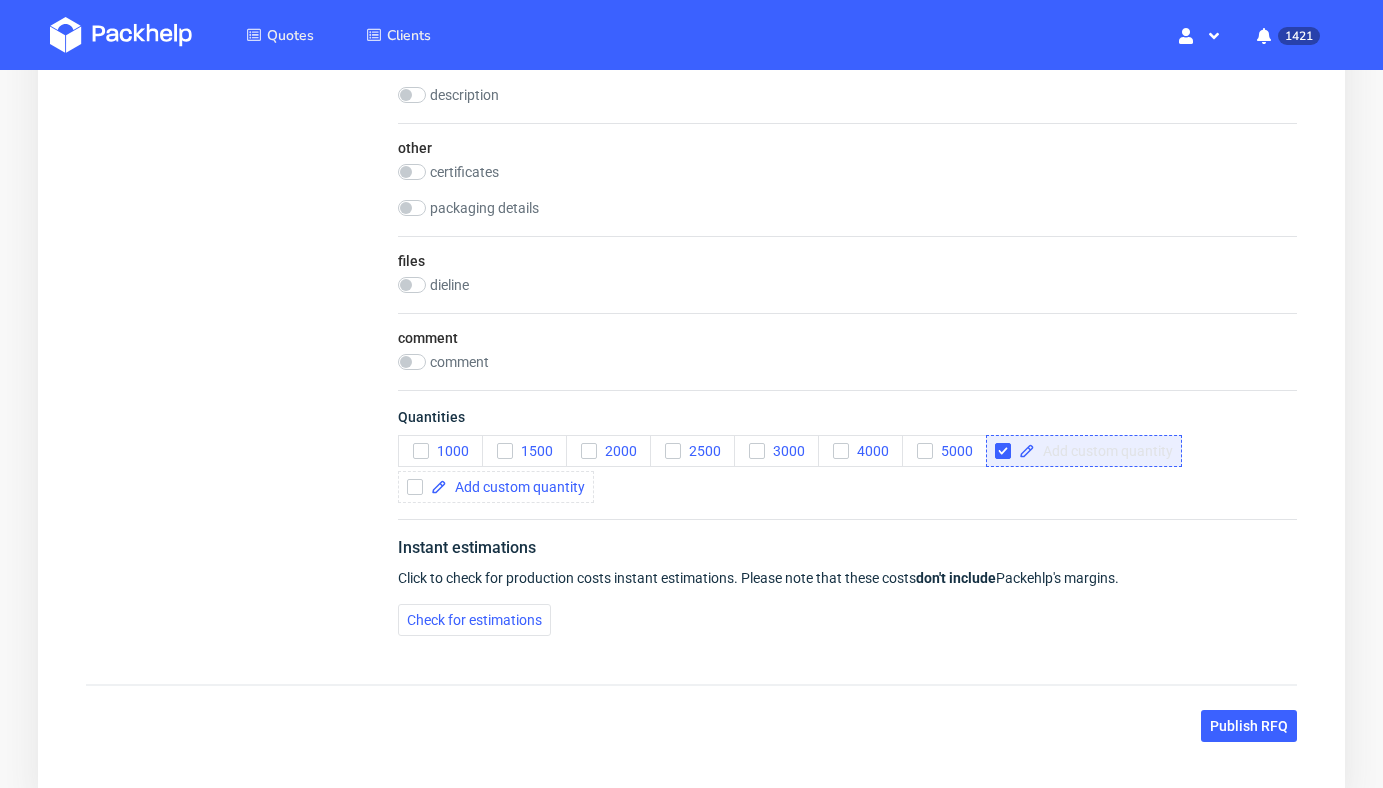 click at bounding box center [1104, 451] 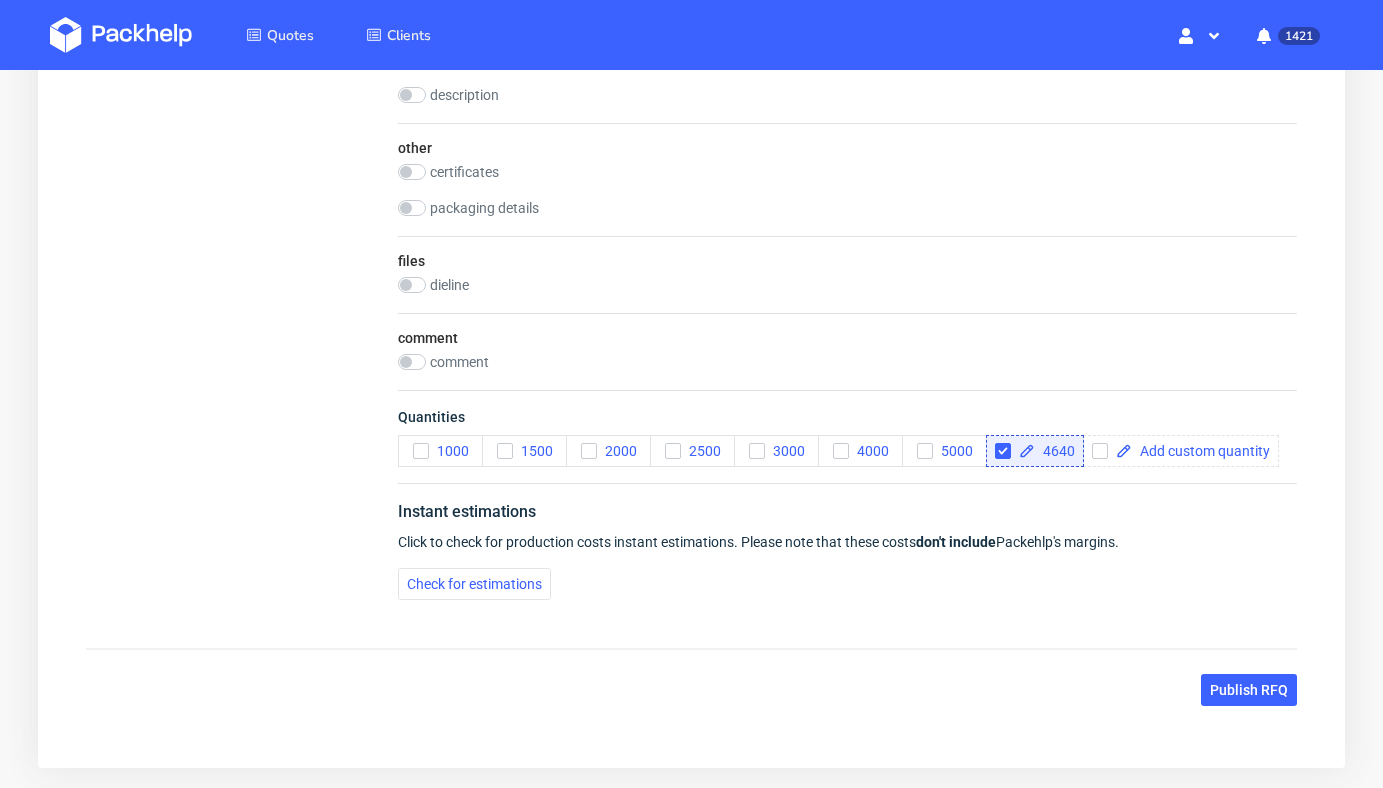 click on "Instant estimations" at bounding box center [847, 516] 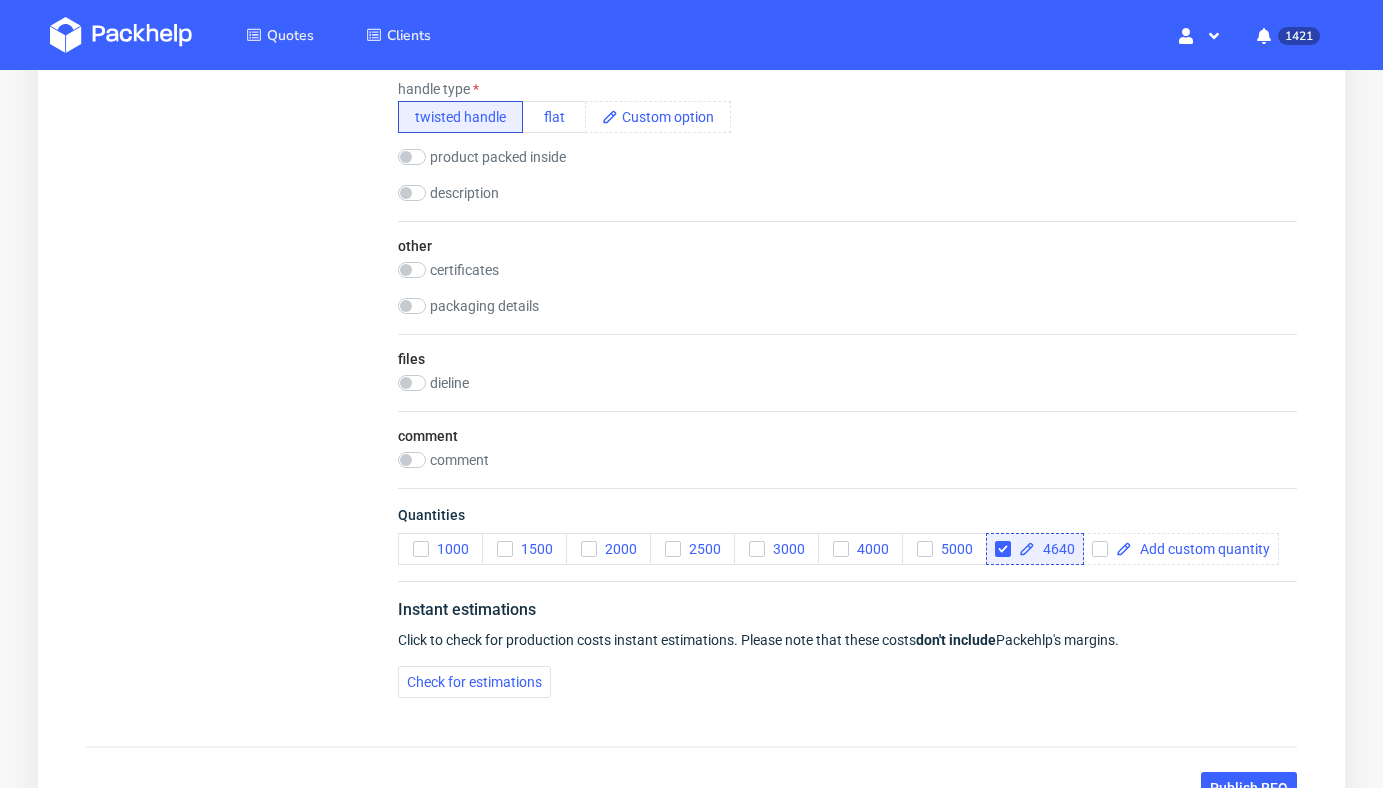 scroll, scrollTop: 1438, scrollLeft: 0, axis: vertical 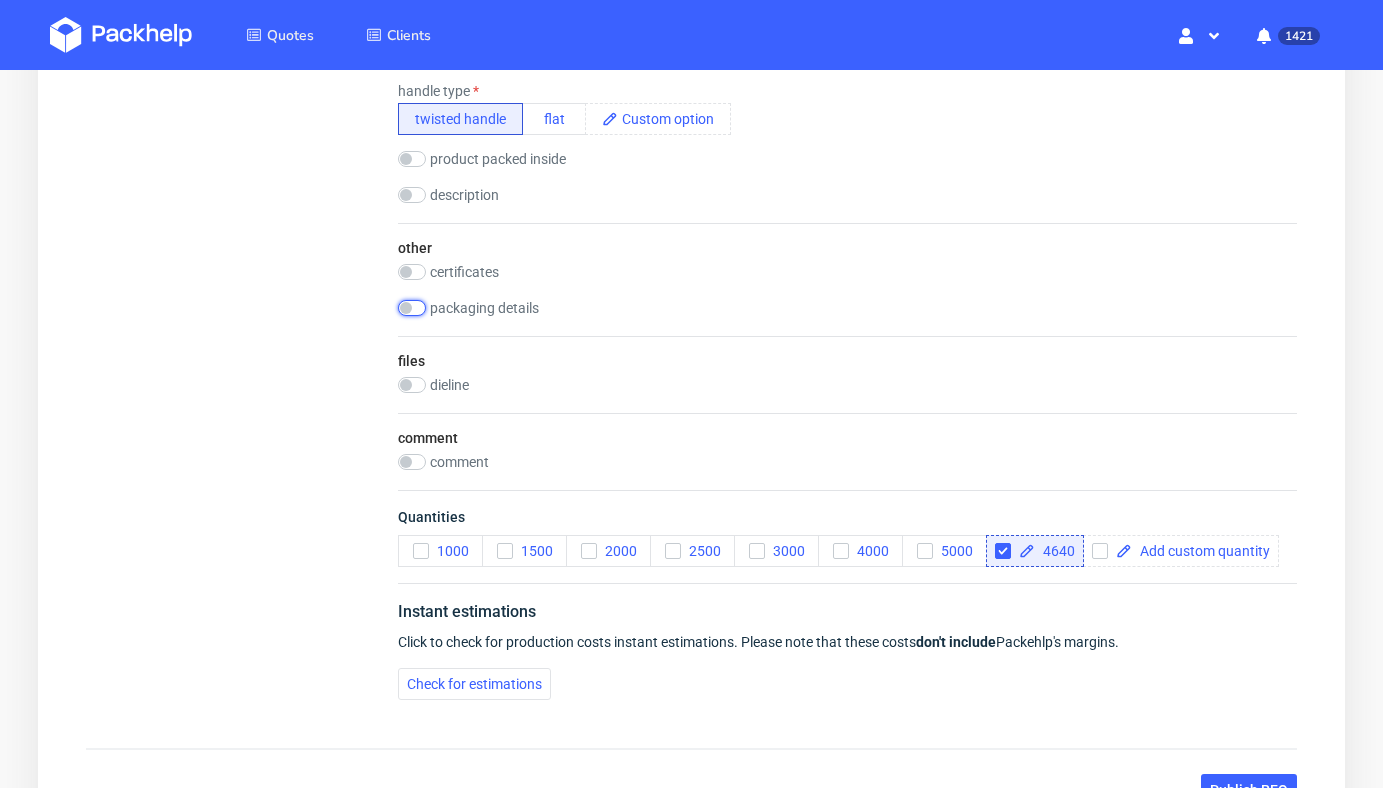 click at bounding box center [412, 308] 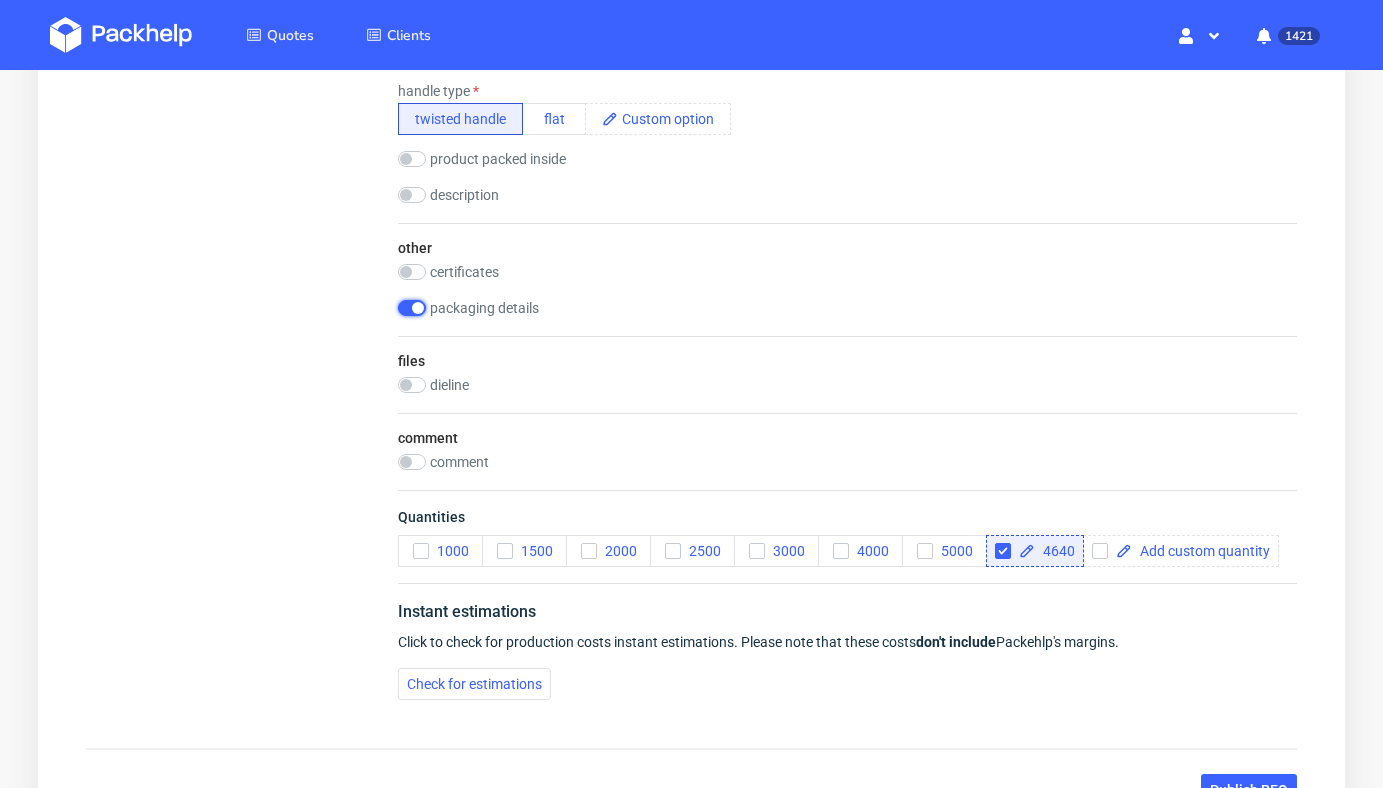 checkbox on "true" 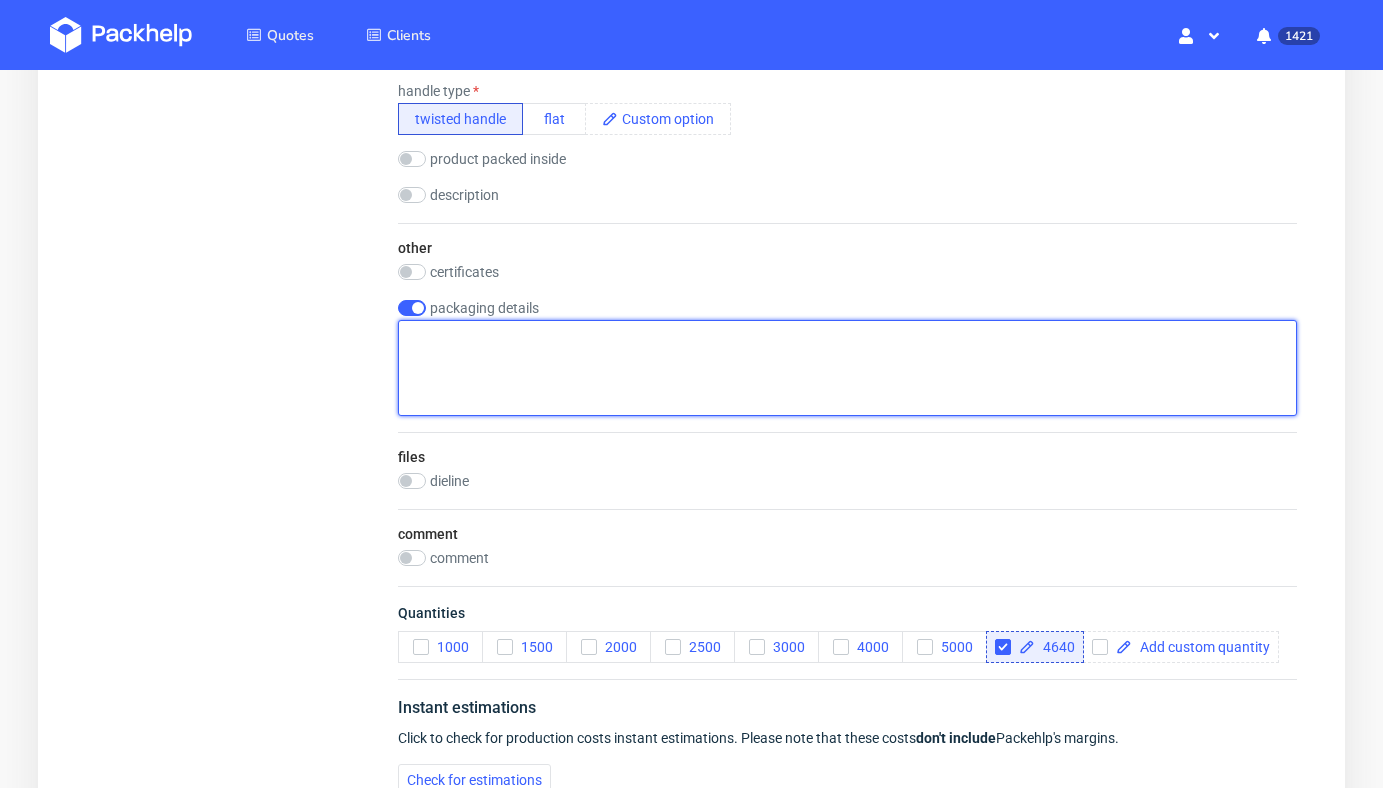 click at bounding box center [847, 368] 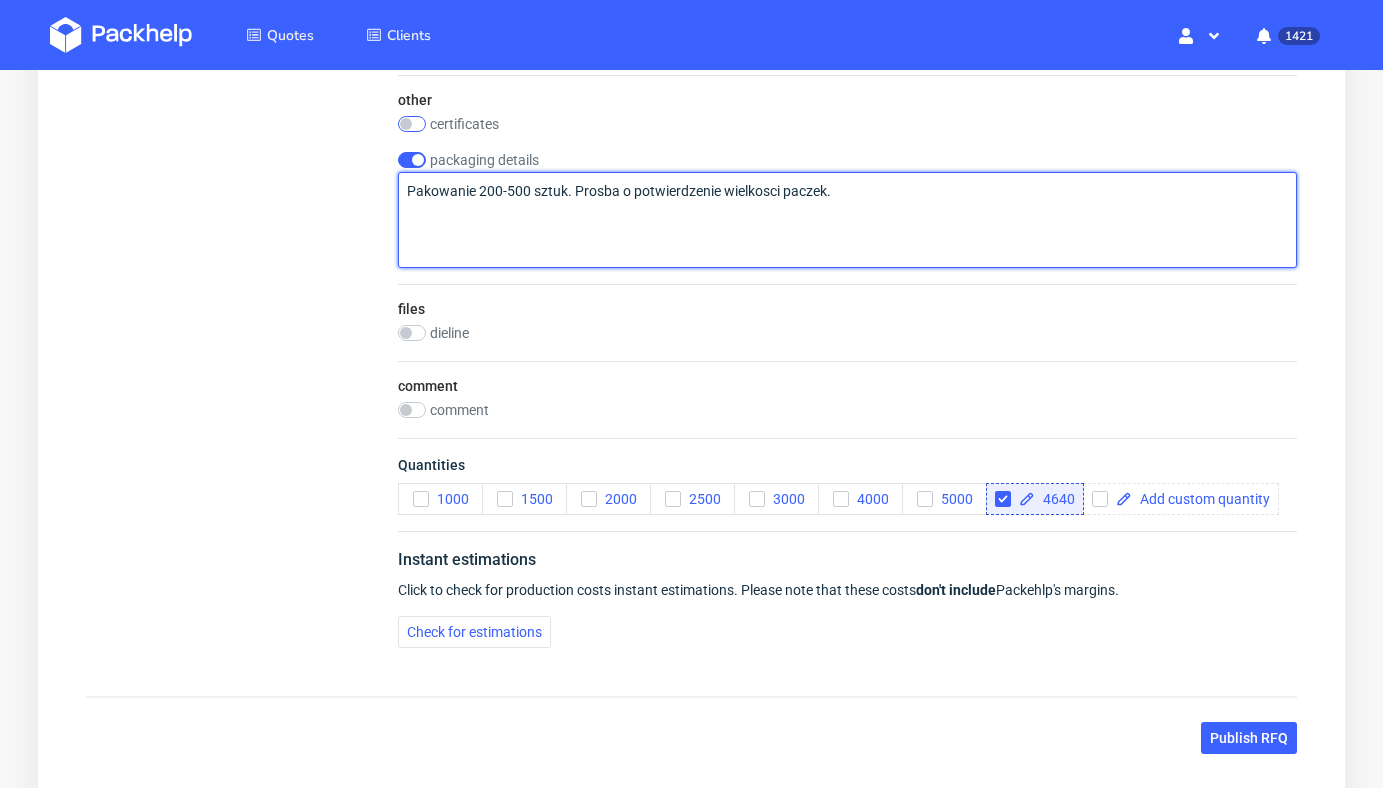 scroll, scrollTop: 1600, scrollLeft: 0, axis: vertical 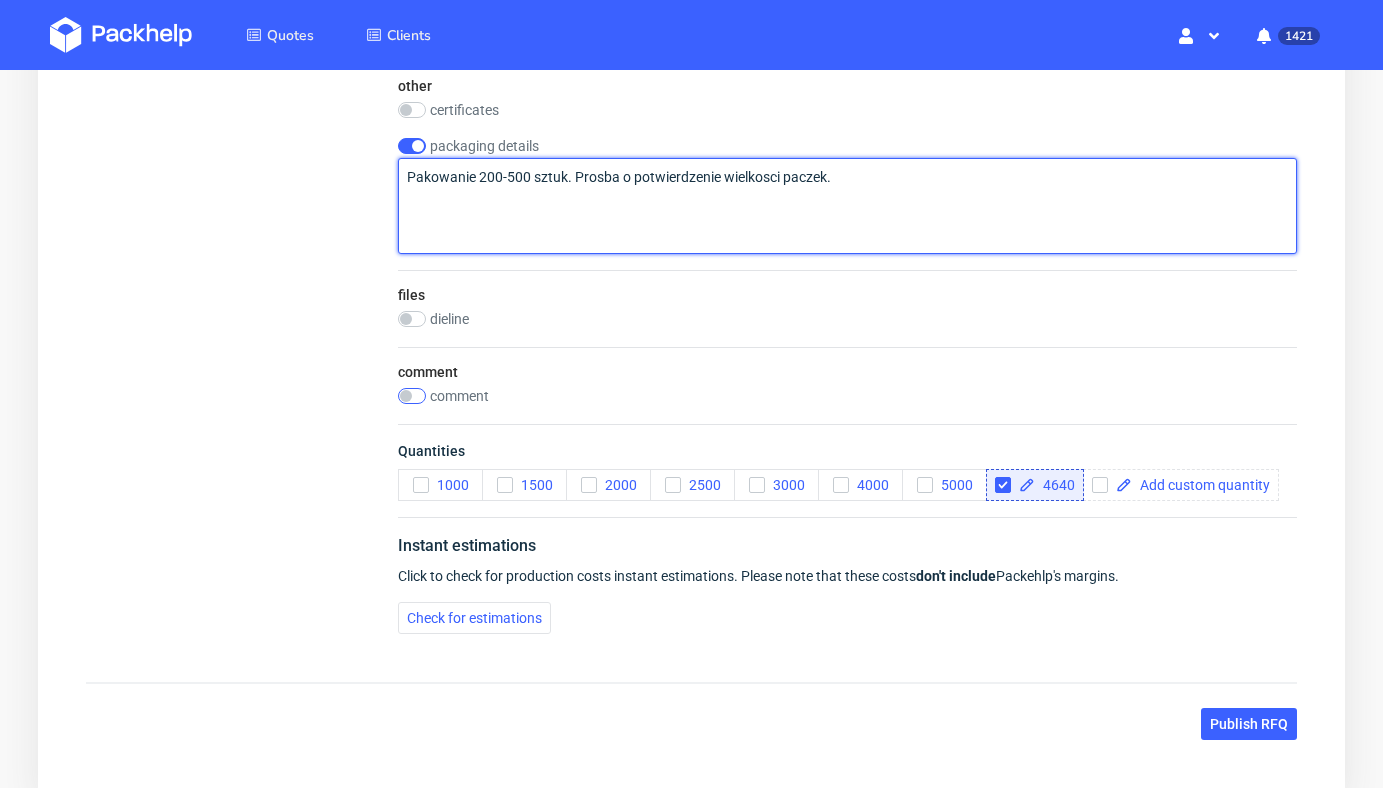 type on "Pakowanie 200-500 sztuk. Prosba o potwierdzenie wielkosci paczek." 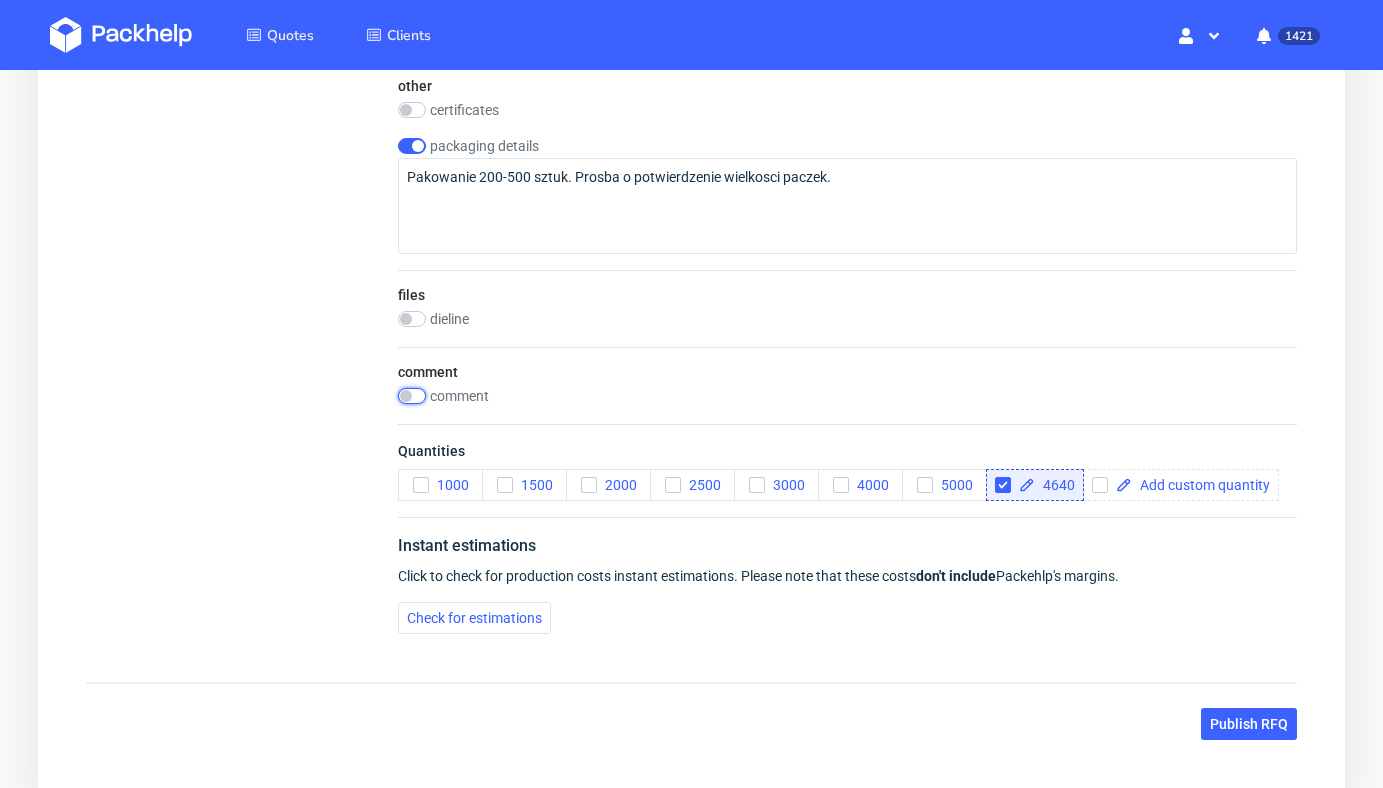 click at bounding box center (412, 396) 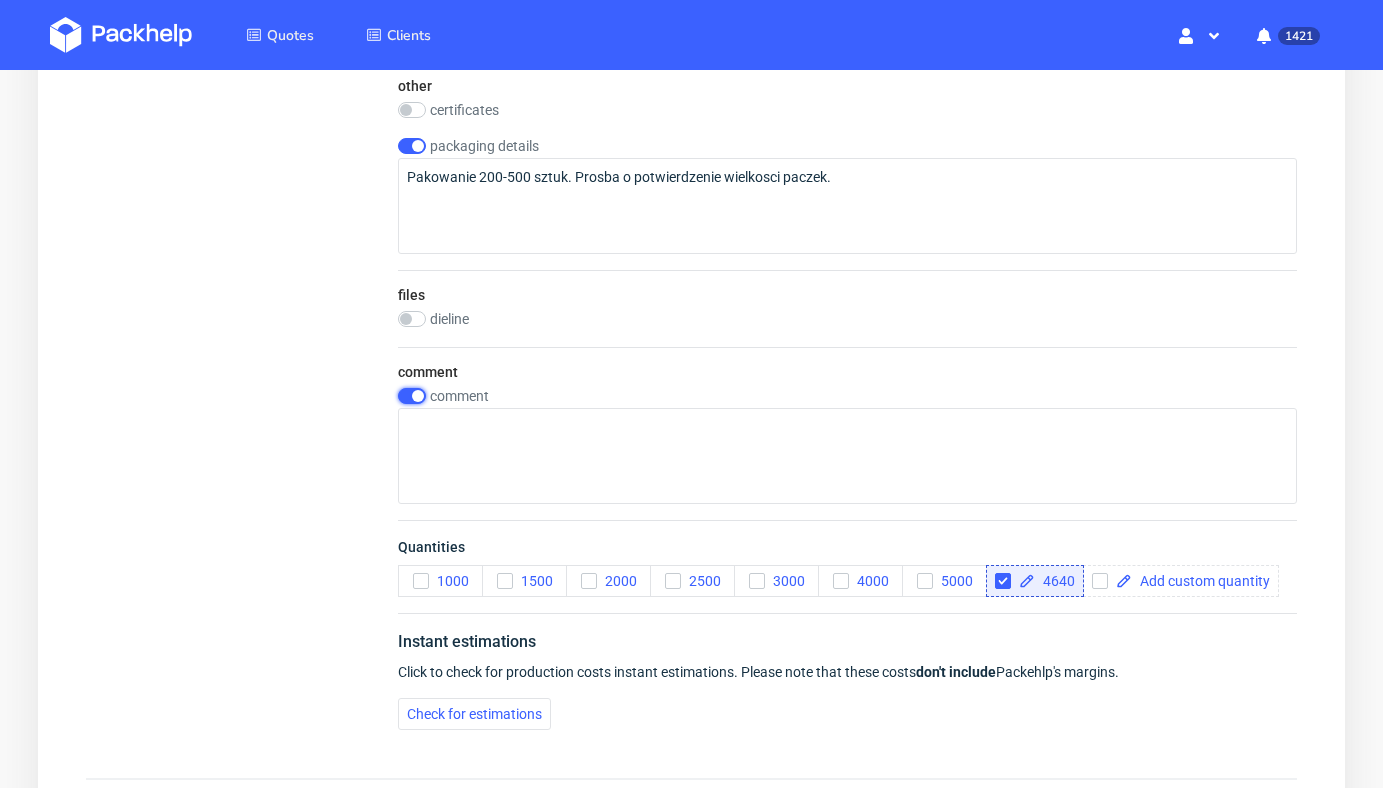 click at bounding box center (412, 396) 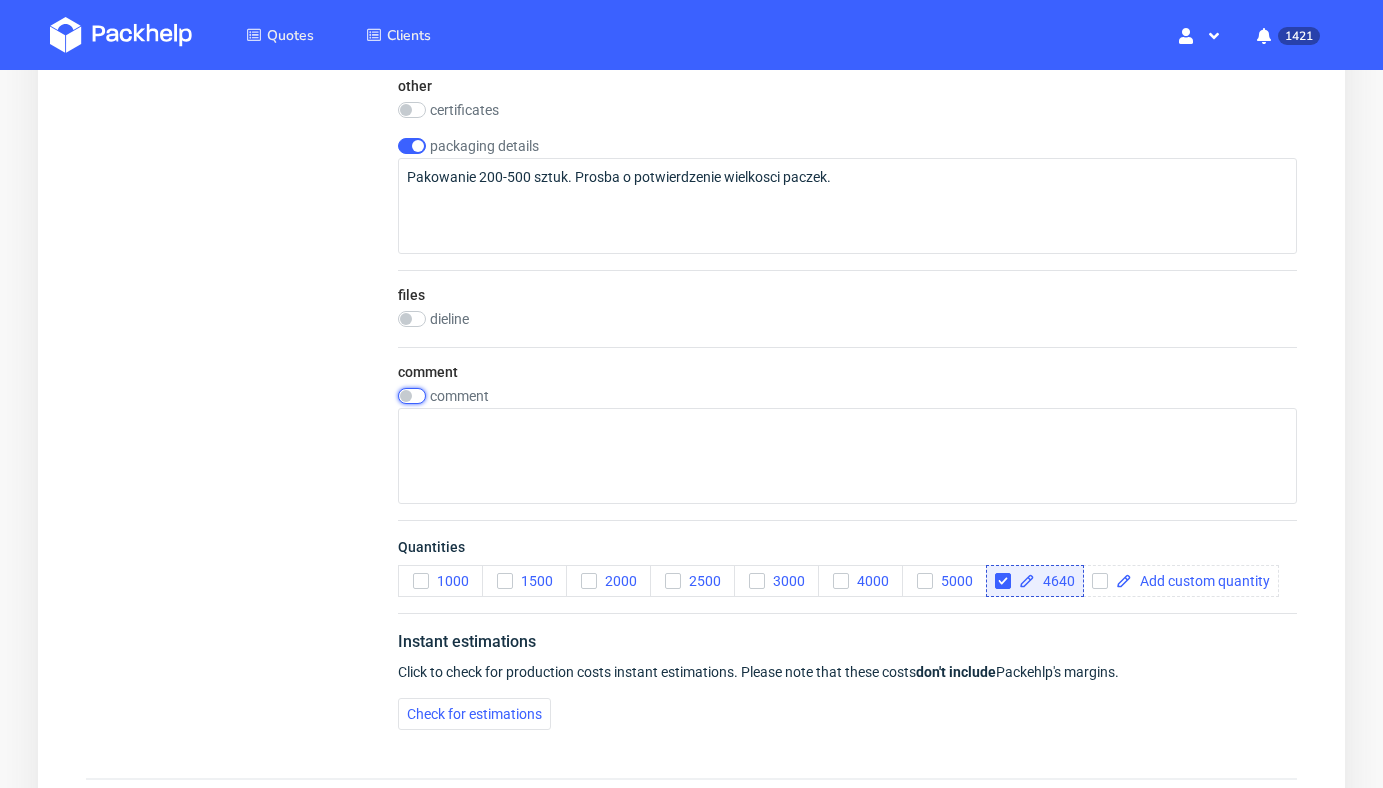 checkbox on "false" 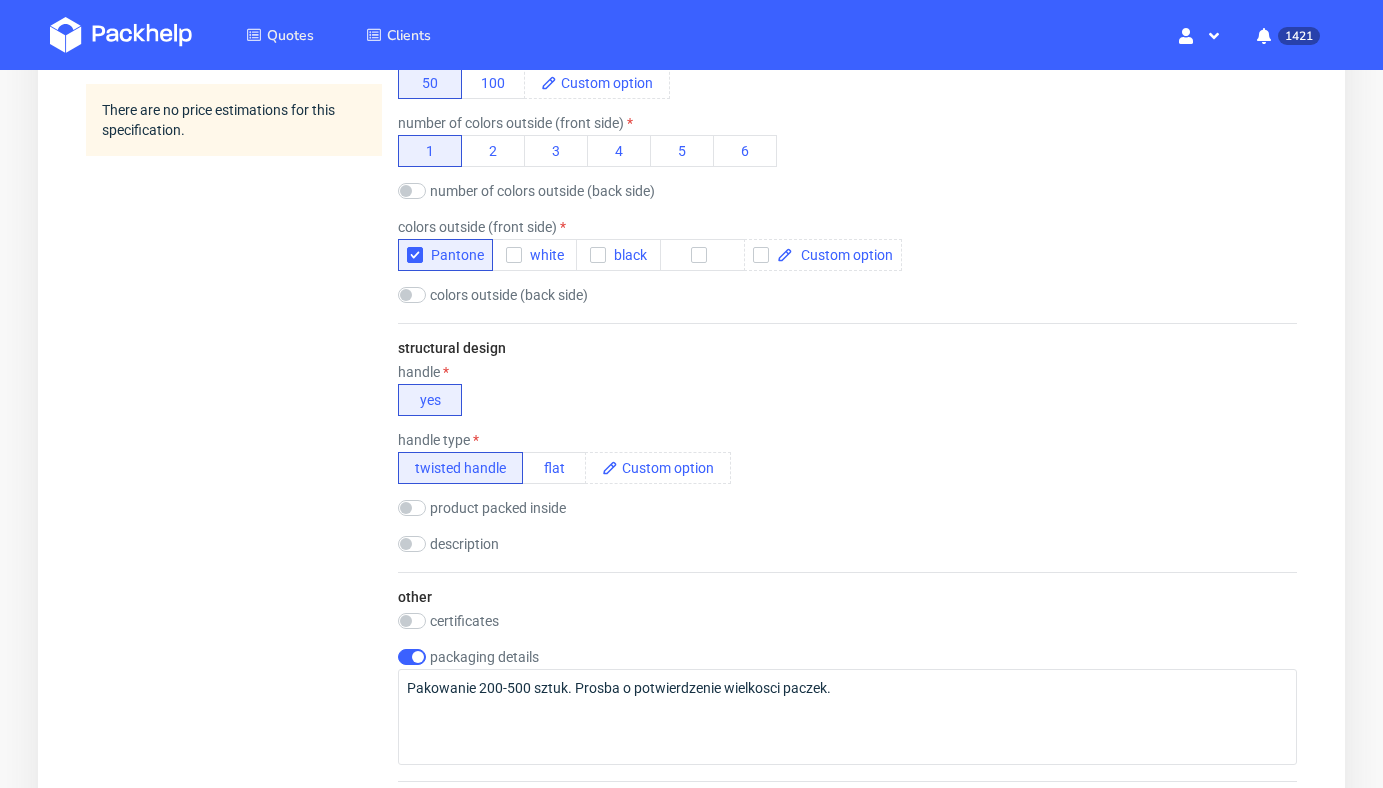 scroll, scrollTop: 1426, scrollLeft: 0, axis: vertical 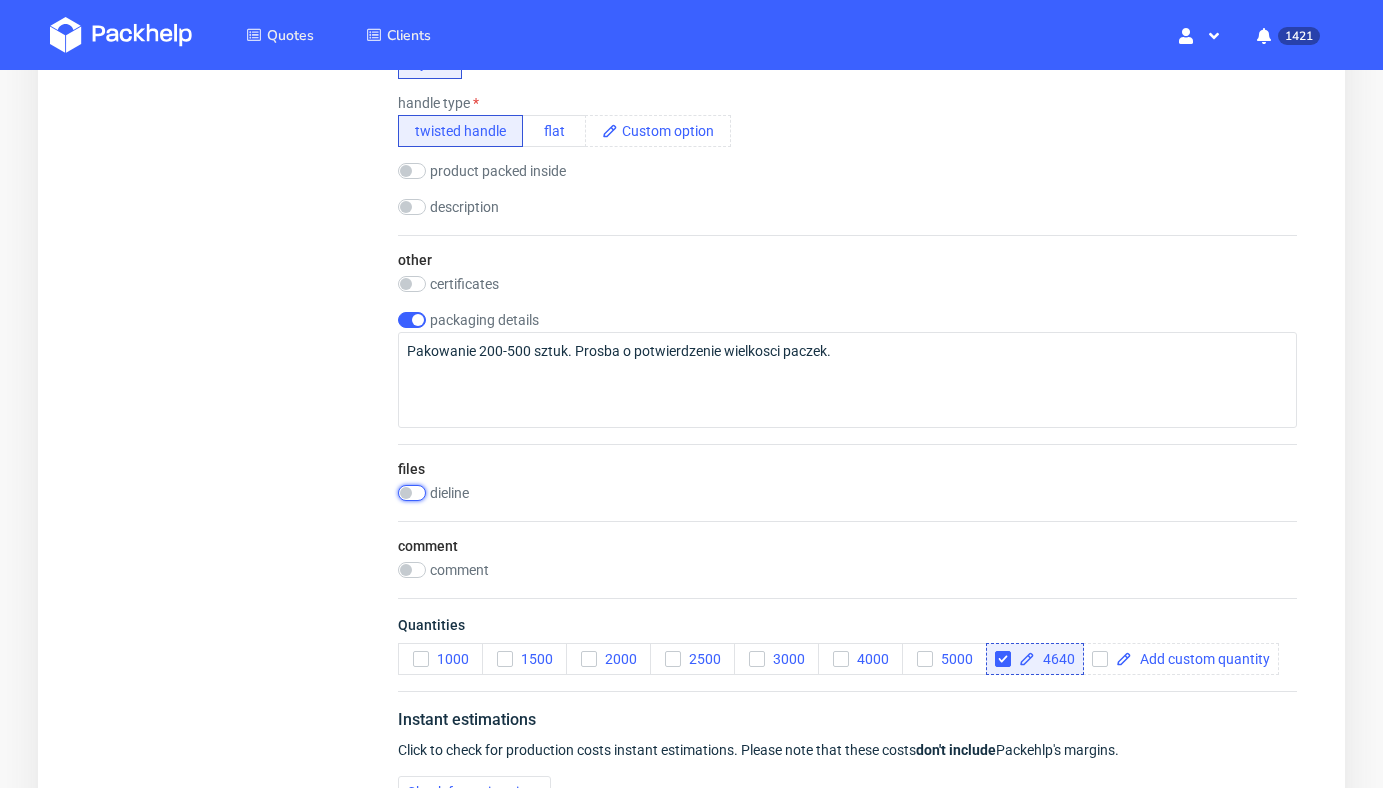click at bounding box center [412, 493] 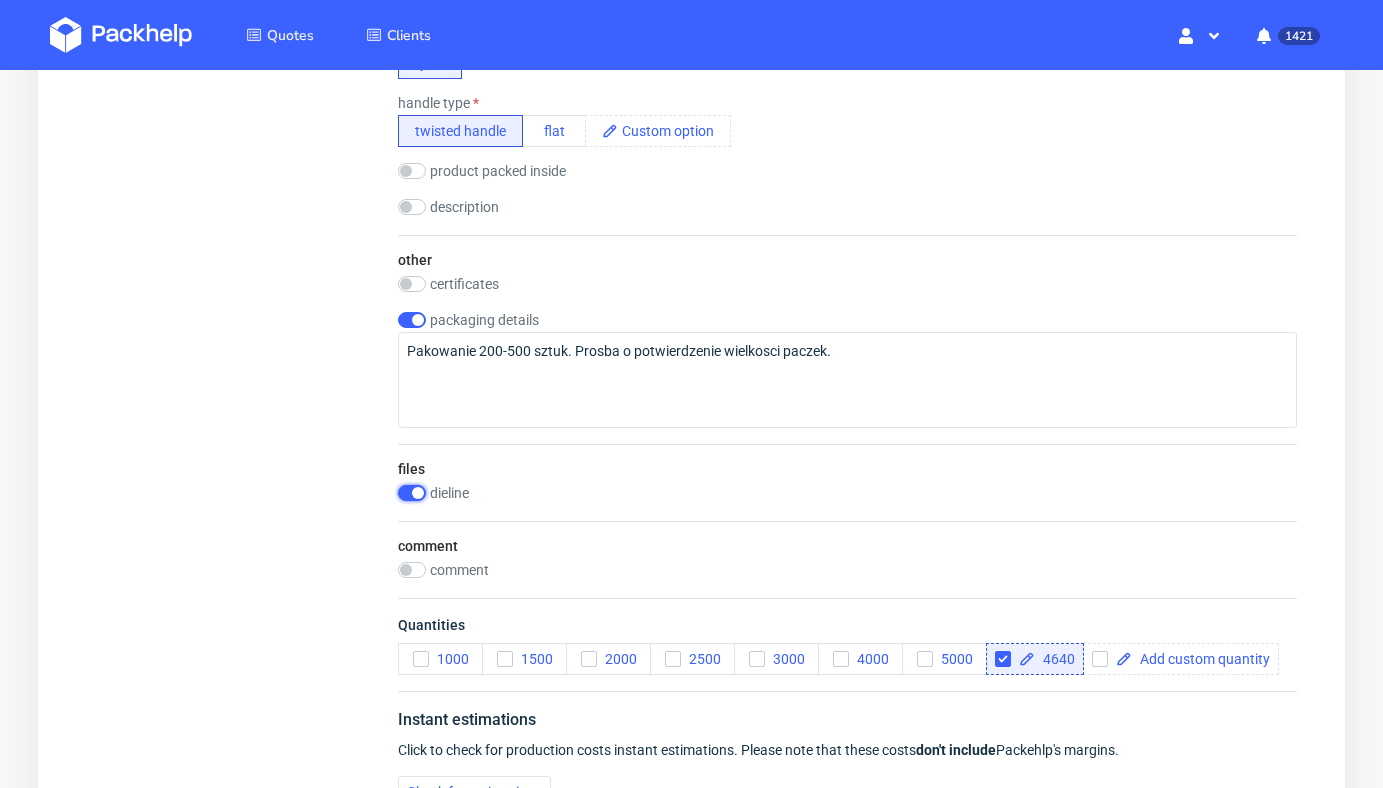 checkbox on "true" 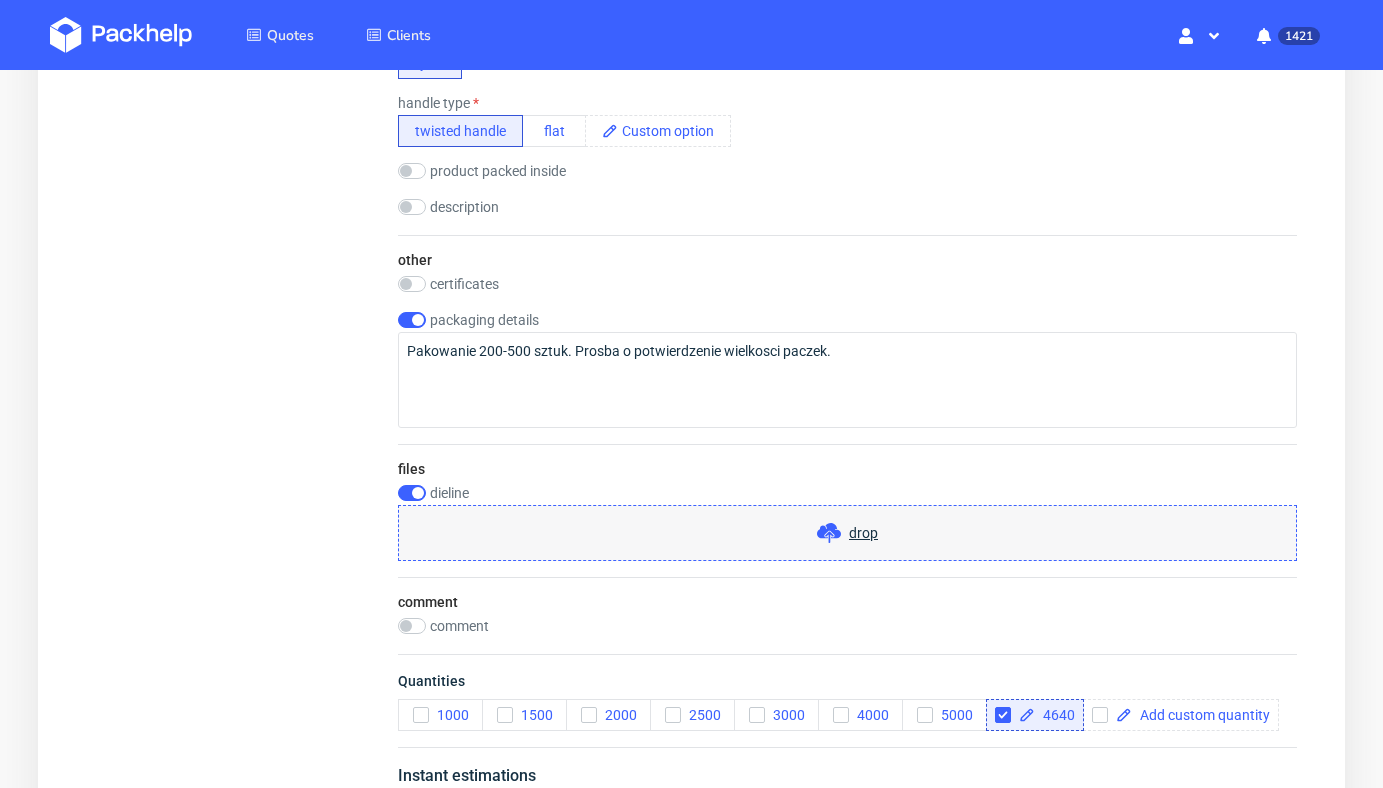click on "drop" at bounding box center (847, 533) 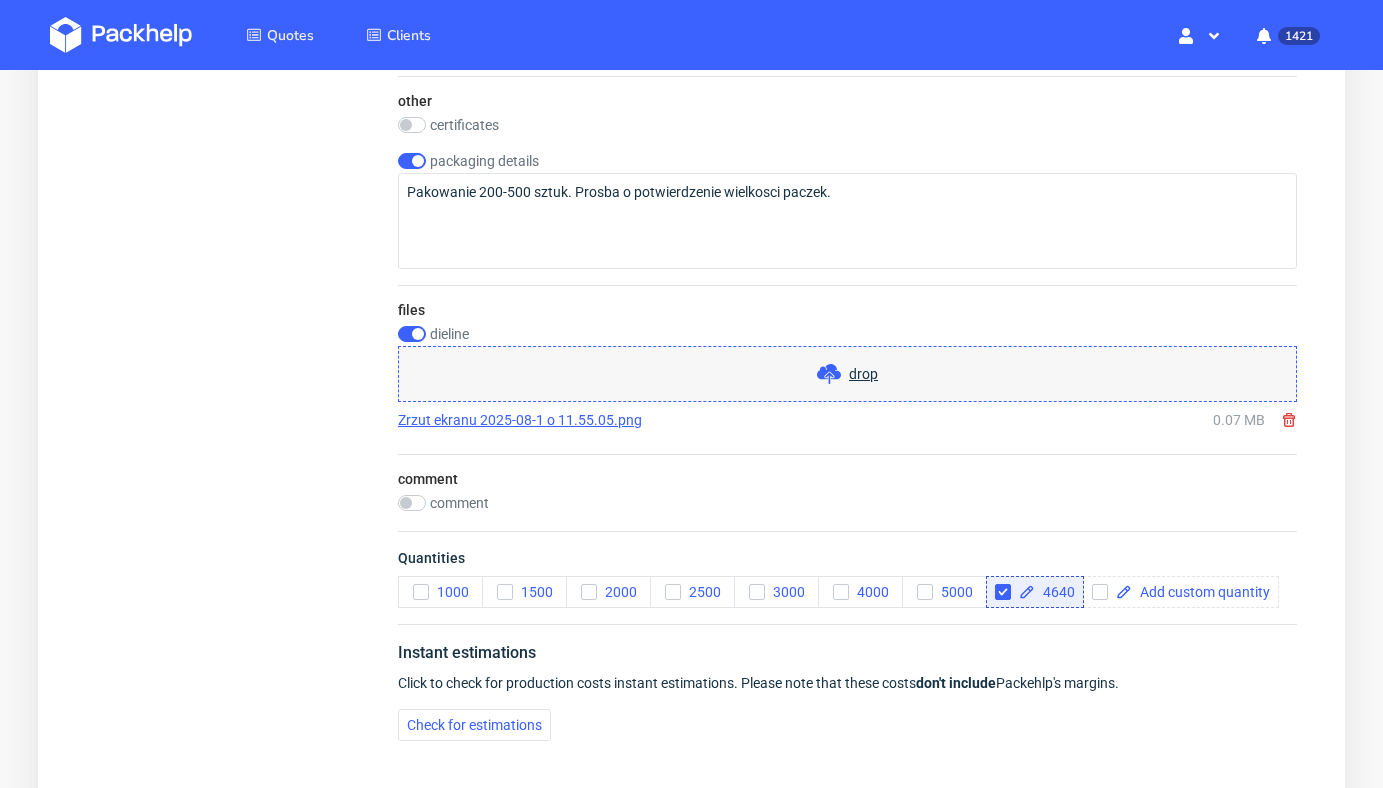 scroll, scrollTop: 1736, scrollLeft: 0, axis: vertical 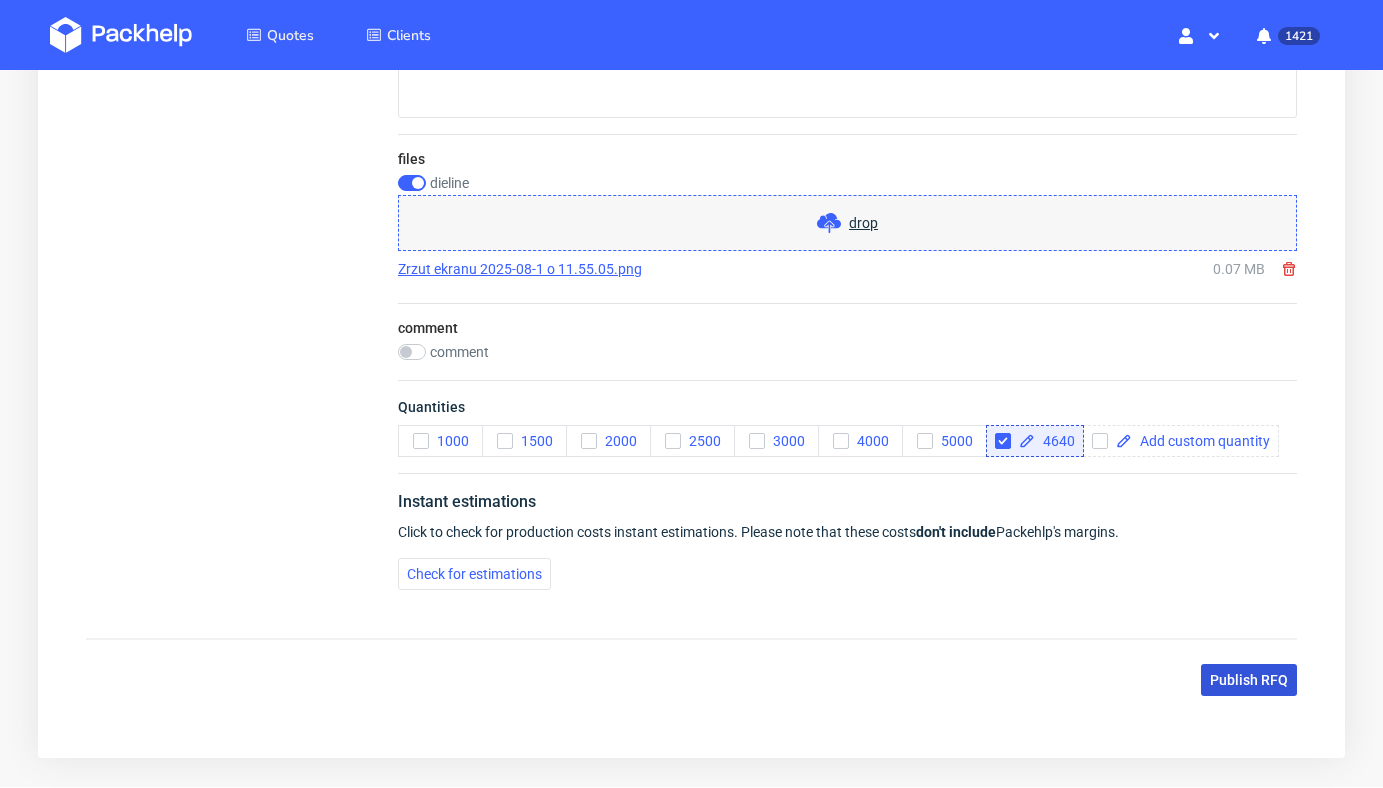 click on "Publish RFQ" at bounding box center (1249, 680) 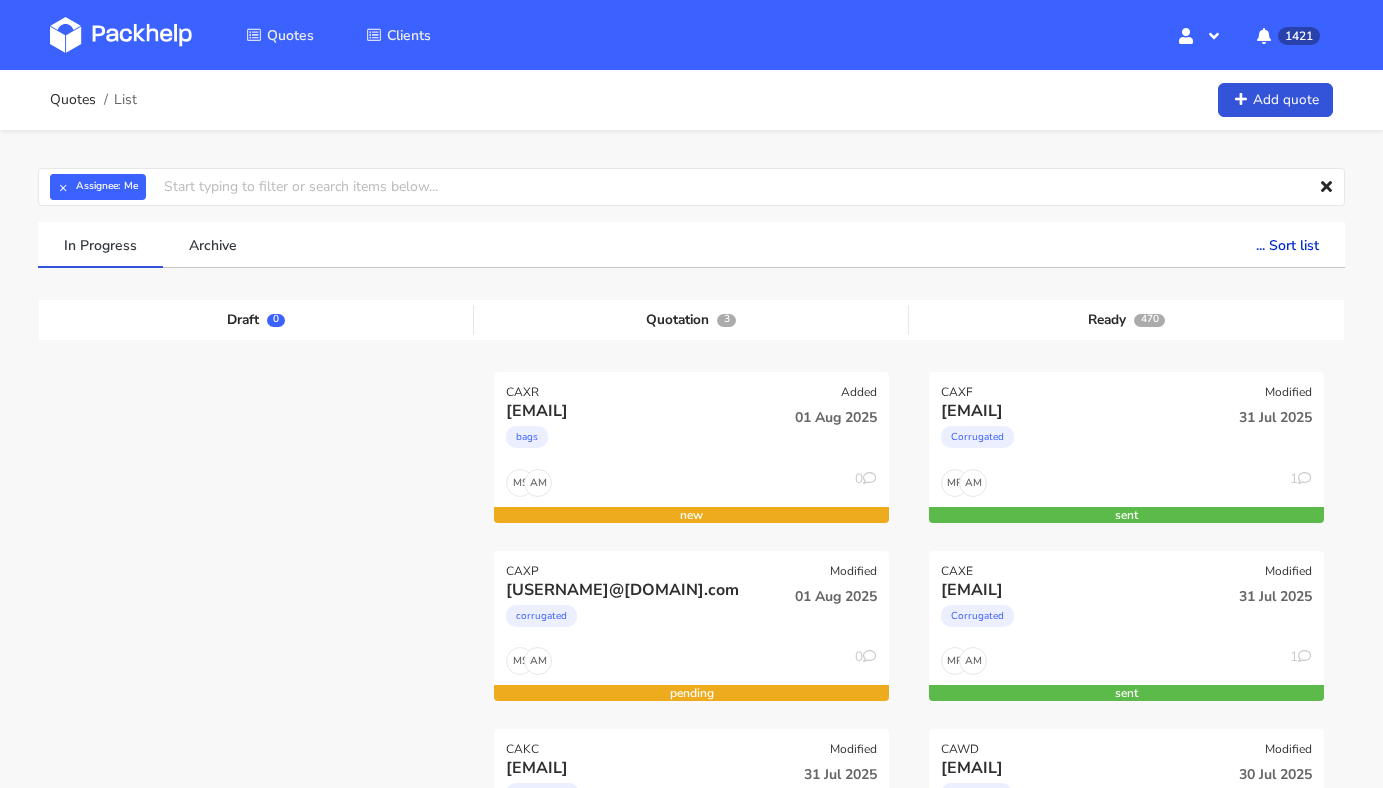 scroll, scrollTop: 0, scrollLeft: 0, axis: both 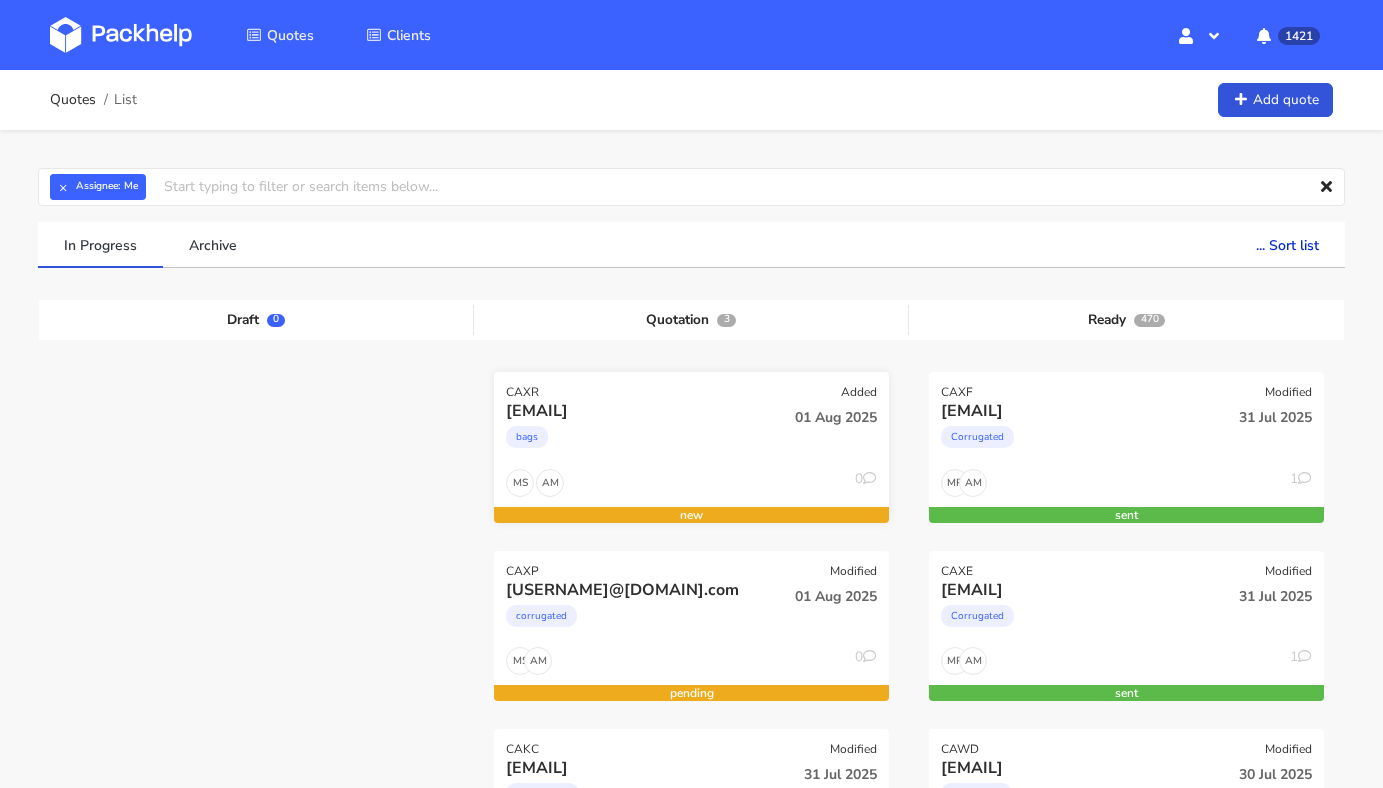 click on "bags" at bounding box center [632, 442] 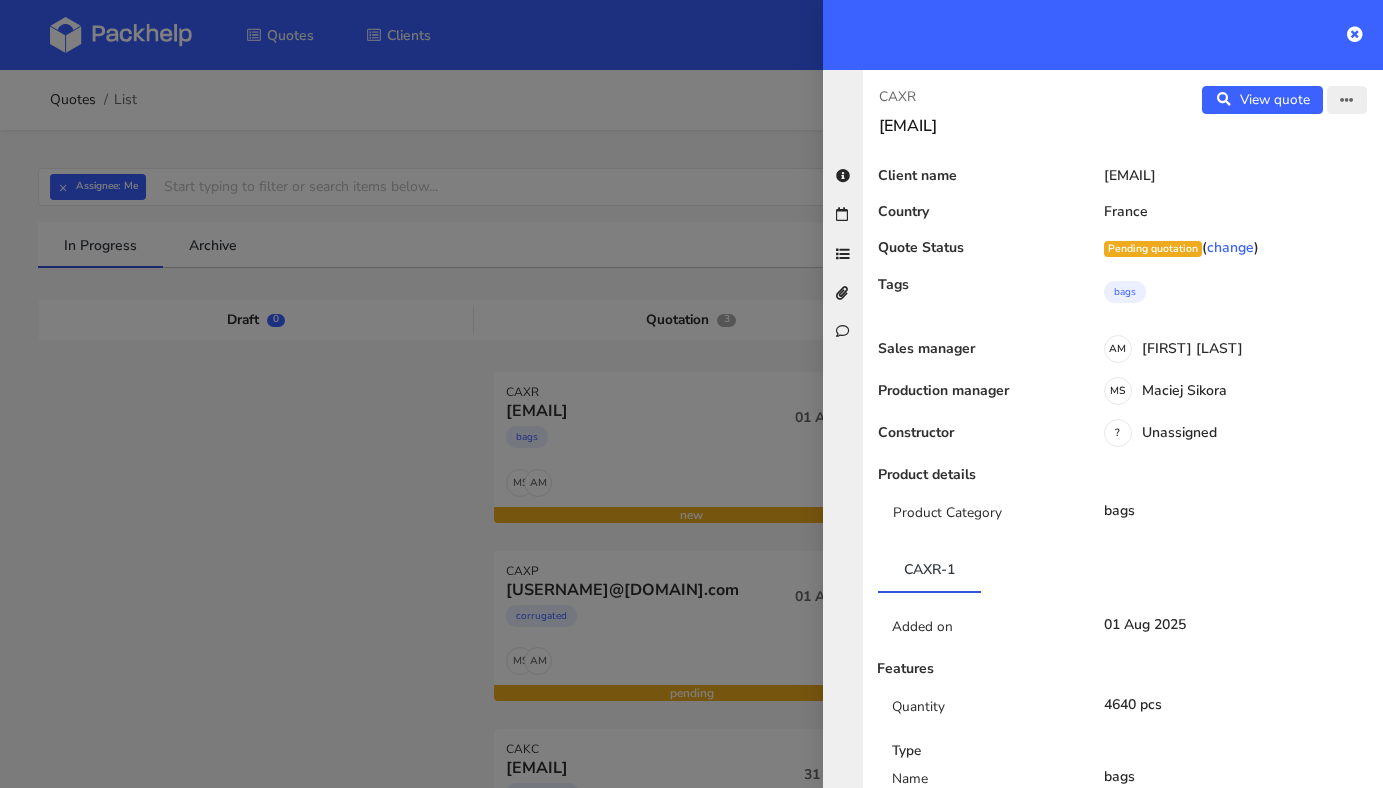 click at bounding box center (1347, 101) 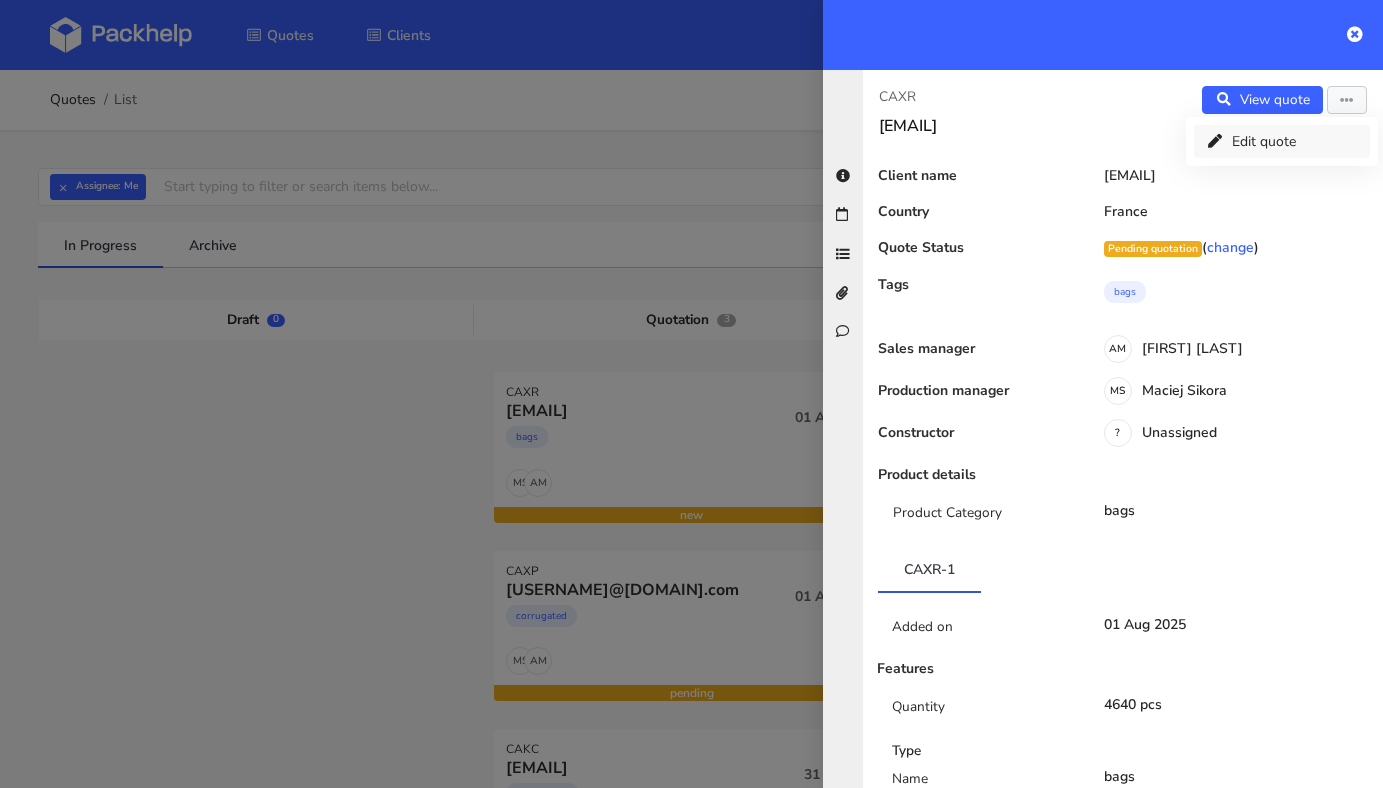 click on "Edit quote" at bounding box center [1282, 141] 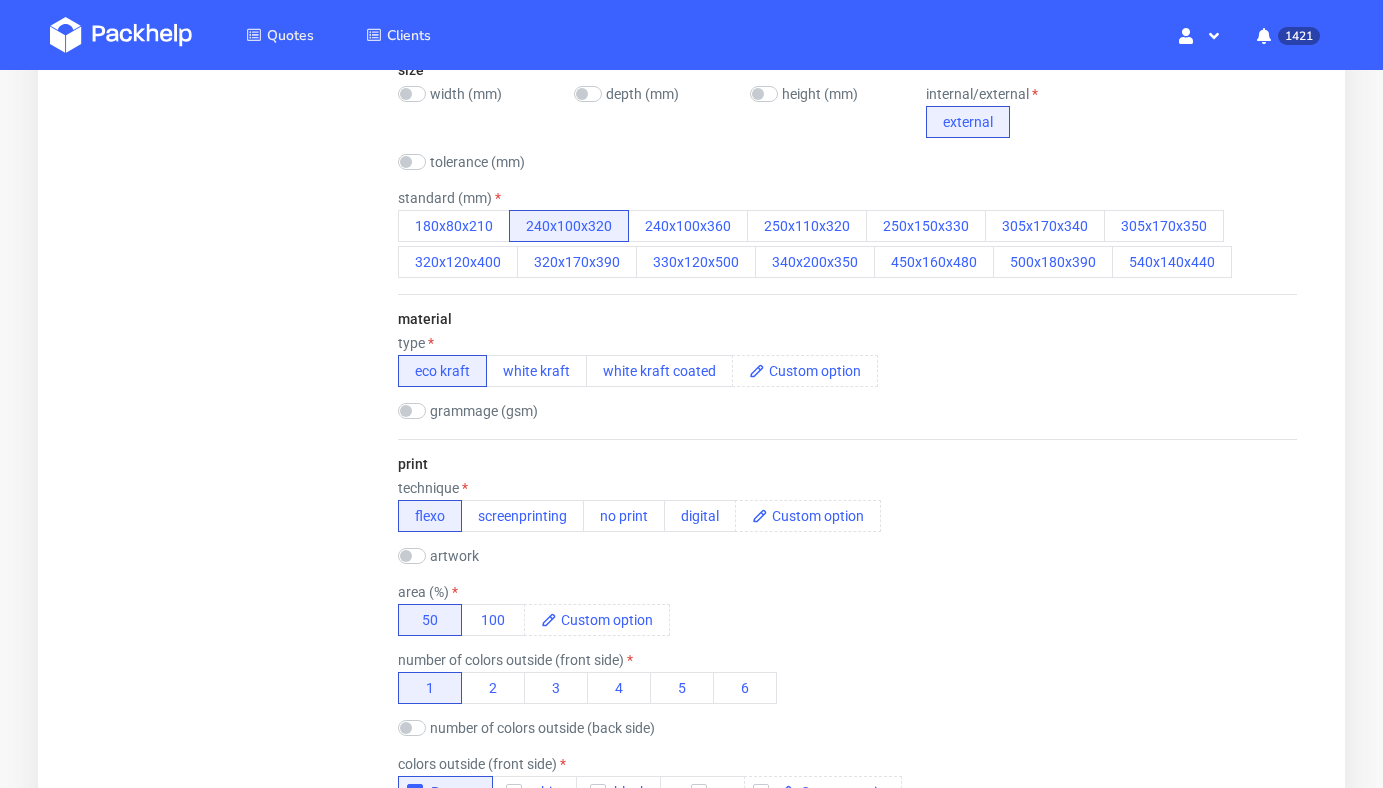 scroll, scrollTop: 556, scrollLeft: 0, axis: vertical 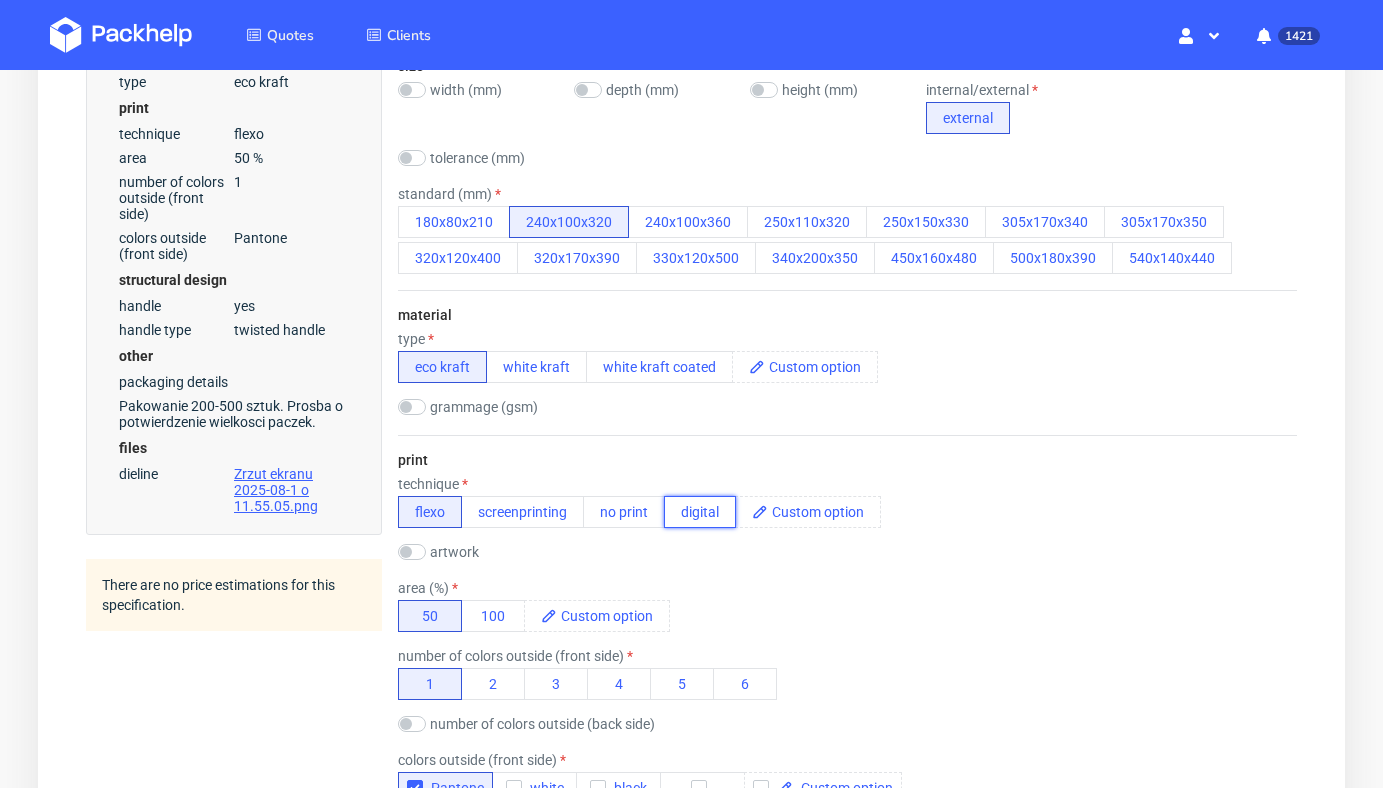 click on "digital" at bounding box center [700, 512] 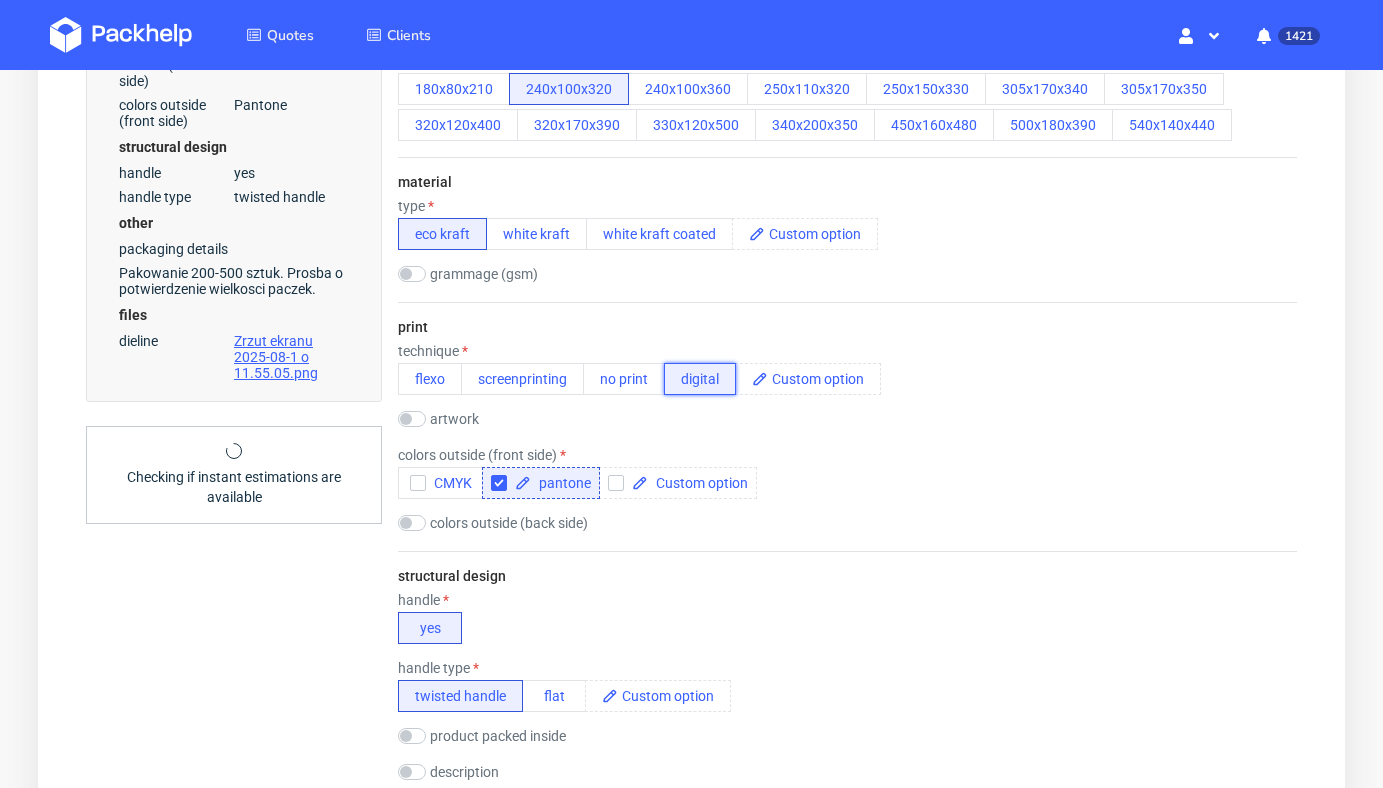 scroll, scrollTop: 1581, scrollLeft: 0, axis: vertical 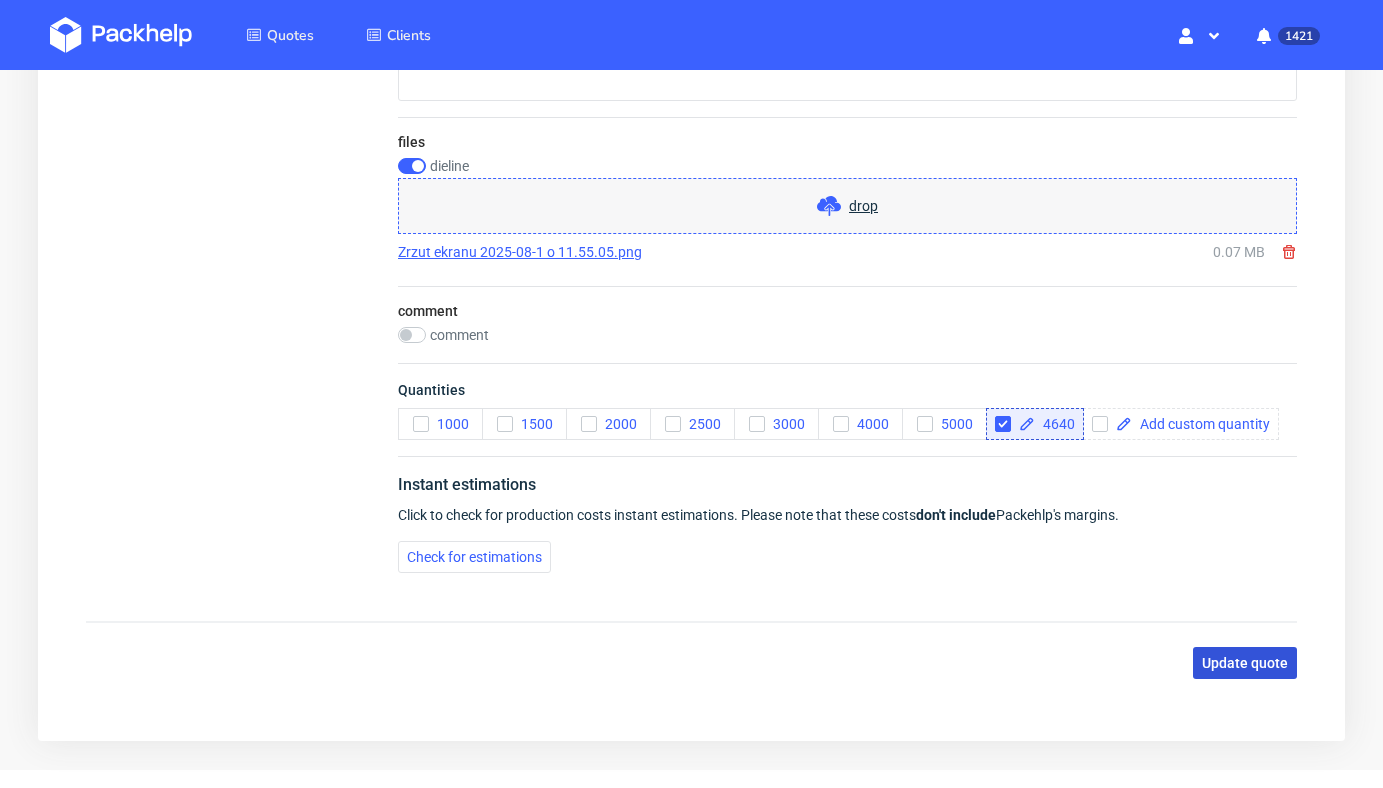 click on "Update quote" at bounding box center (1245, 663) 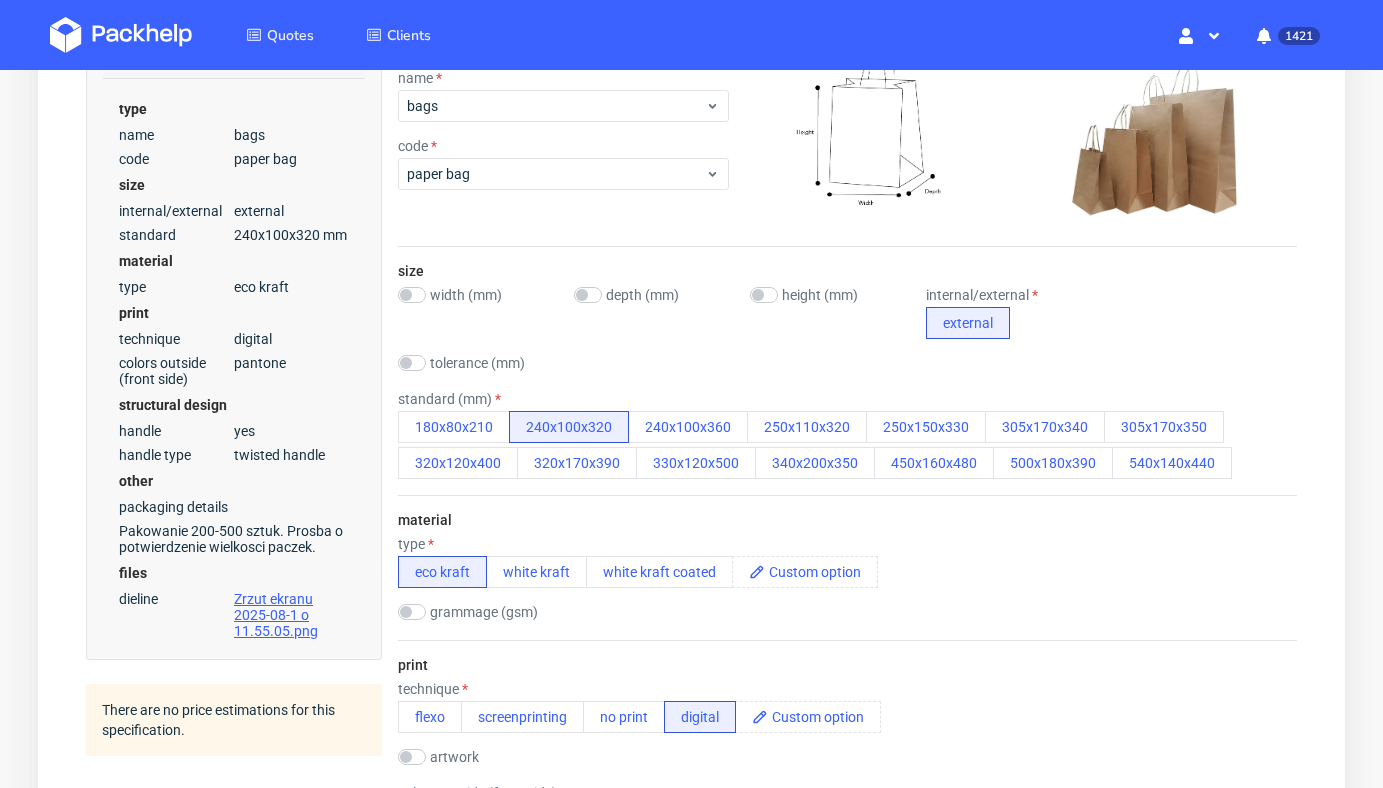 scroll, scrollTop: 0, scrollLeft: 0, axis: both 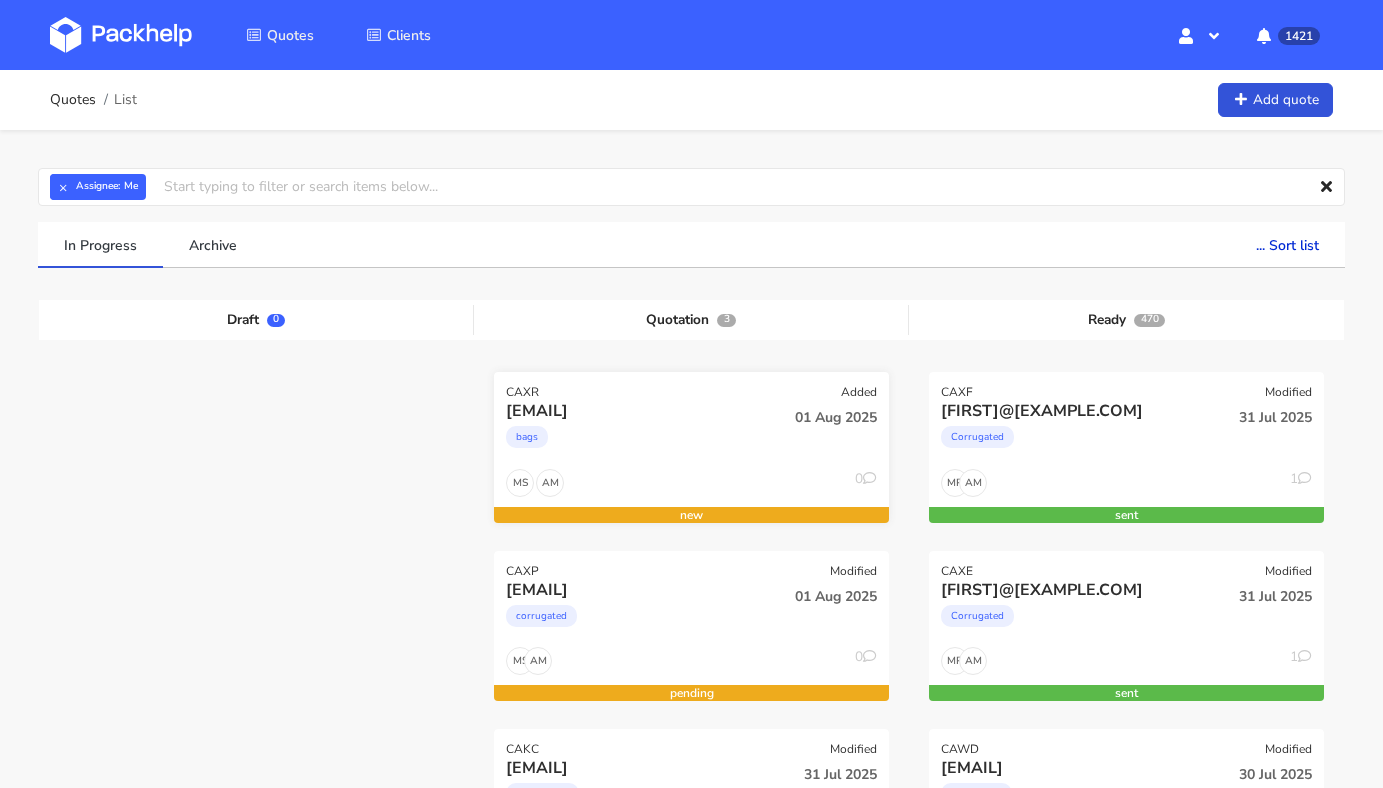 drag, startPoint x: 704, startPoint y: 411, endPoint x: 679, endPoint y: 411, distance: 25 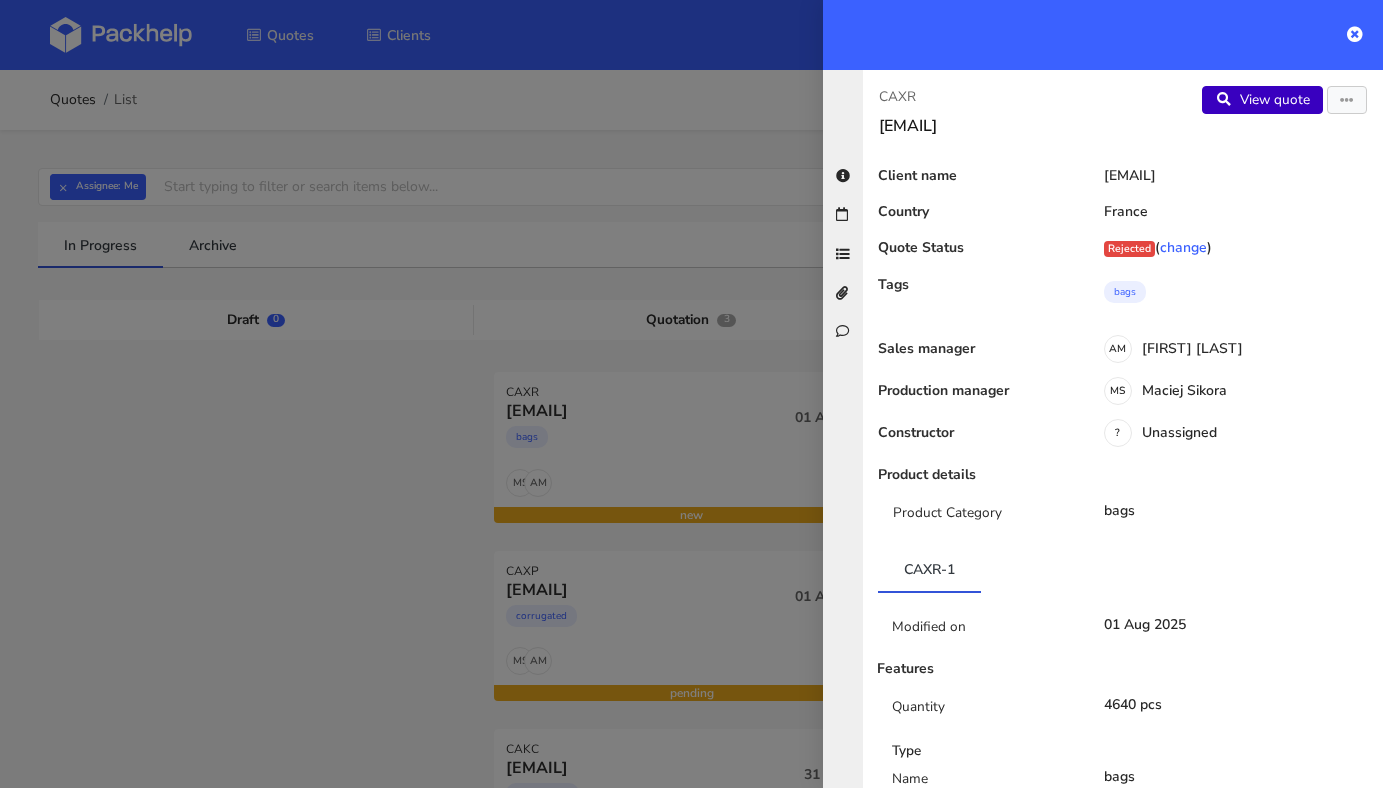 click on "View quote" at bounding box center [1262, 100] 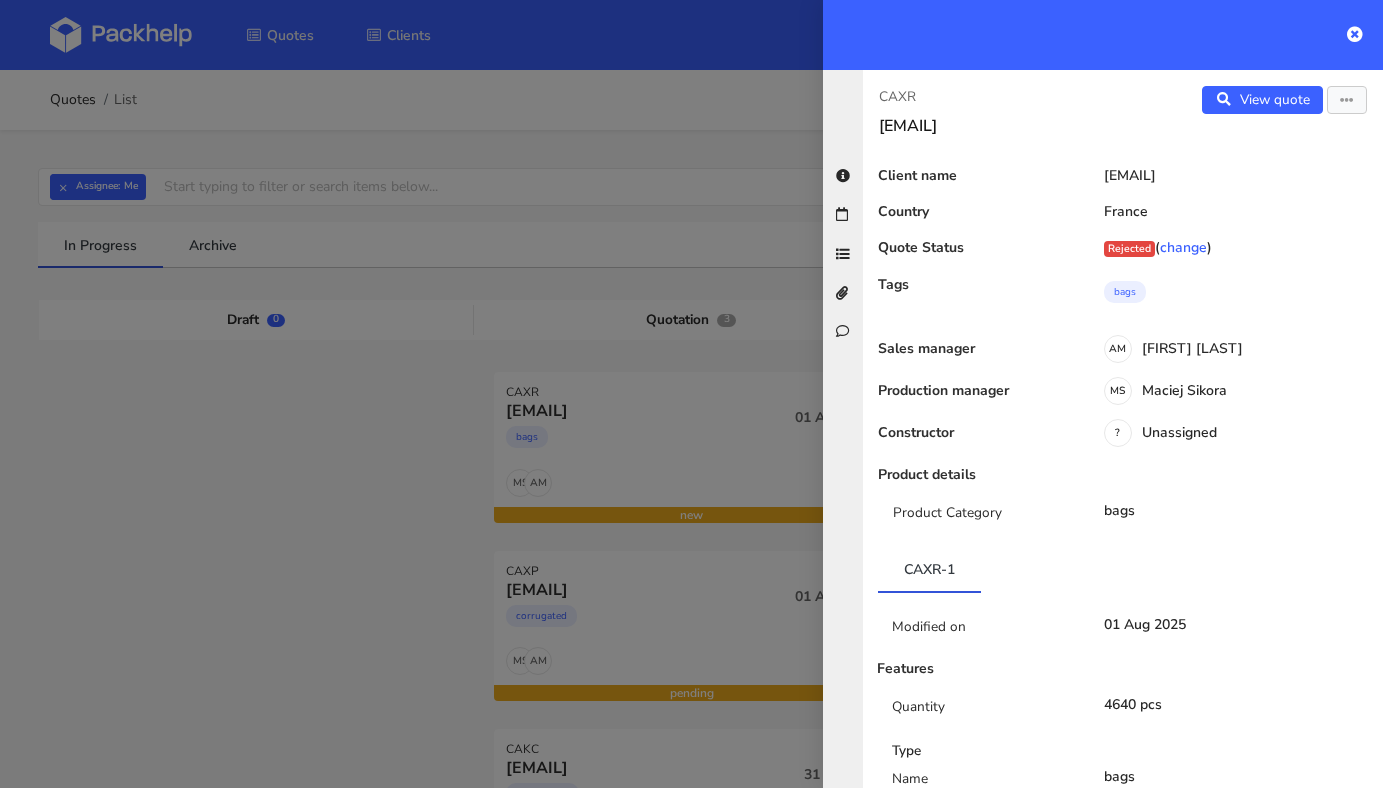 drag, startPoint x: 1285, startPoint y: 172, endPoint x: 1085, endPoint y: 172, distance: 200 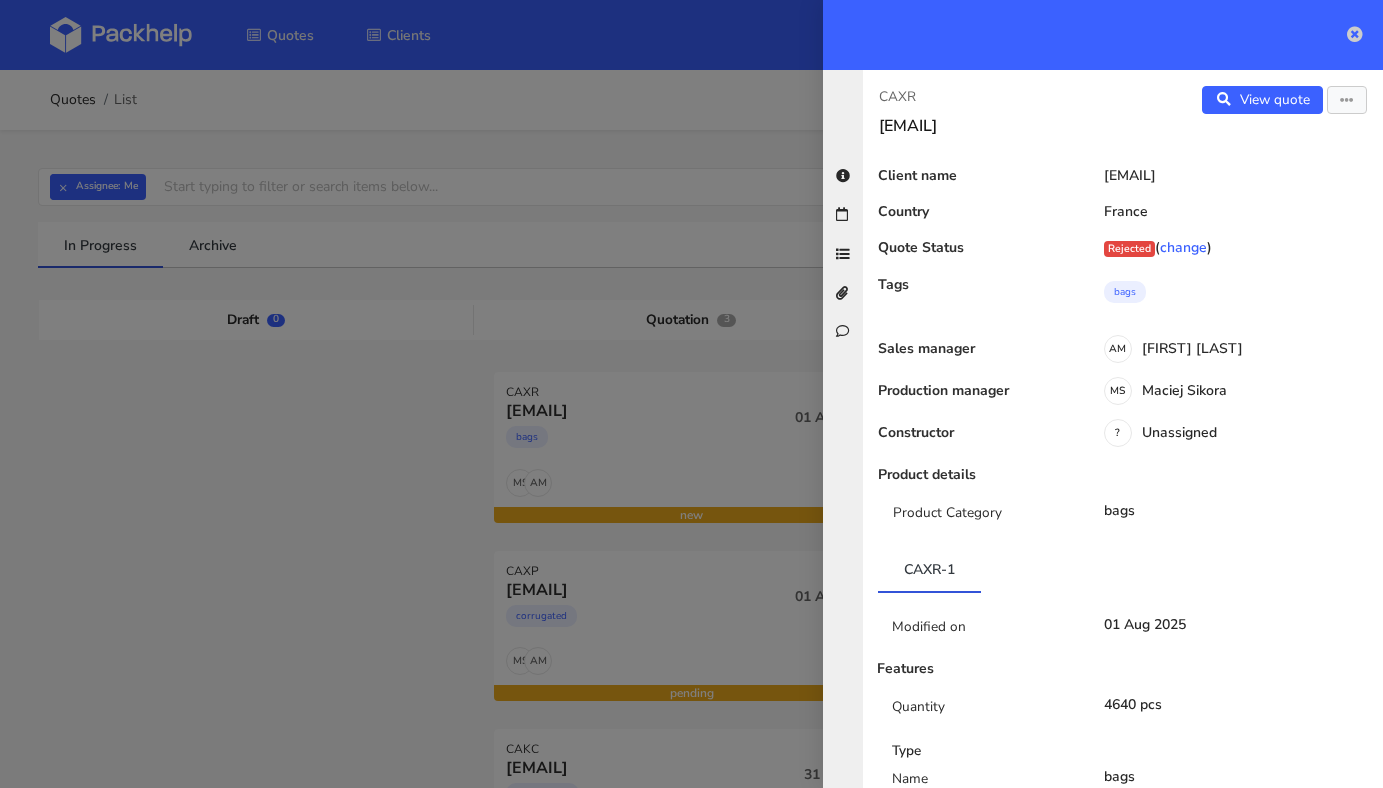 click at bounding box center (1355, 34) 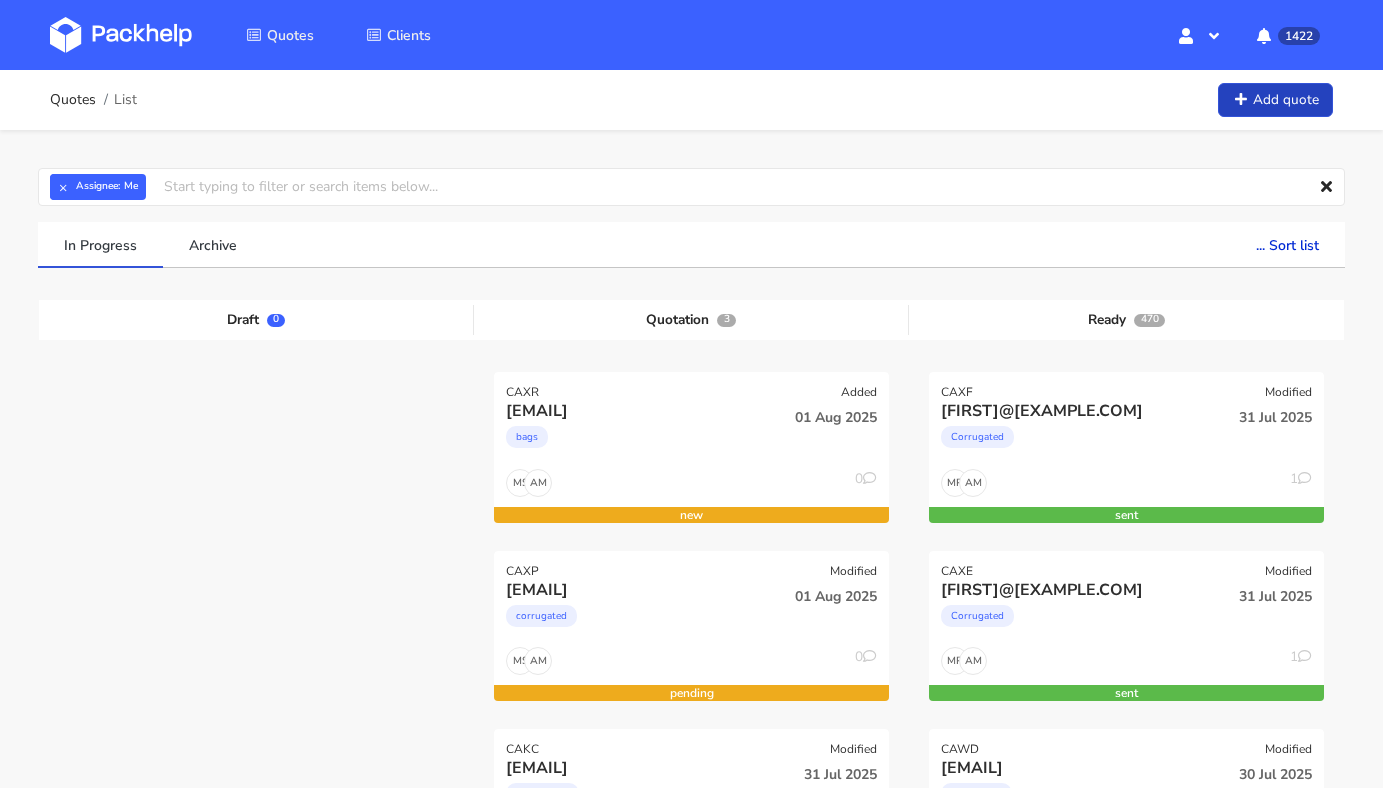 click at bounding box center [1240, 100] 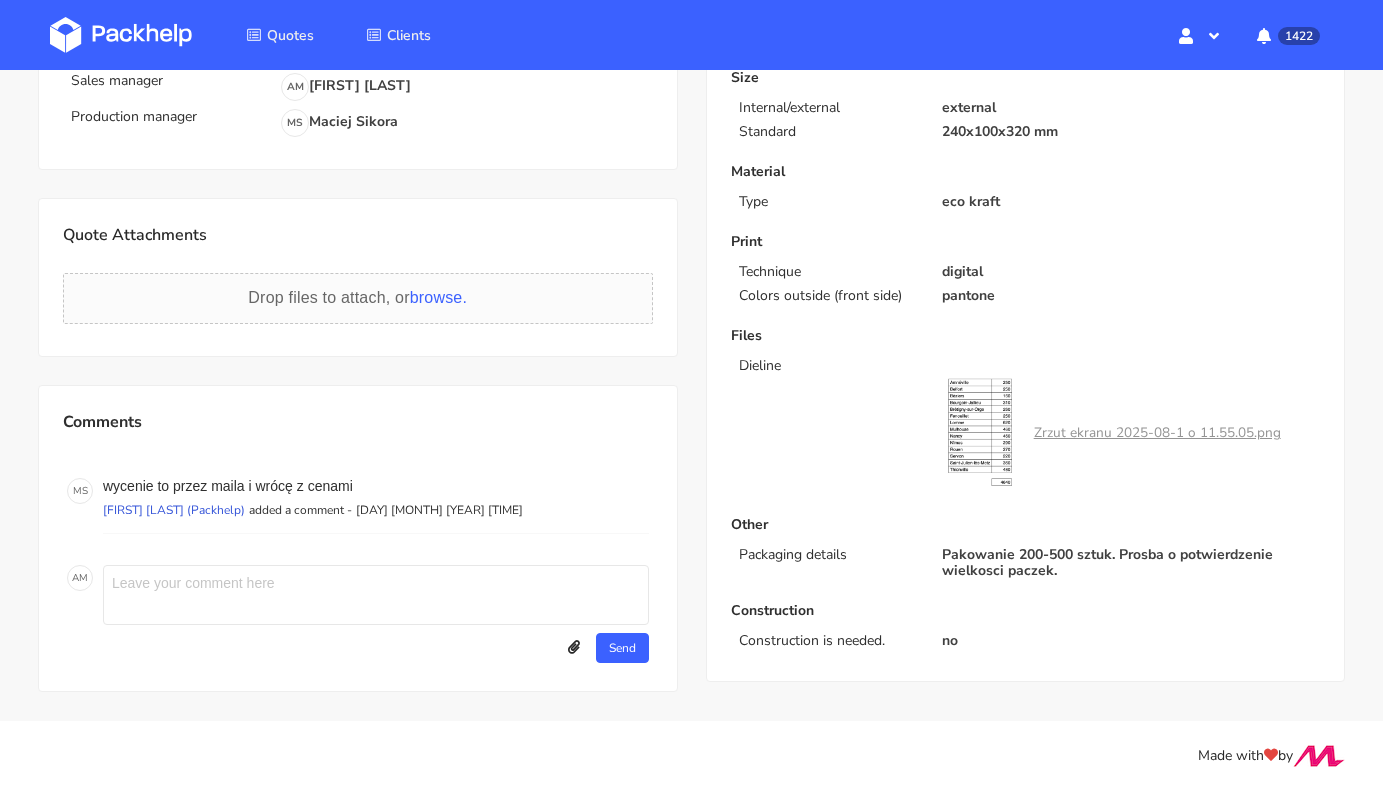 scroll, scrollTop: 469, scrollLeft: 0, axis: vertical 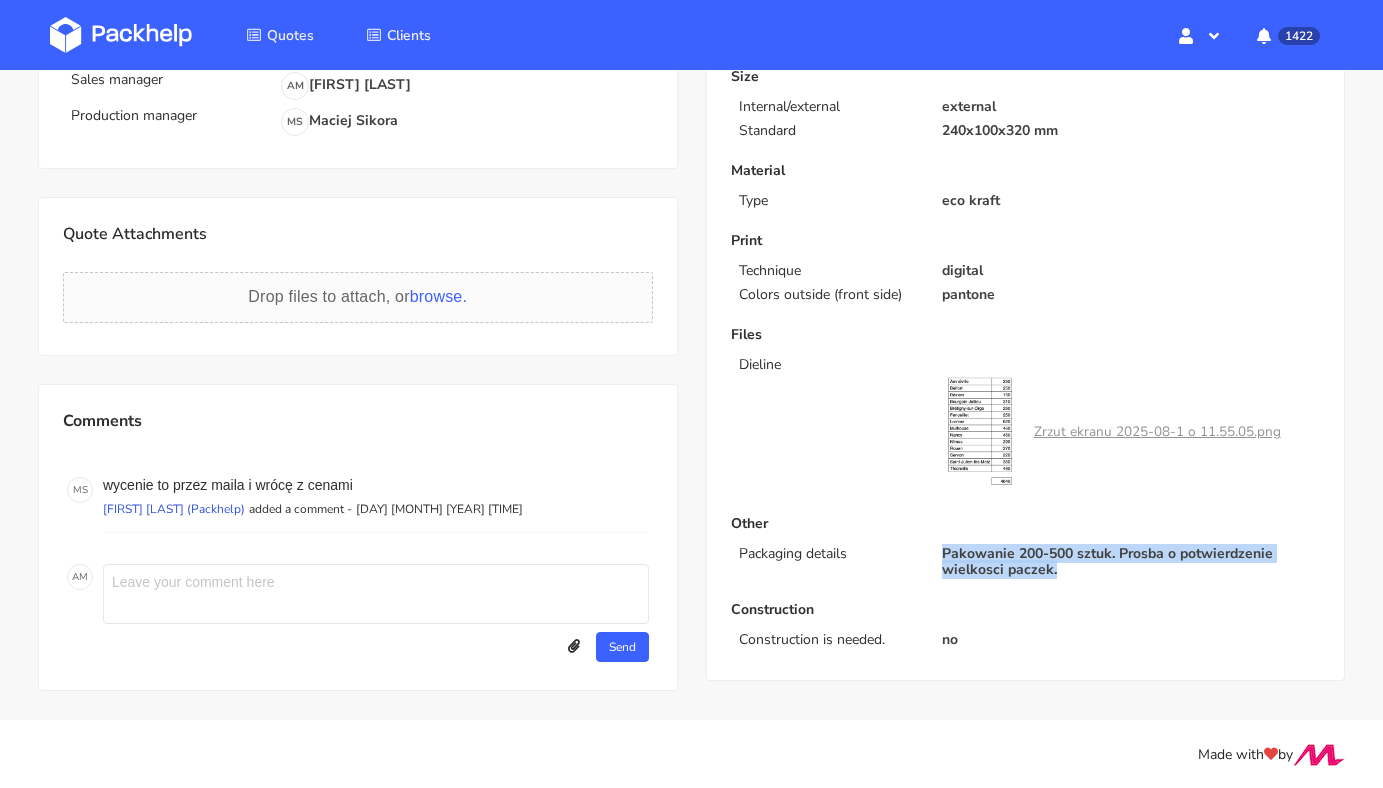 drag, startPoint x: 939, startPoint y: 553, endPoint x: 1108, endPoint y: 569, distance: 169.7557 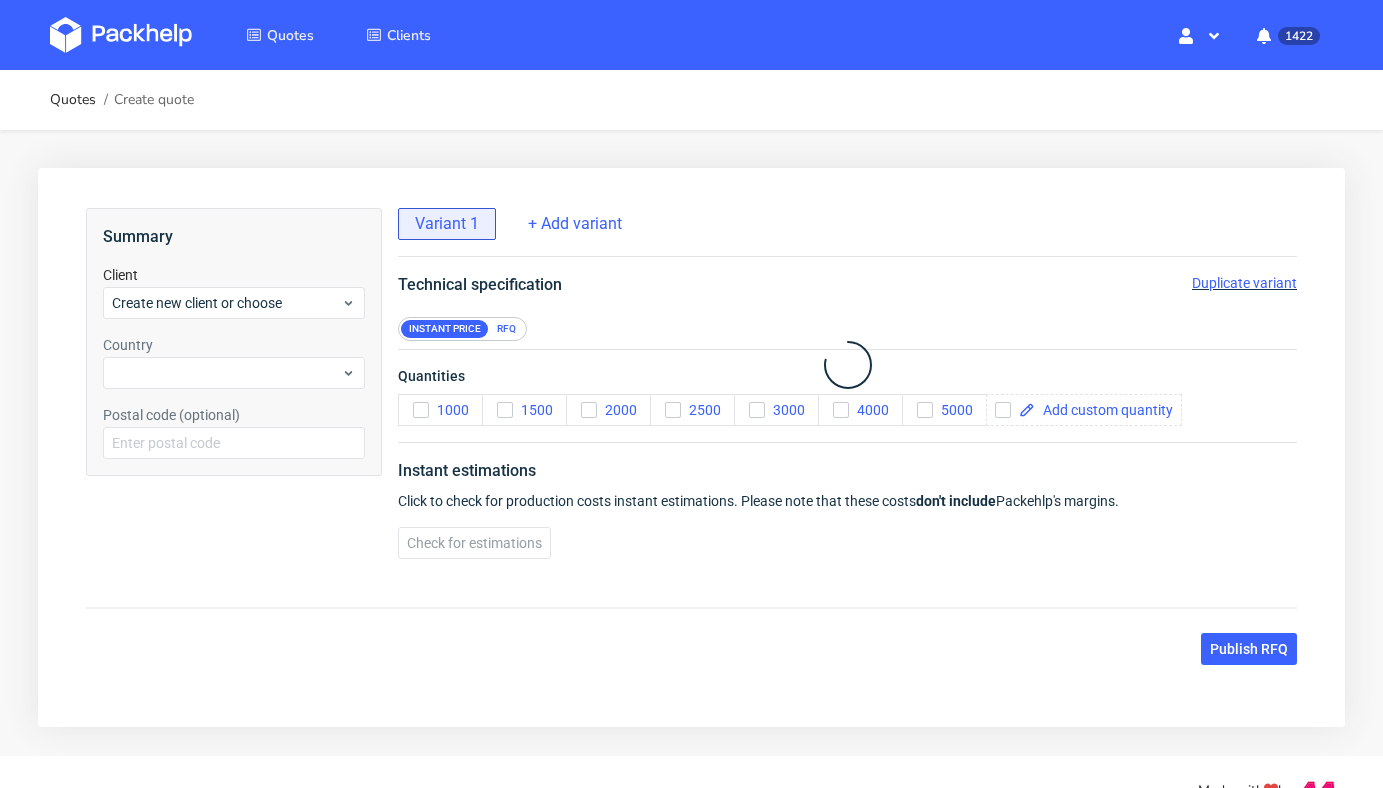 scroll, scrollTop: 0, scrollLeft: 0, axis: both 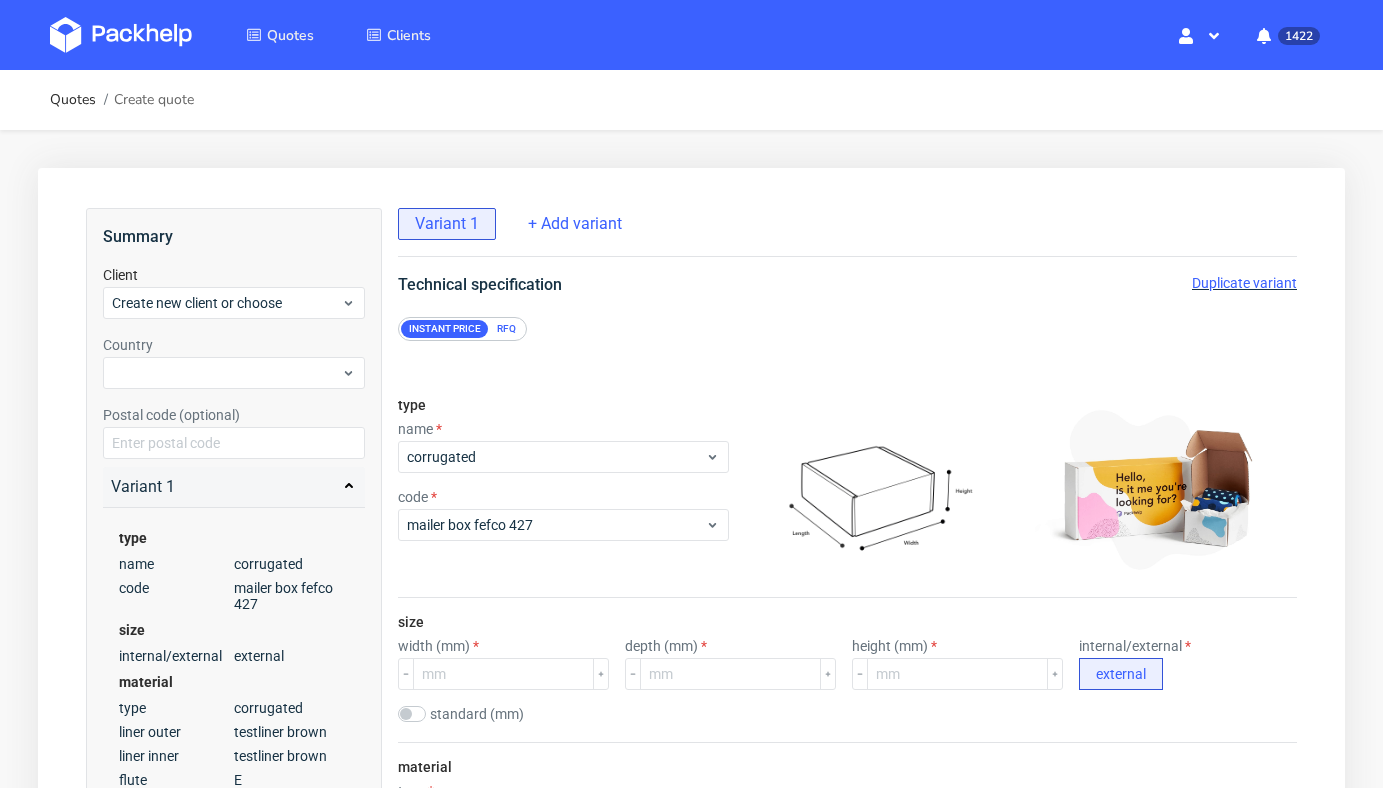 click on "RFQ" at bounding box center [506, 329] 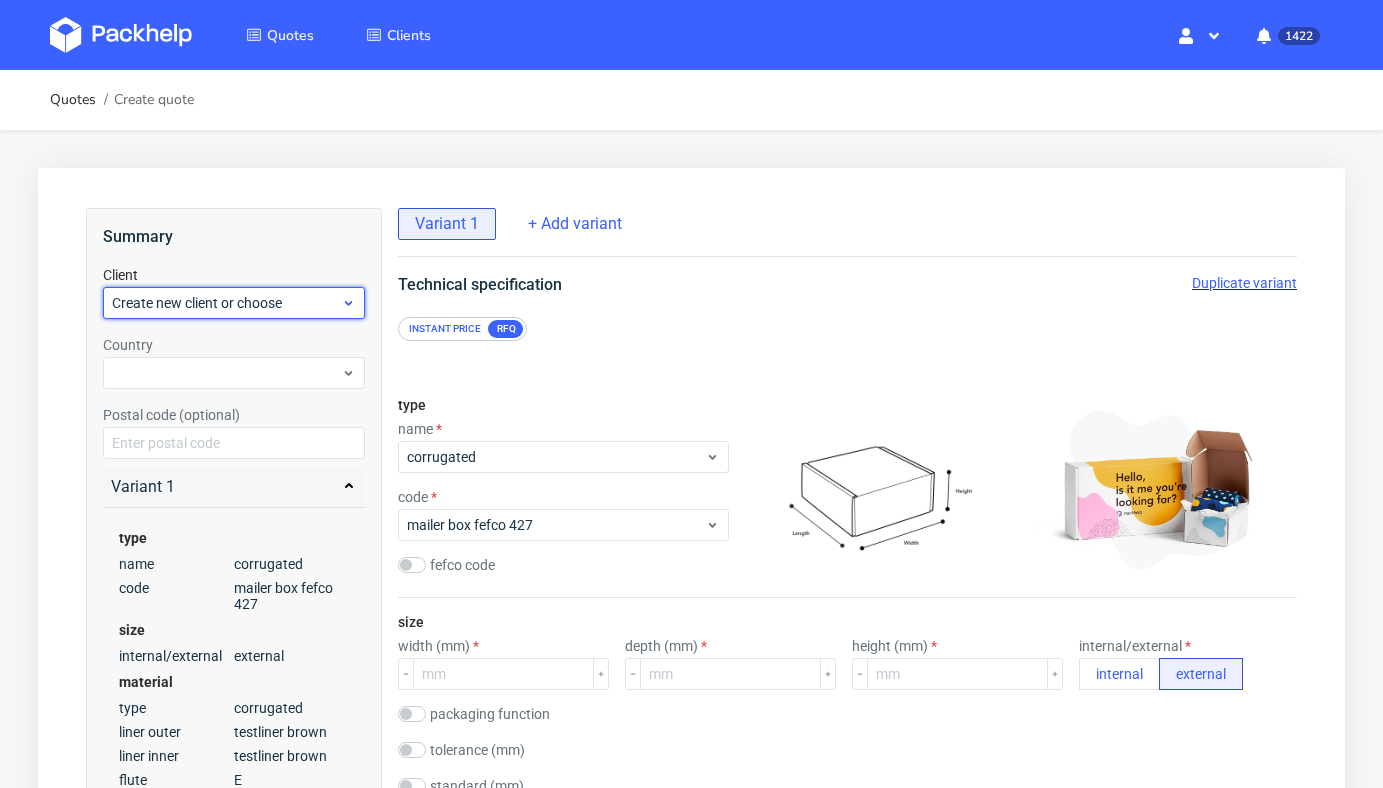 click on "Create new client or choose" at bounding box center (226, 303) 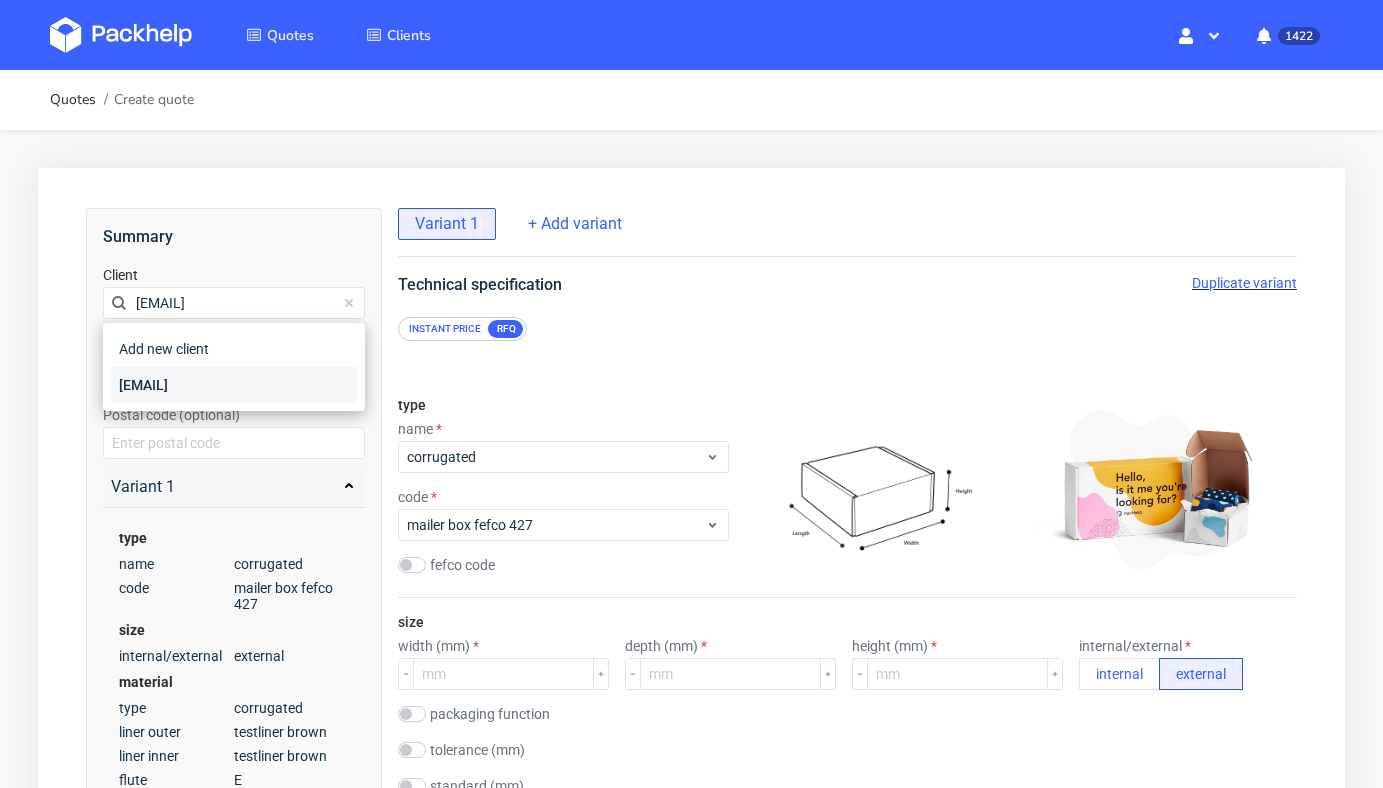 type on "[EMAIL]" 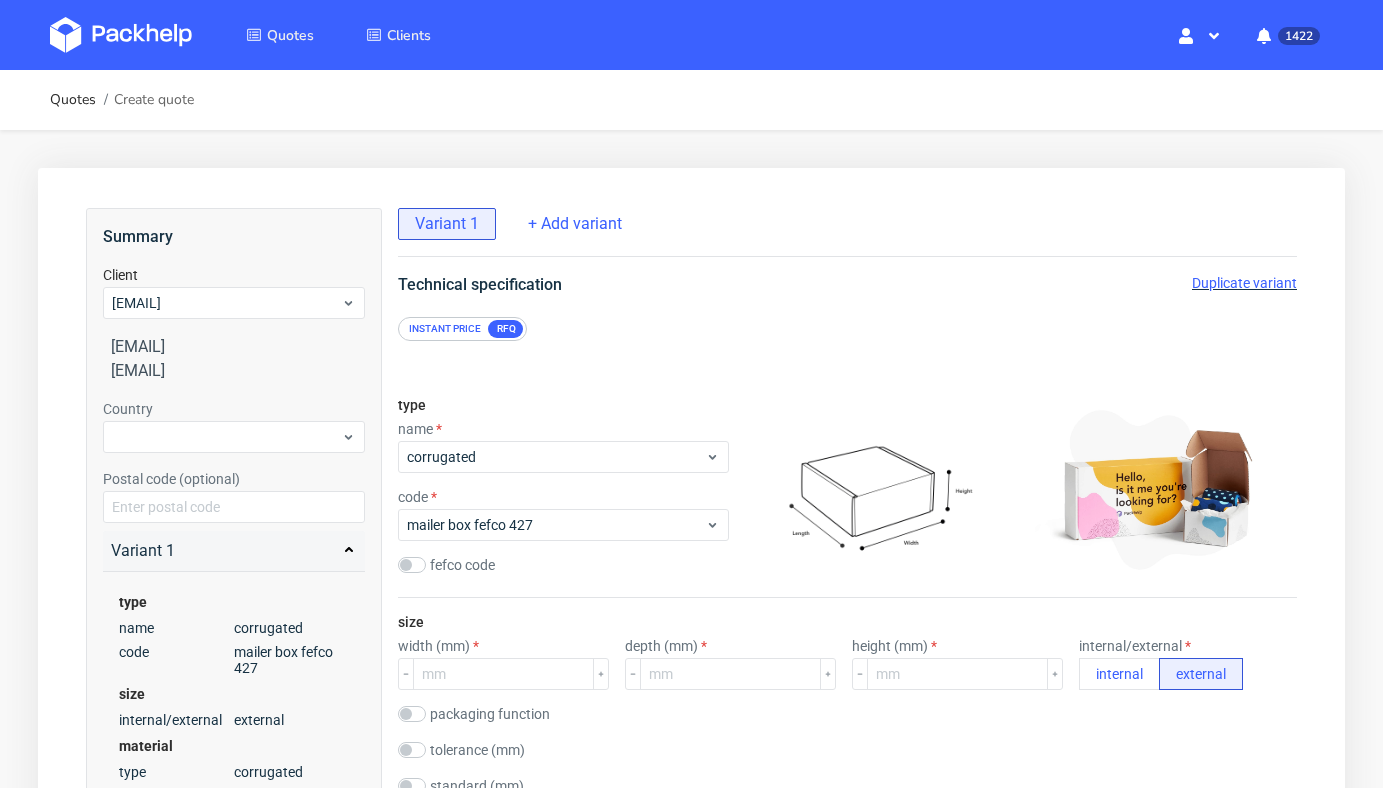 click on "Country" at bounding box center [234, 426] 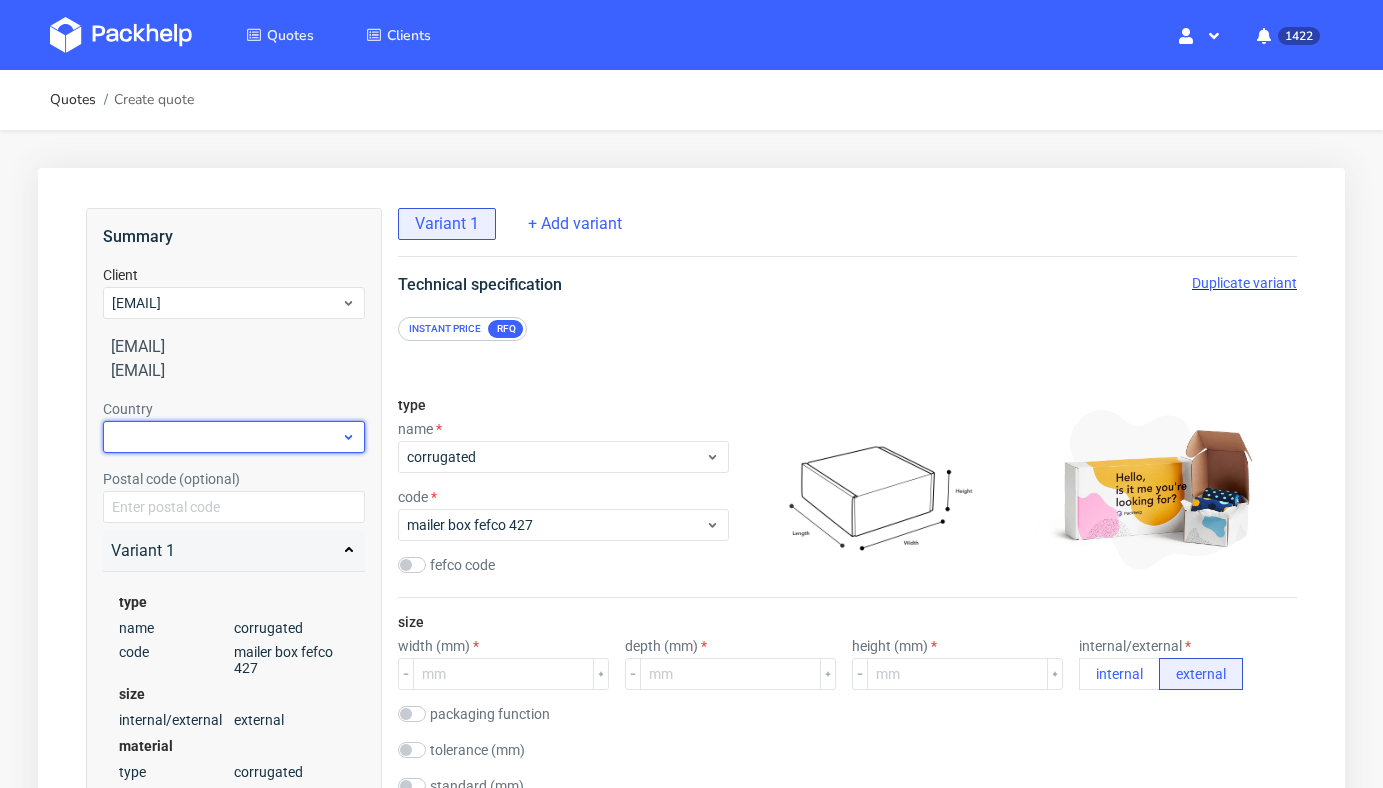 click at bounding box center [234, 437] 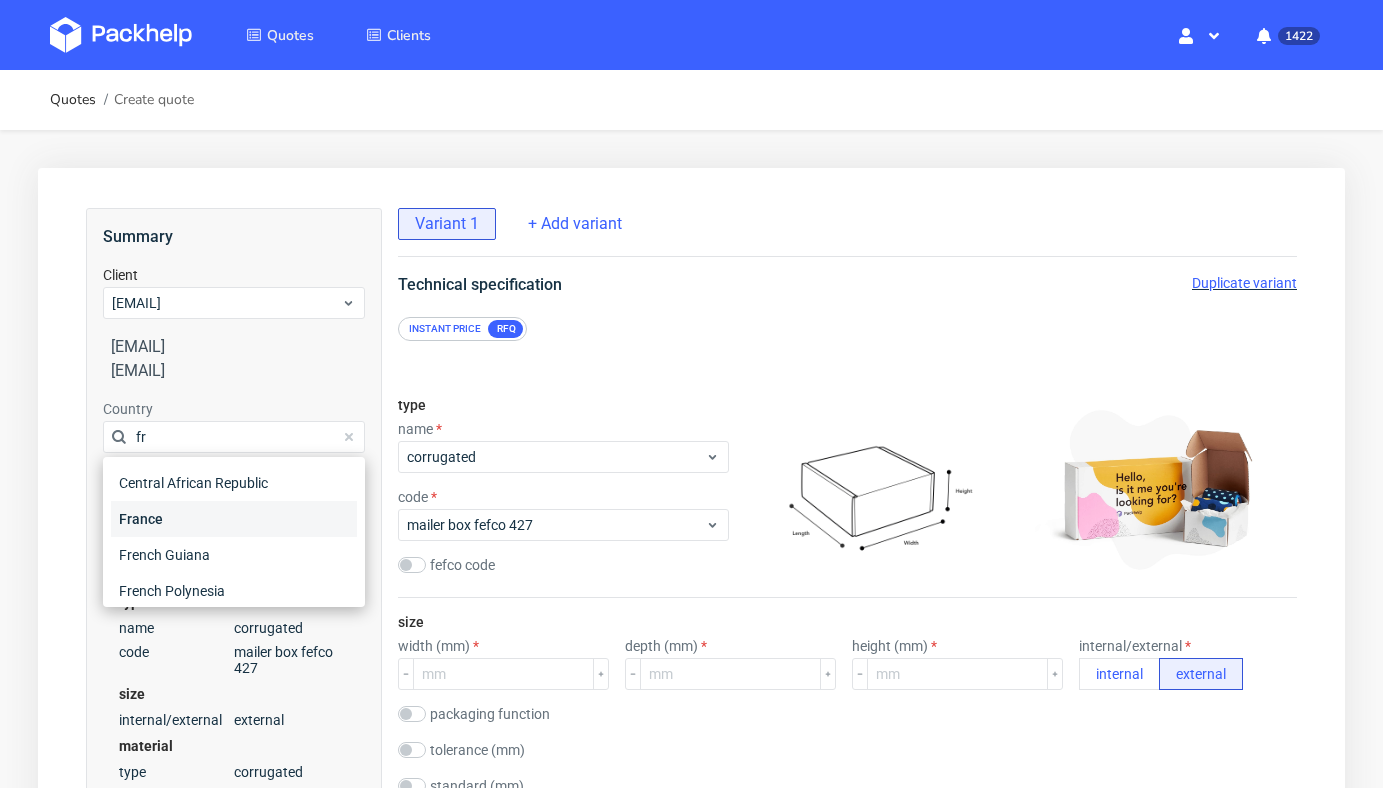 type on "fr" 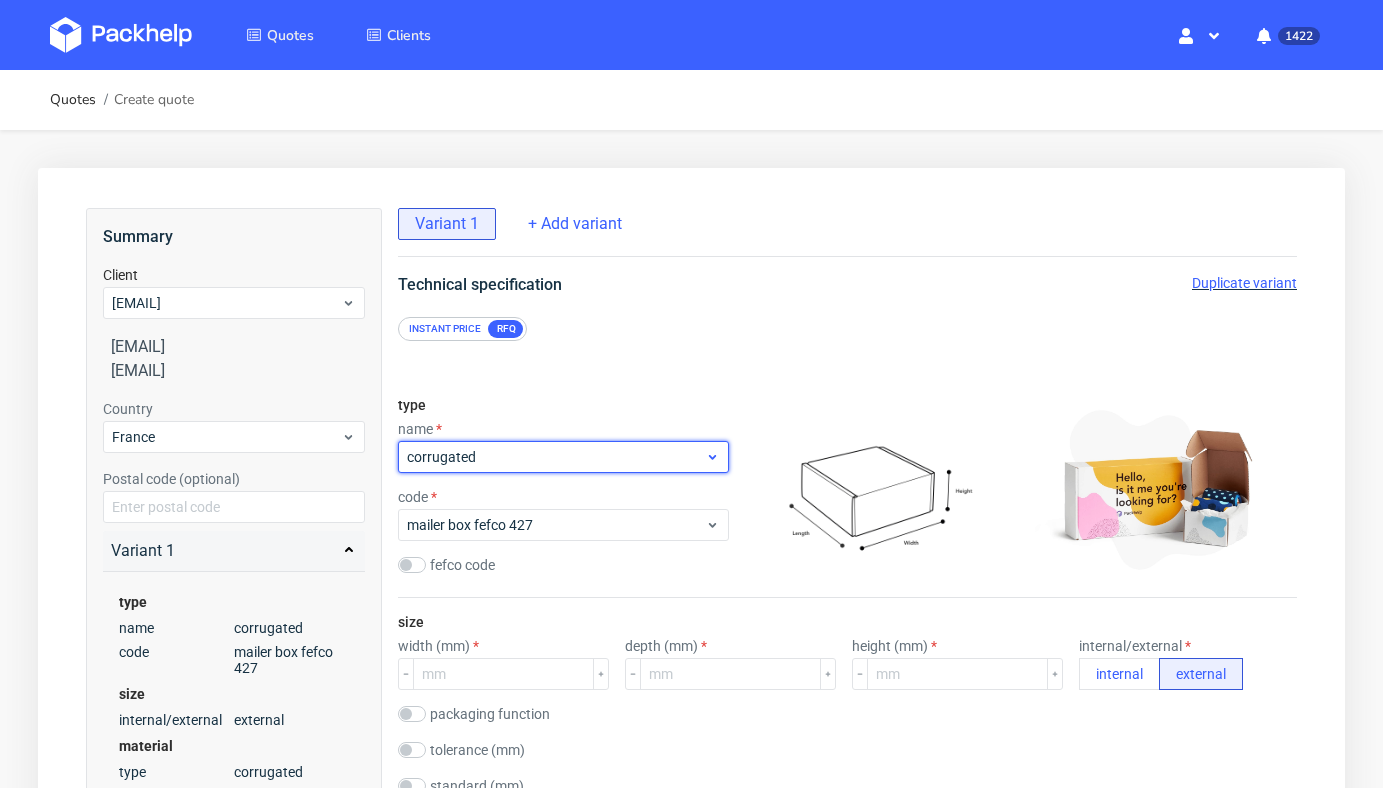 click on "corrugated" at bounding box center [563, 457] 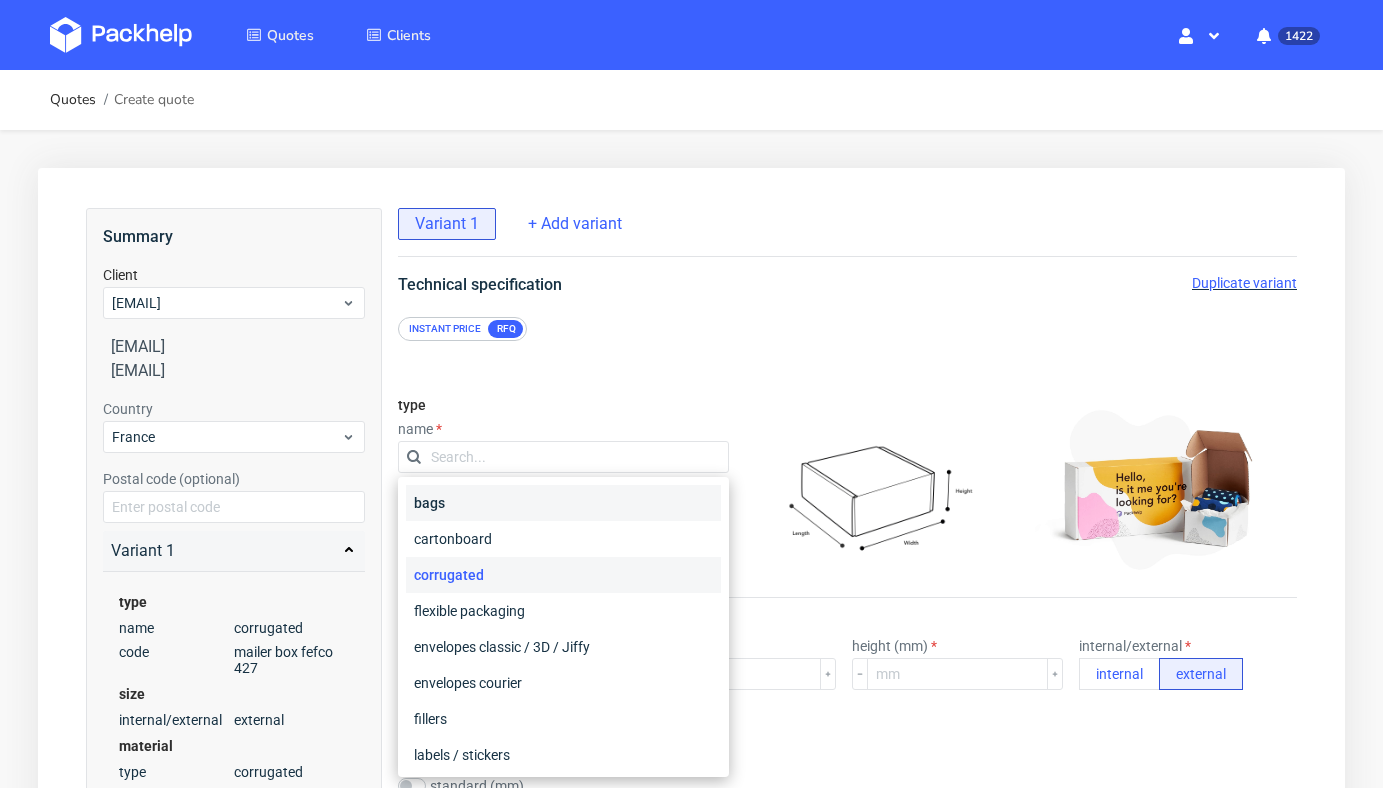 click on "bags" at bounding box center (563, 503) 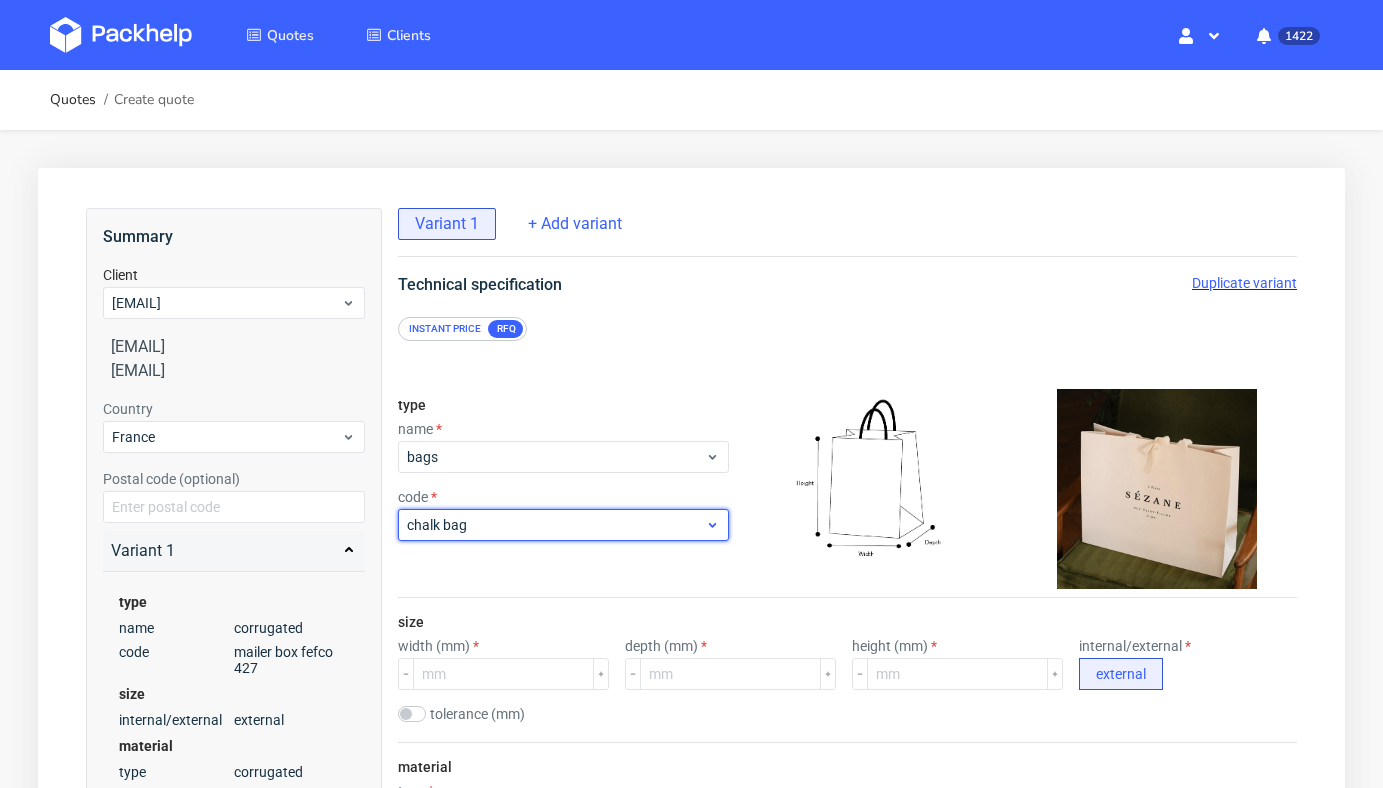 click on "chalk bag" at bounding box center [556, 525] 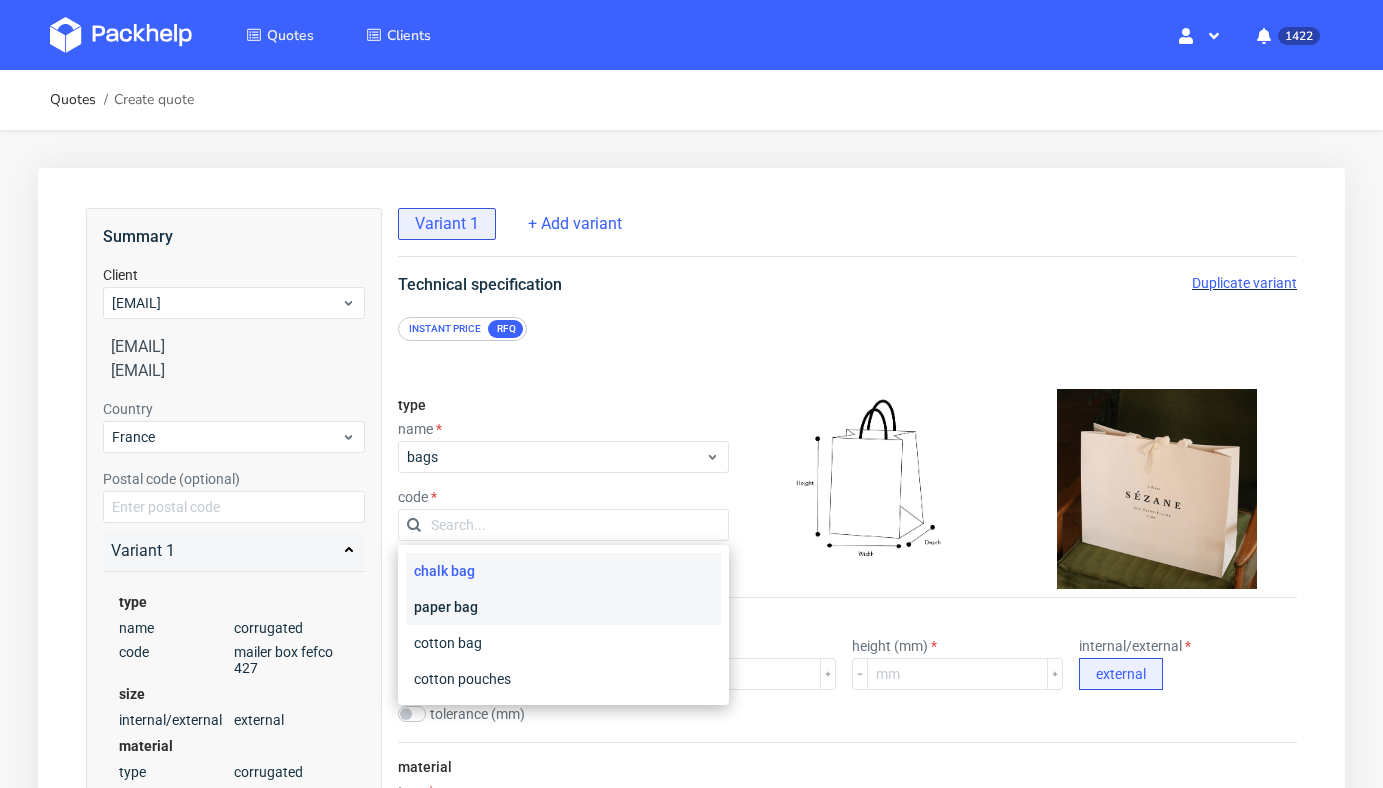 click on "paper bag" at bounding box center [563, 607] 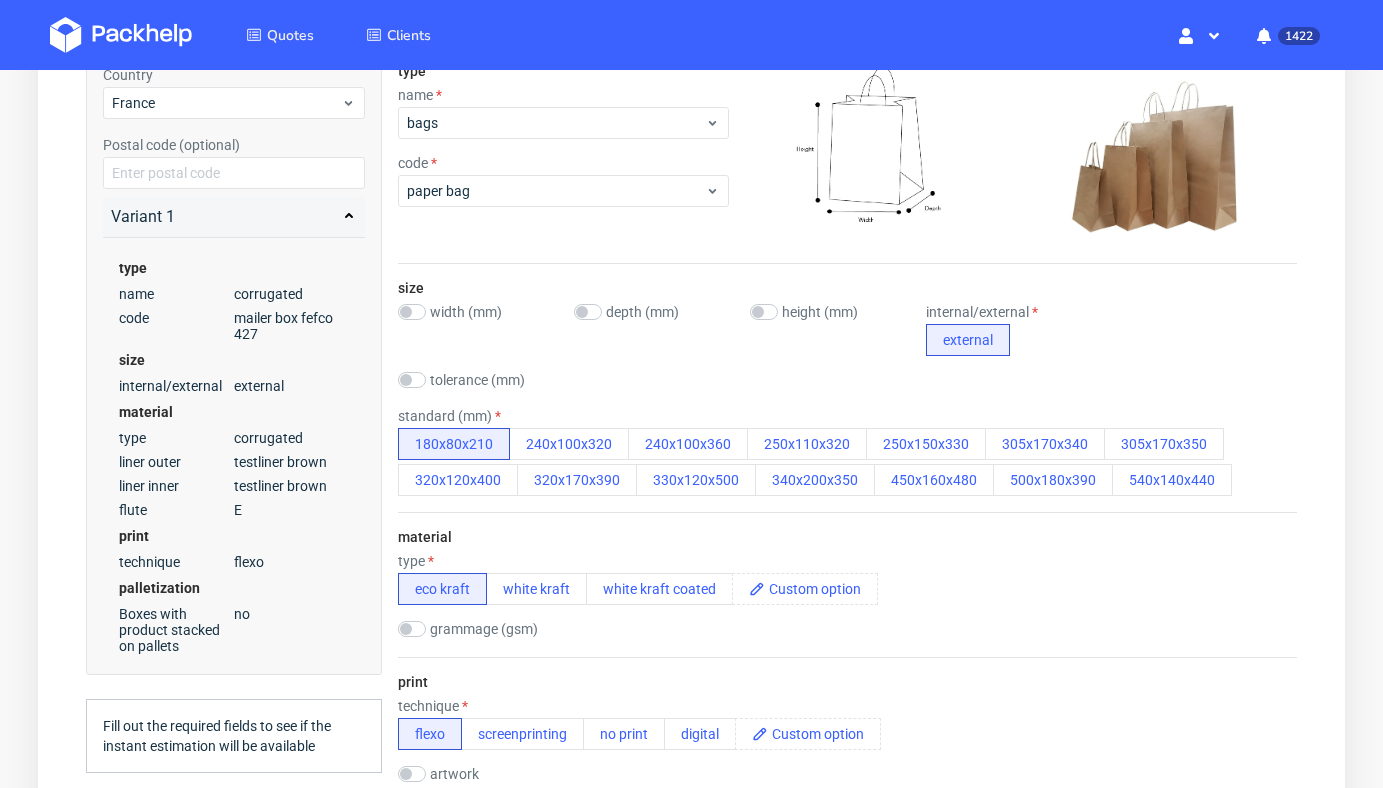 scroll, scrollTop: 337, scrollLeft: 0, axis: vertical 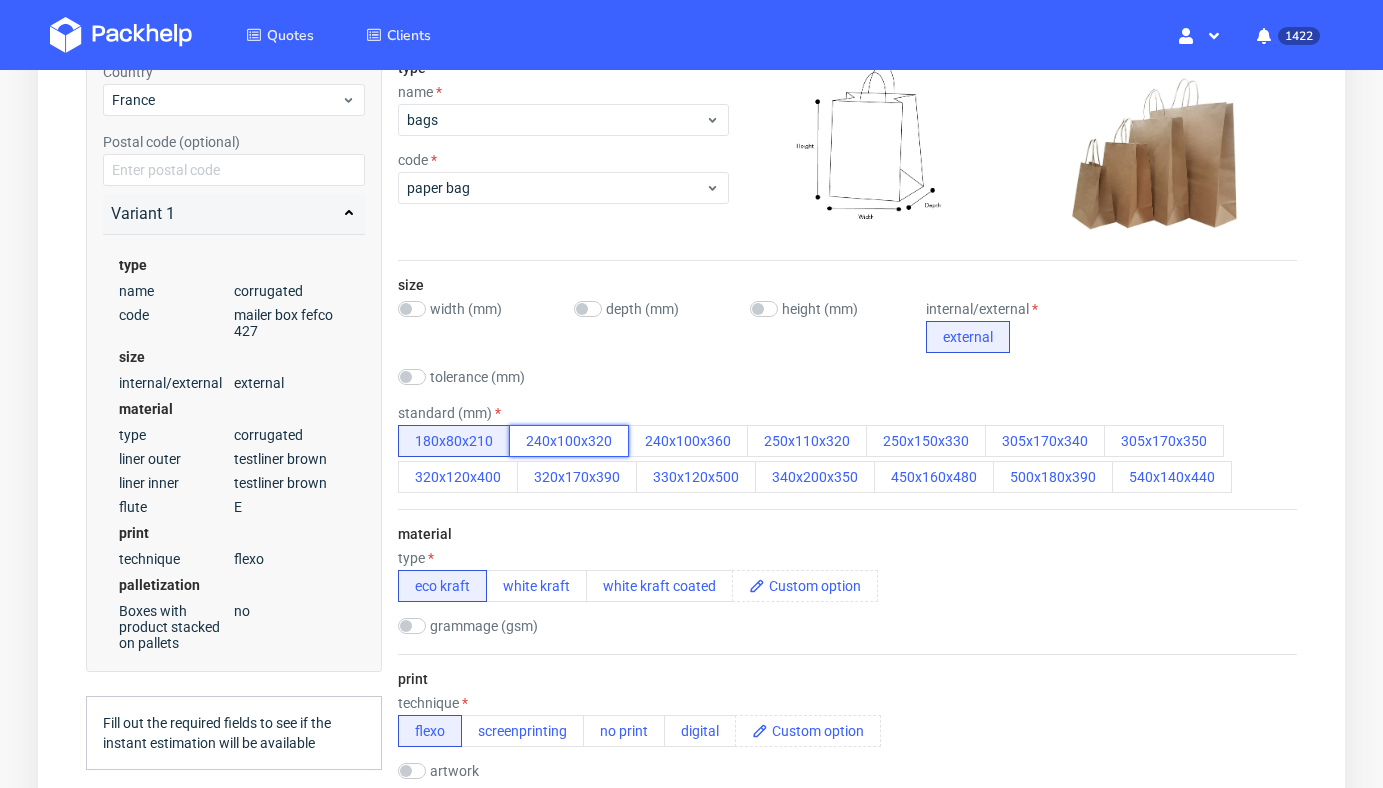 click on "240x100x320" at bounding box center [569, 441] 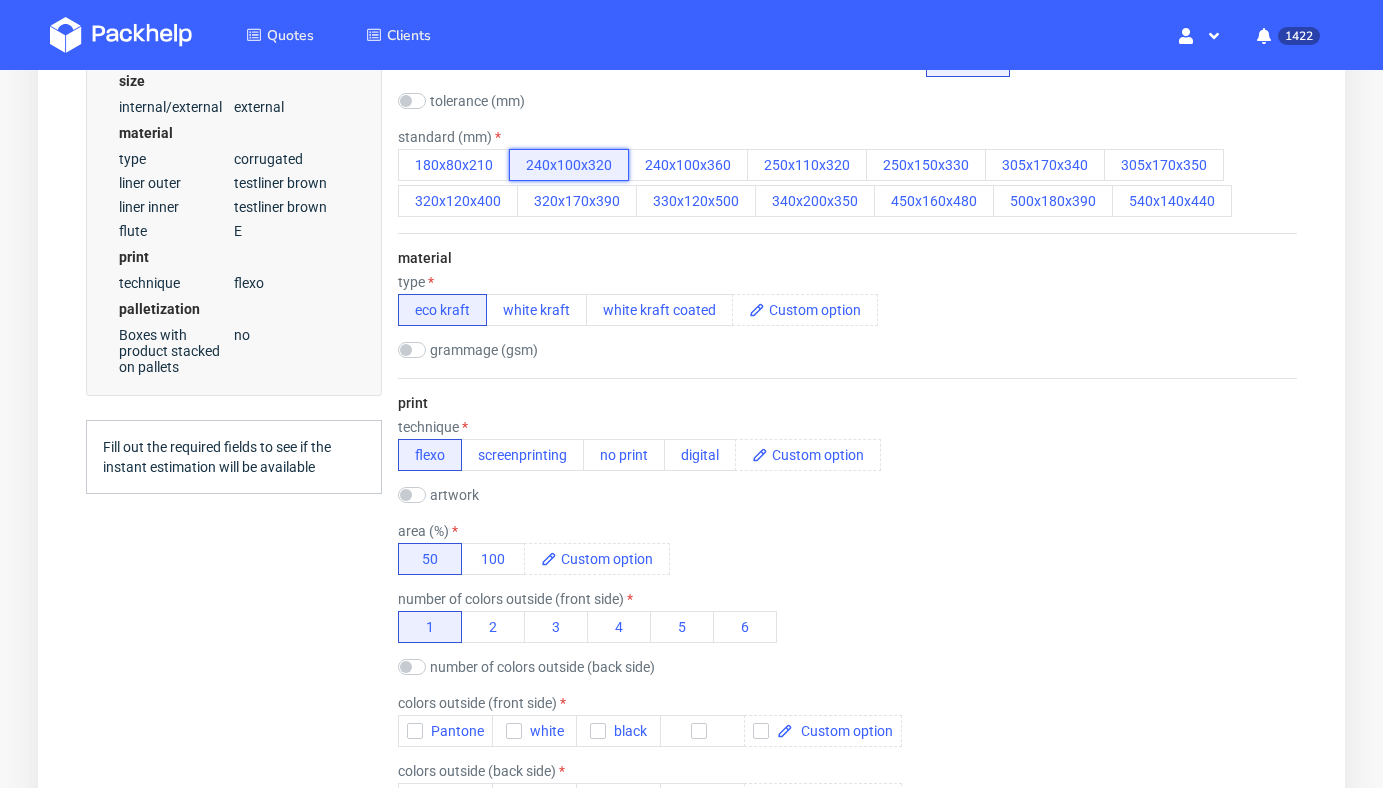 scroll, scrollTop: 615, scrollLeft: 0, axis: vertical 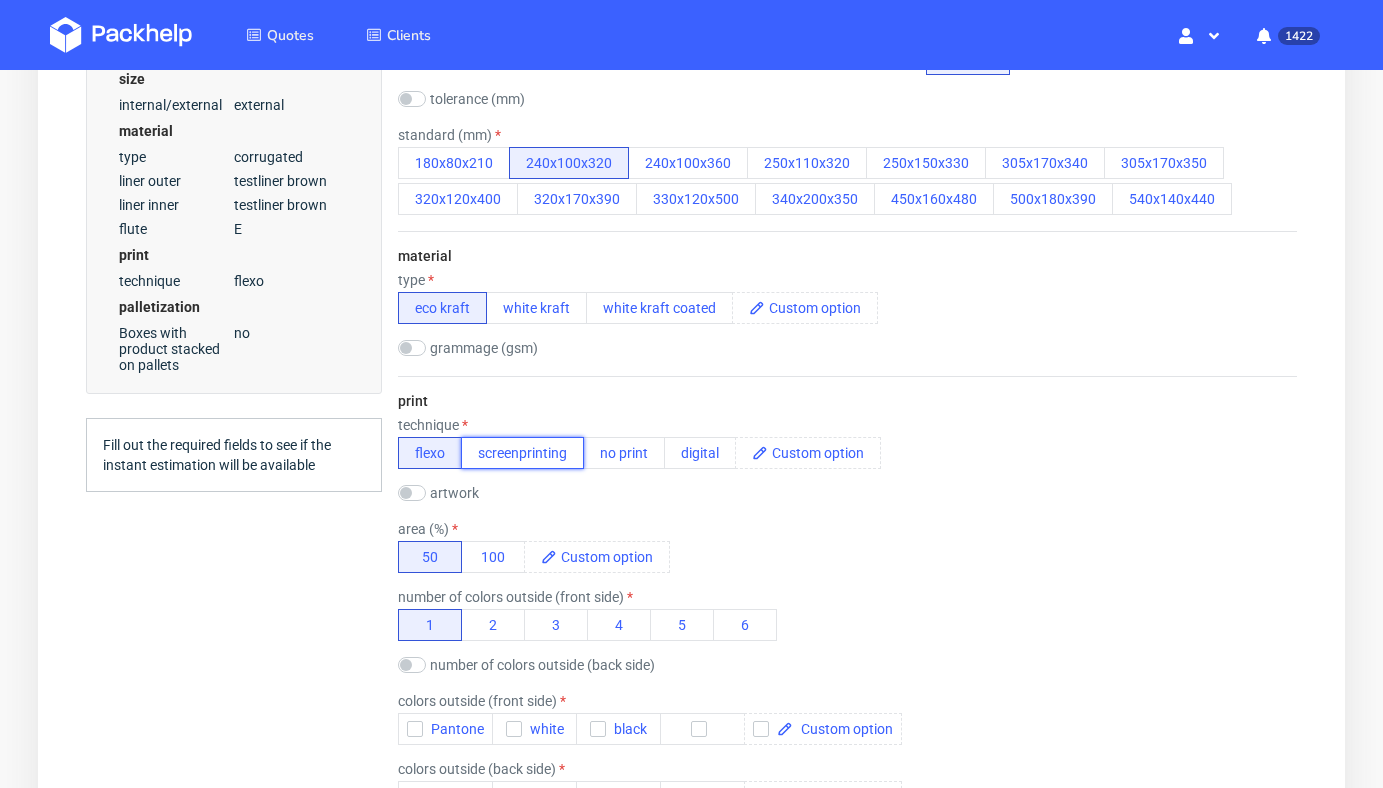 click on "screenprinting" at bounding box center (522, 453) 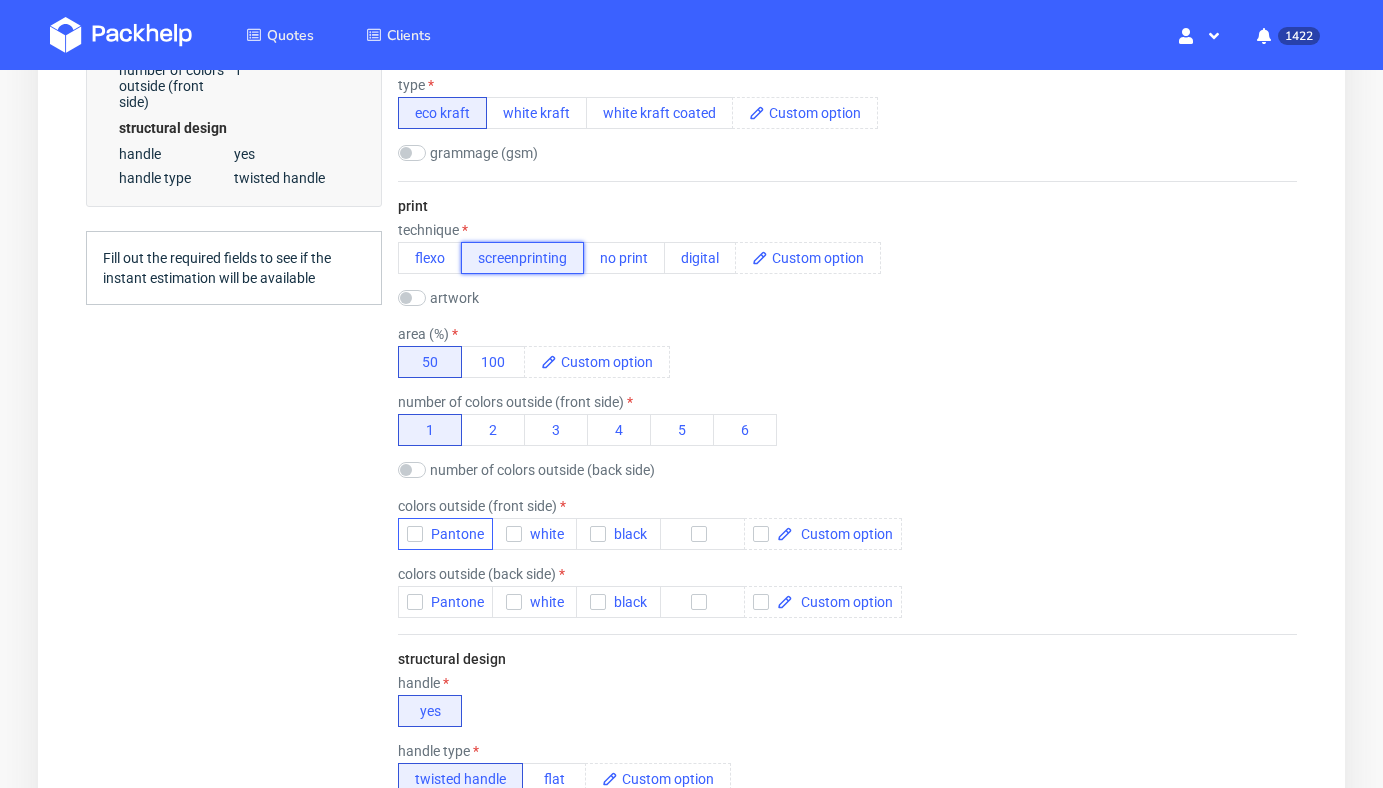 scroll, scrollTop: 833, scrollLeft: 0, axis: vertical 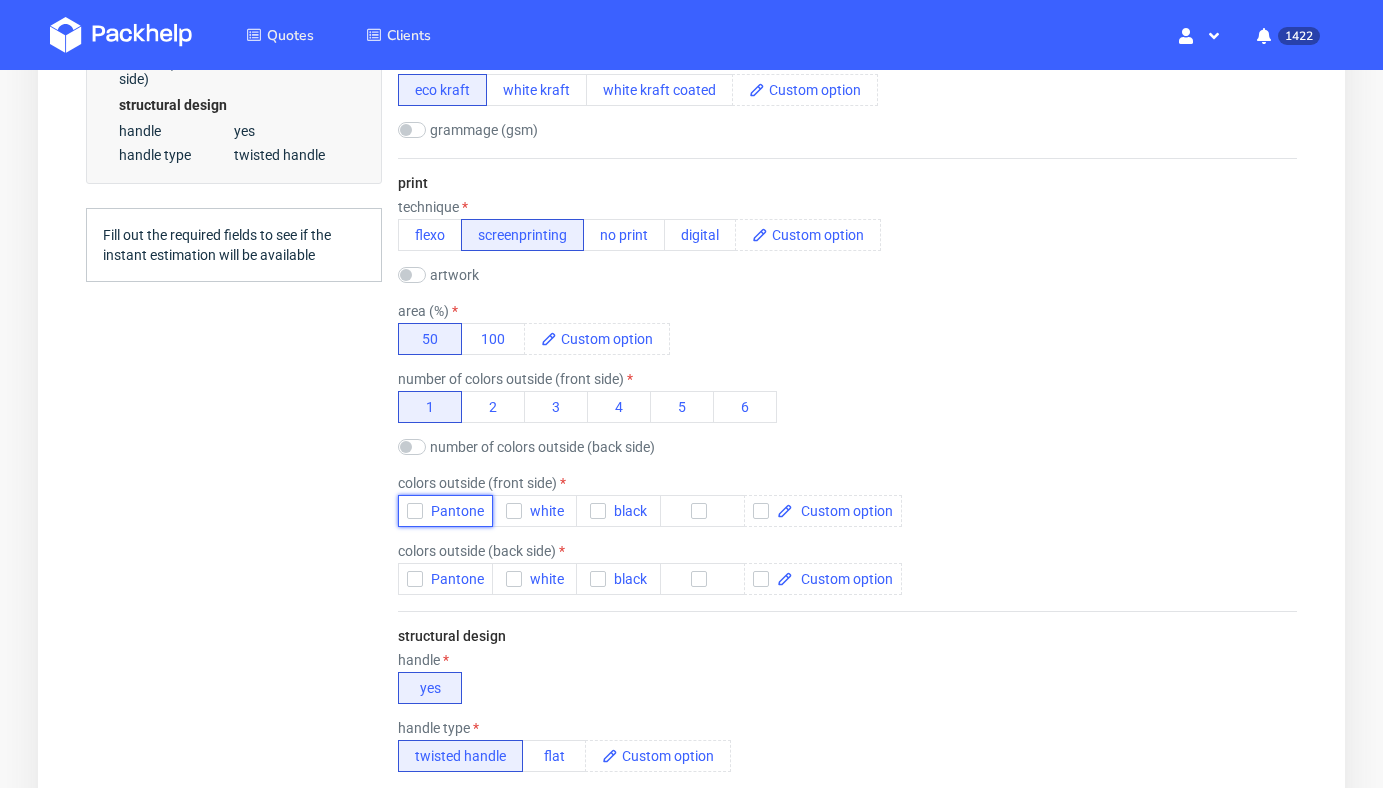 click 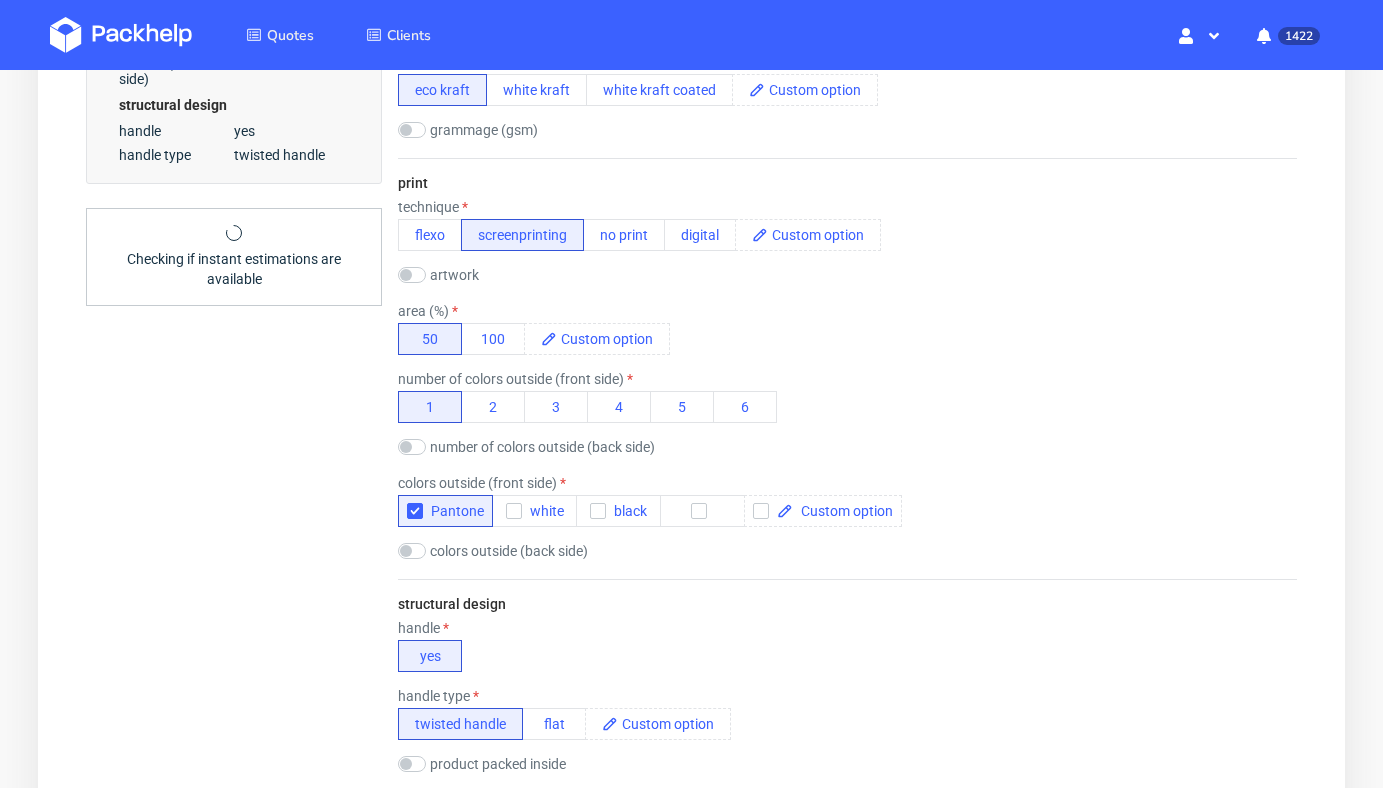 click on "type name bags code paper bag size width (mm) depth (mm) height (mm) internal/external external tolerance (mm) standard (mm) 180x80x210 240x100x320 240x100x360 250x110x320 250x150x330 305x170x340 305x170x350 320x120x400 320x170x390 330x120x500 340x200x350 450x160x480 500x180x390 540x140x440 material type eco kraft white kraft white kraft coated grammage (gsm) print technique flexo screenprinting no print digital artwork drop area (%) 50 100 number of colors outside (front side) 1 2 3 4 5 6 number of colors outside (back side) 1 2 3 4 5 6 colors outside (front side) Pantone white black colors outside (back side) Pantone white black structural design handle yes handle type twisted handle flat product packed inside description other certificates FSC packaging details files dieline drop comment comment" at bounding box center [847, 321] 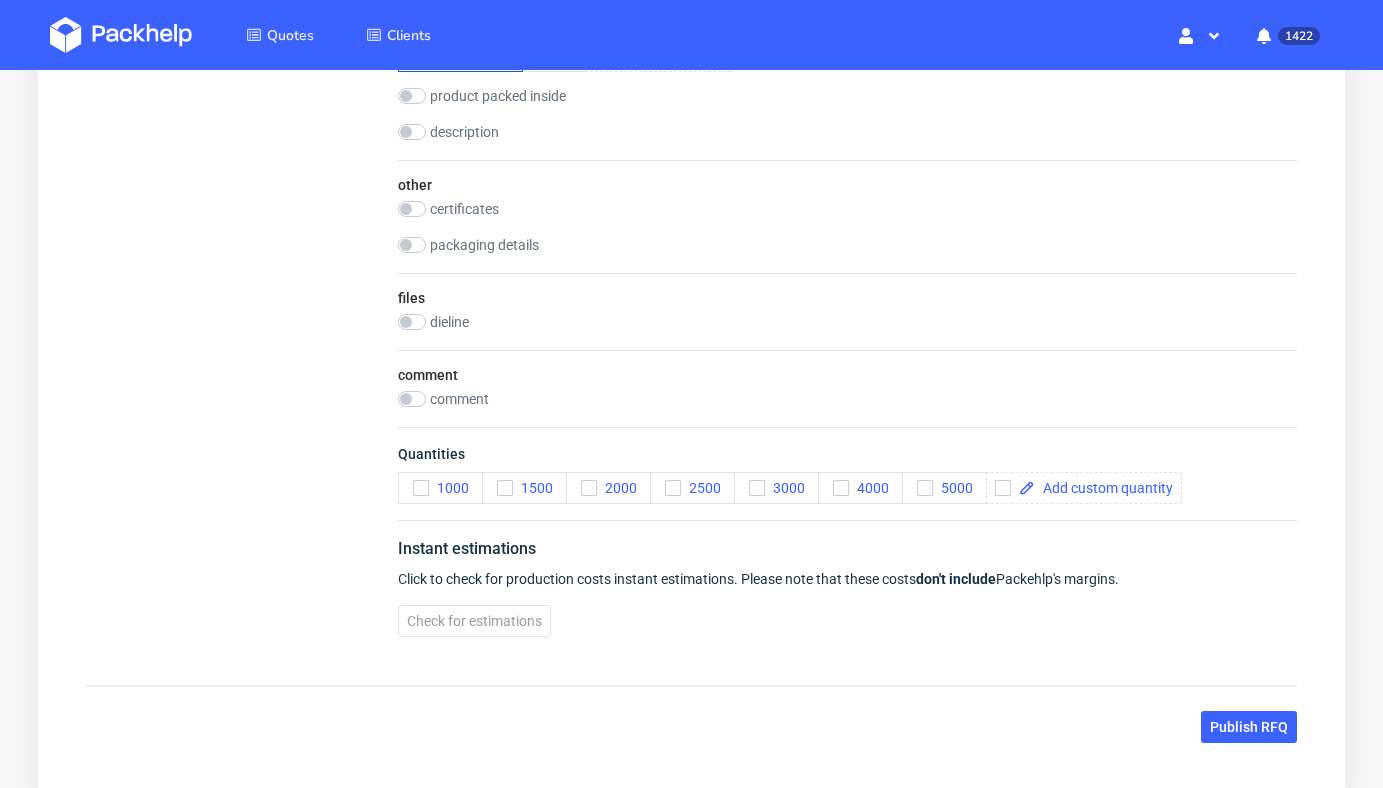 scroll, scrollTop: 1529, scrollLeft: 0, axis: vertical 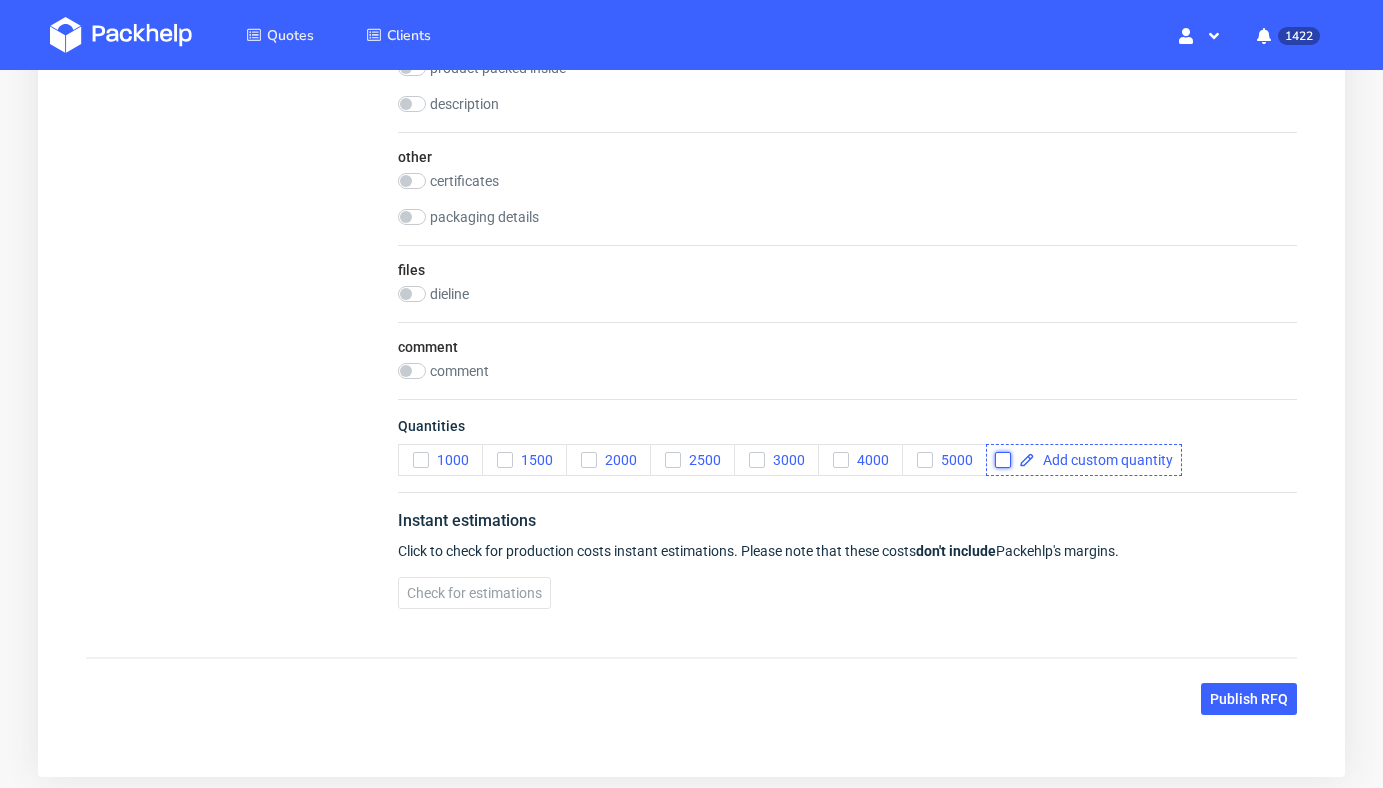 click at bounding box center (1003, 460) 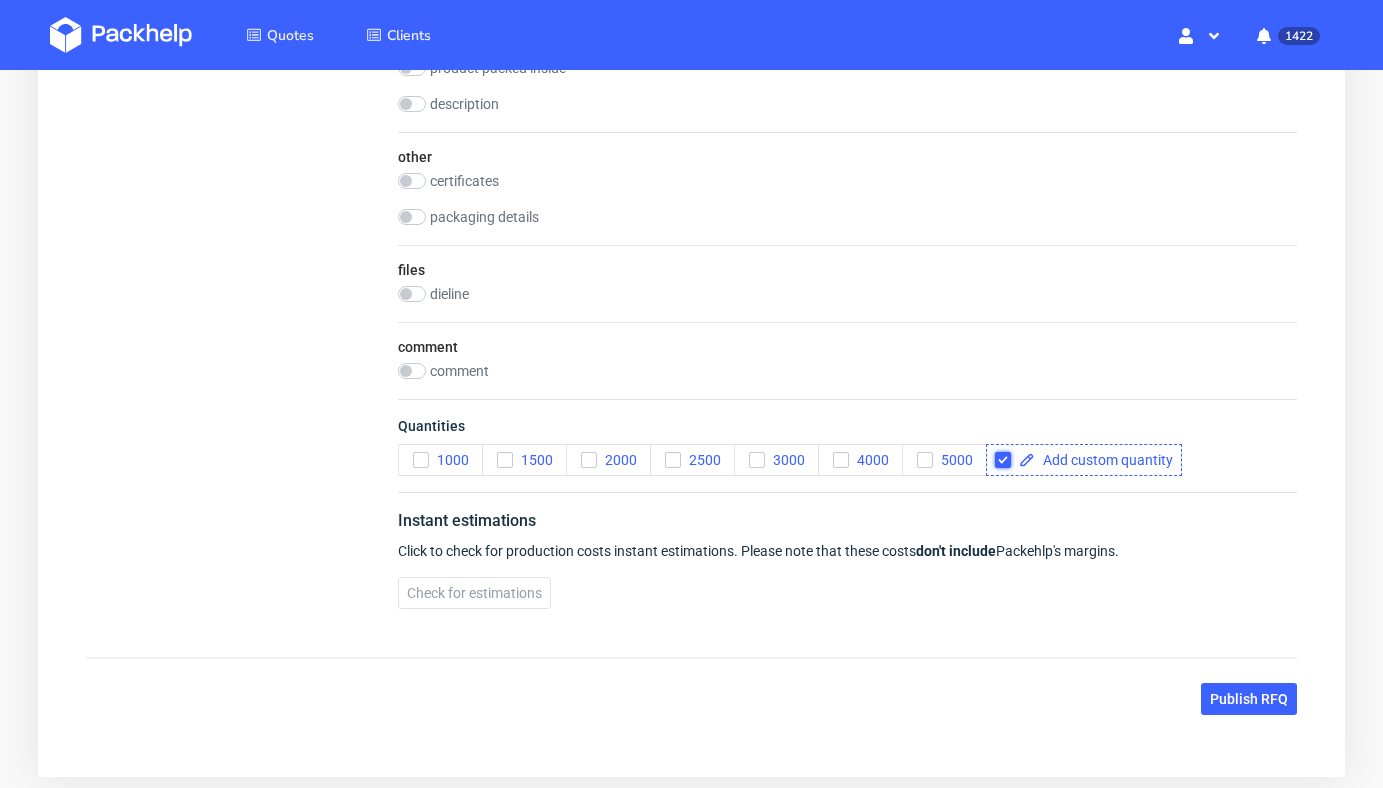 checkbox on "true" 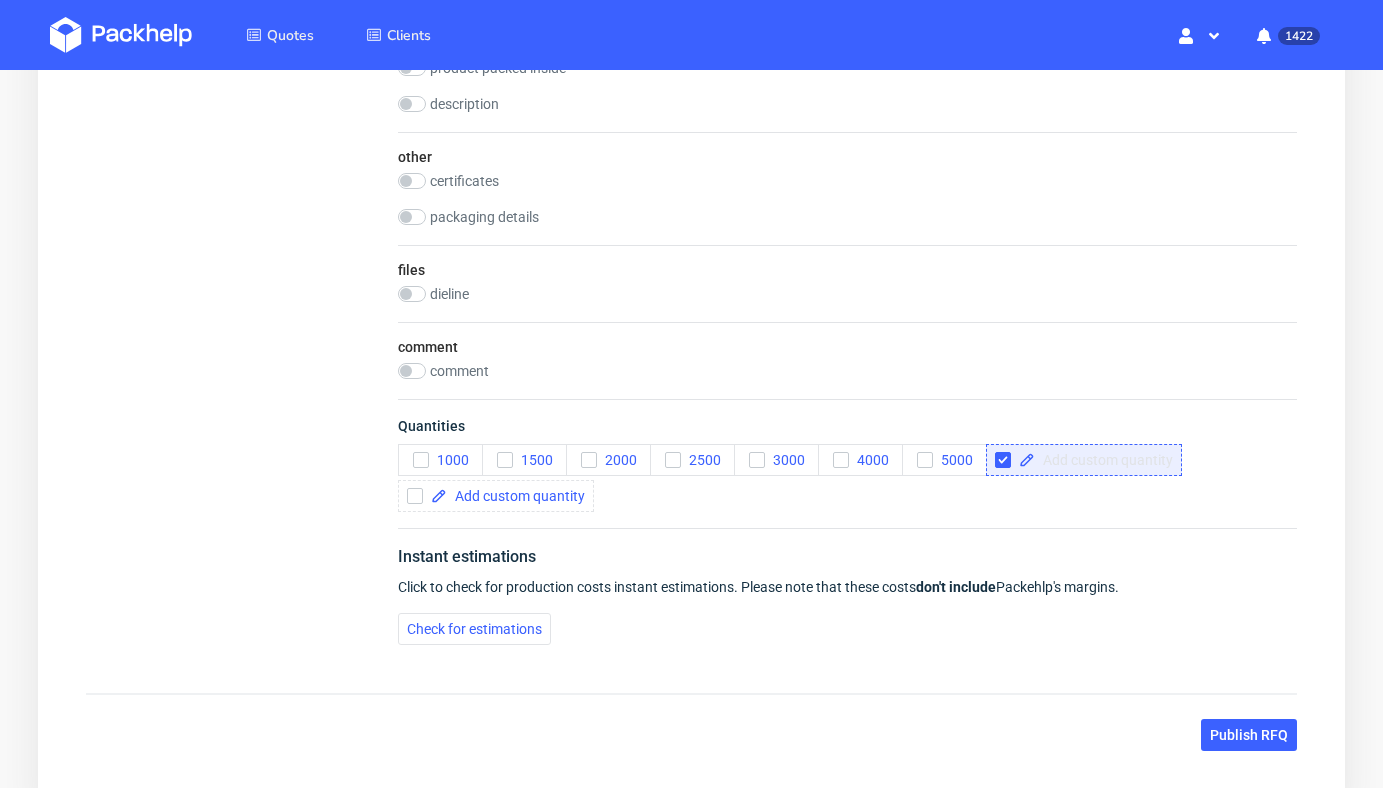 click at bounding box center [1104, 460] 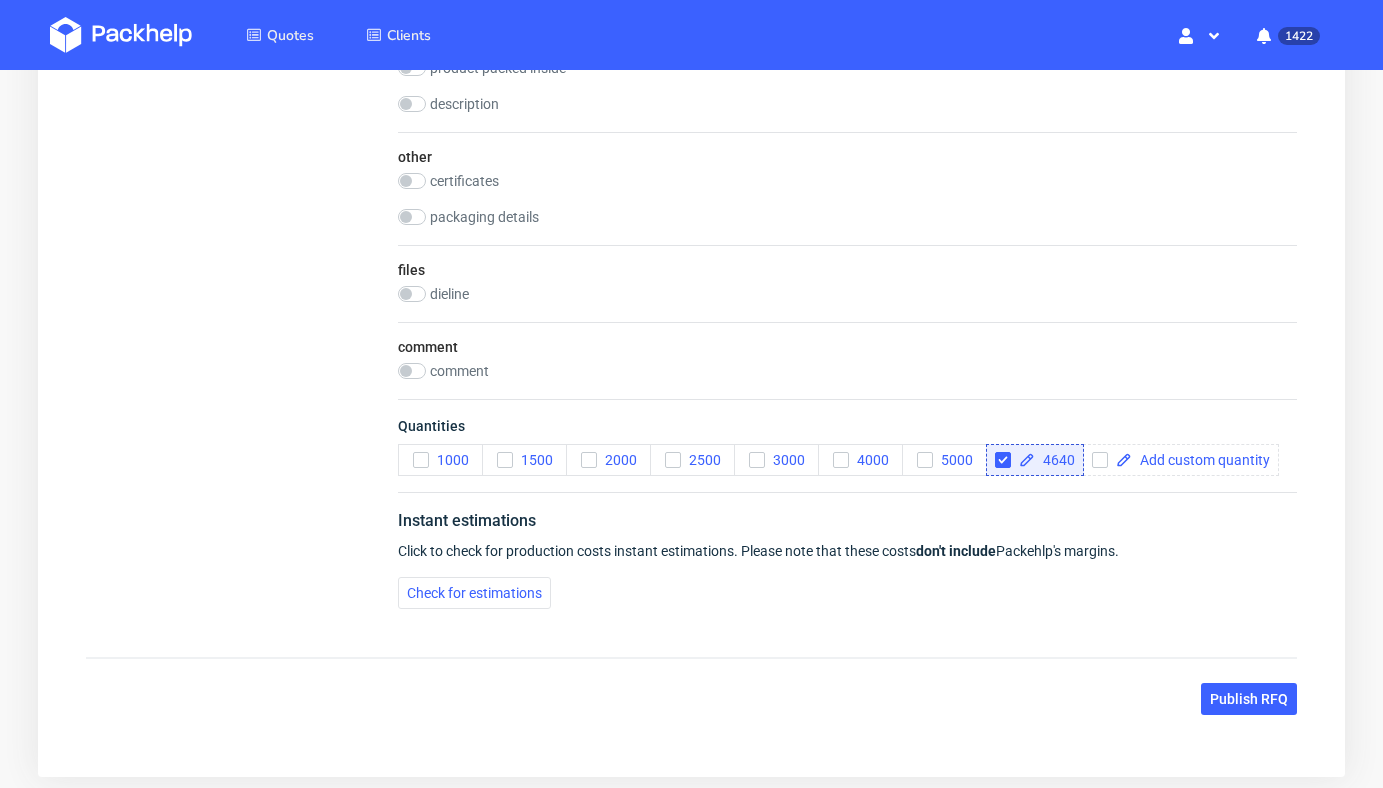 checkbox on "true" 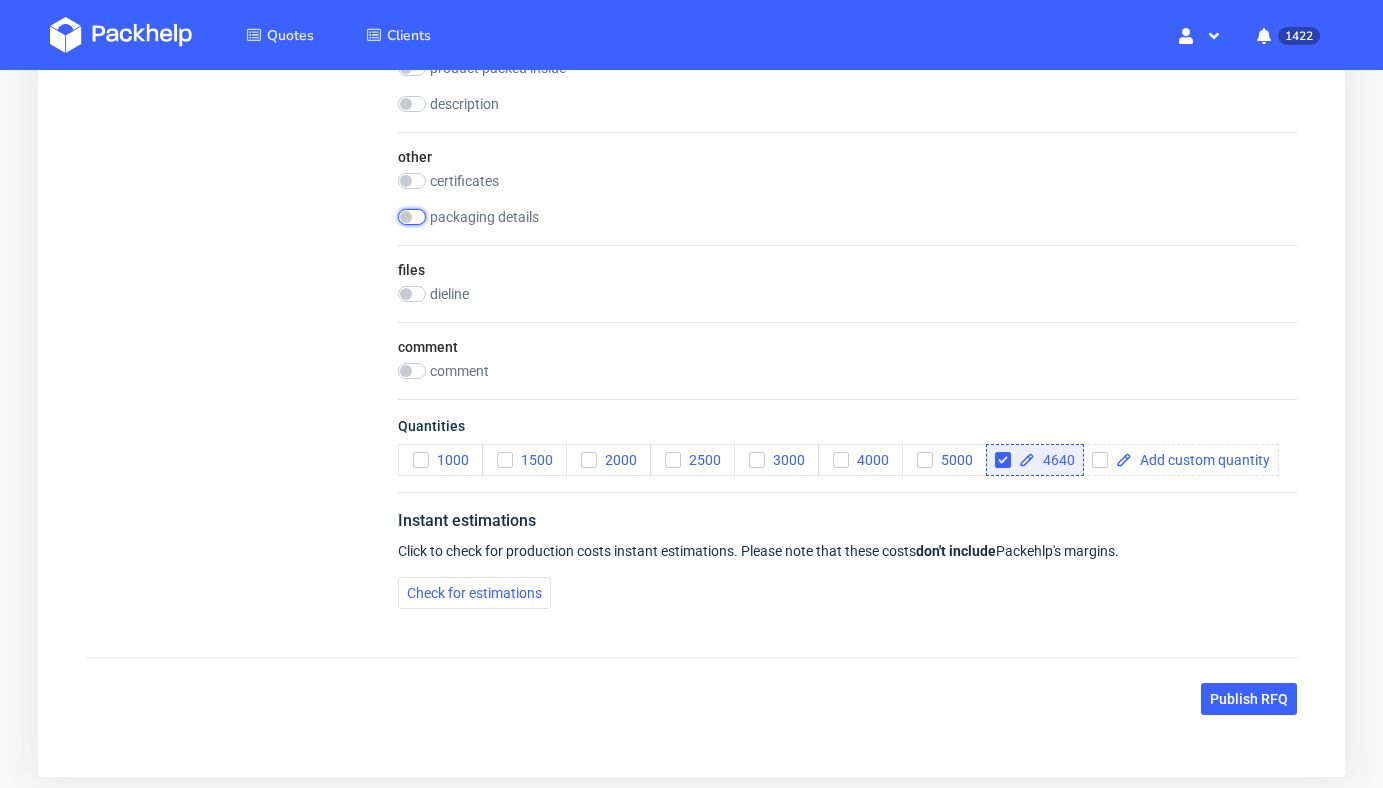 click at bounding box center (412, 217) 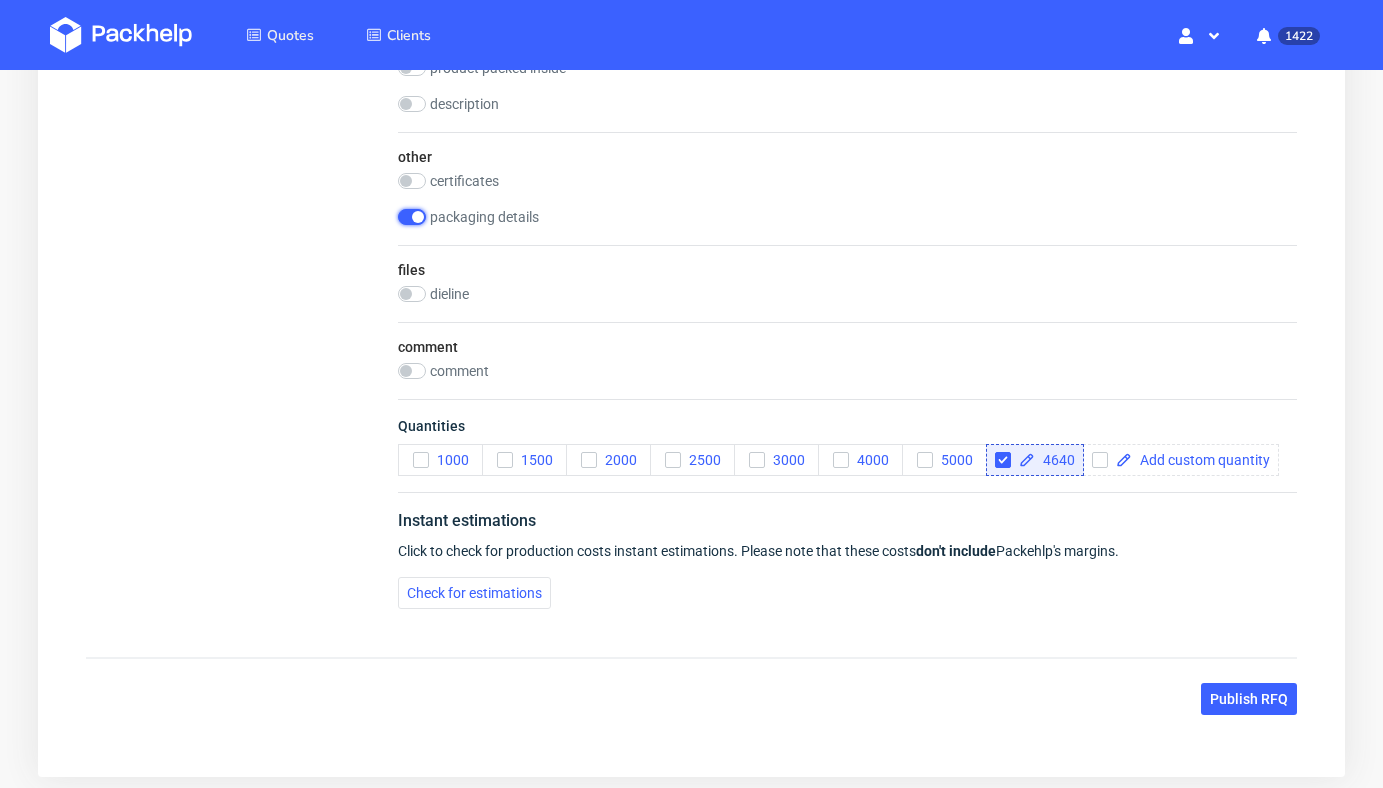 checkbox on "true" 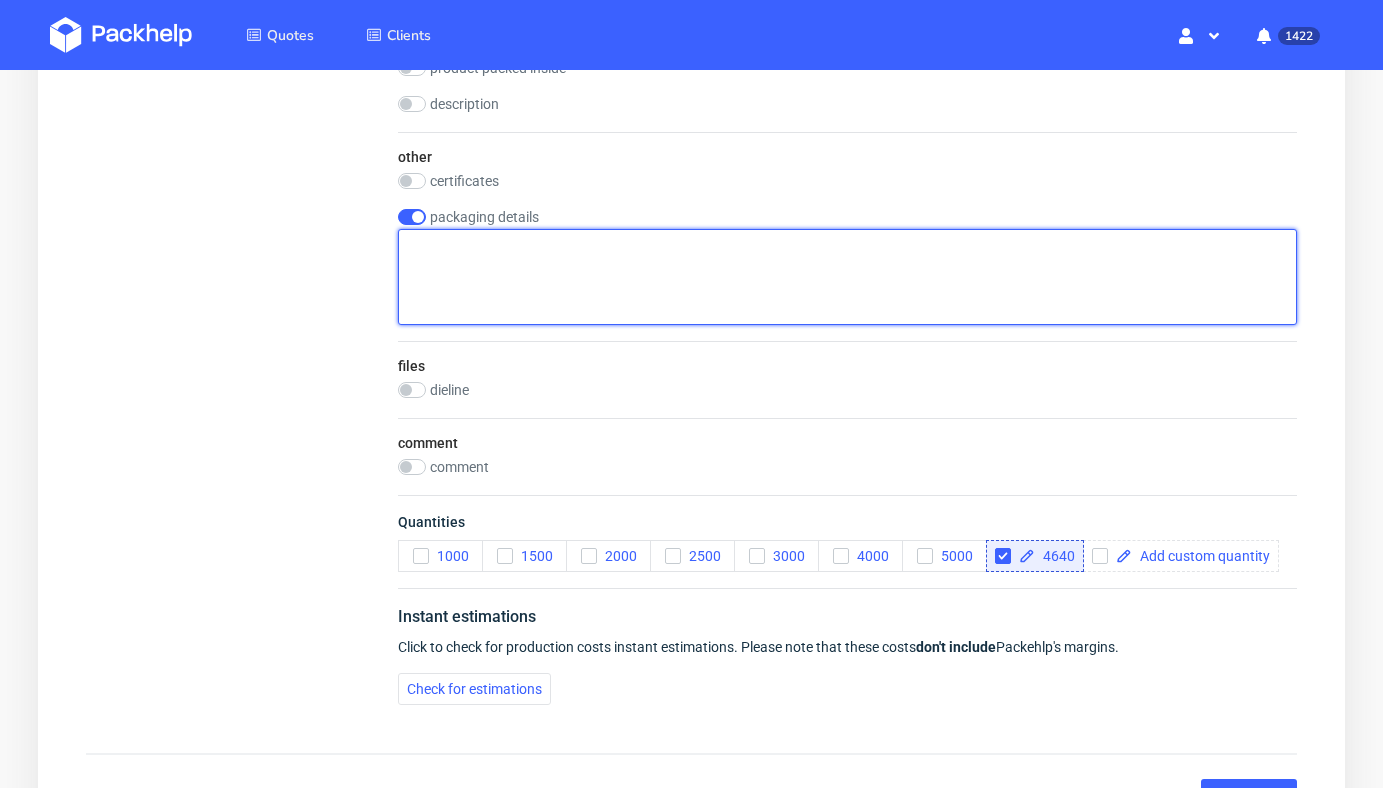 click at bounding box center [847, 277] 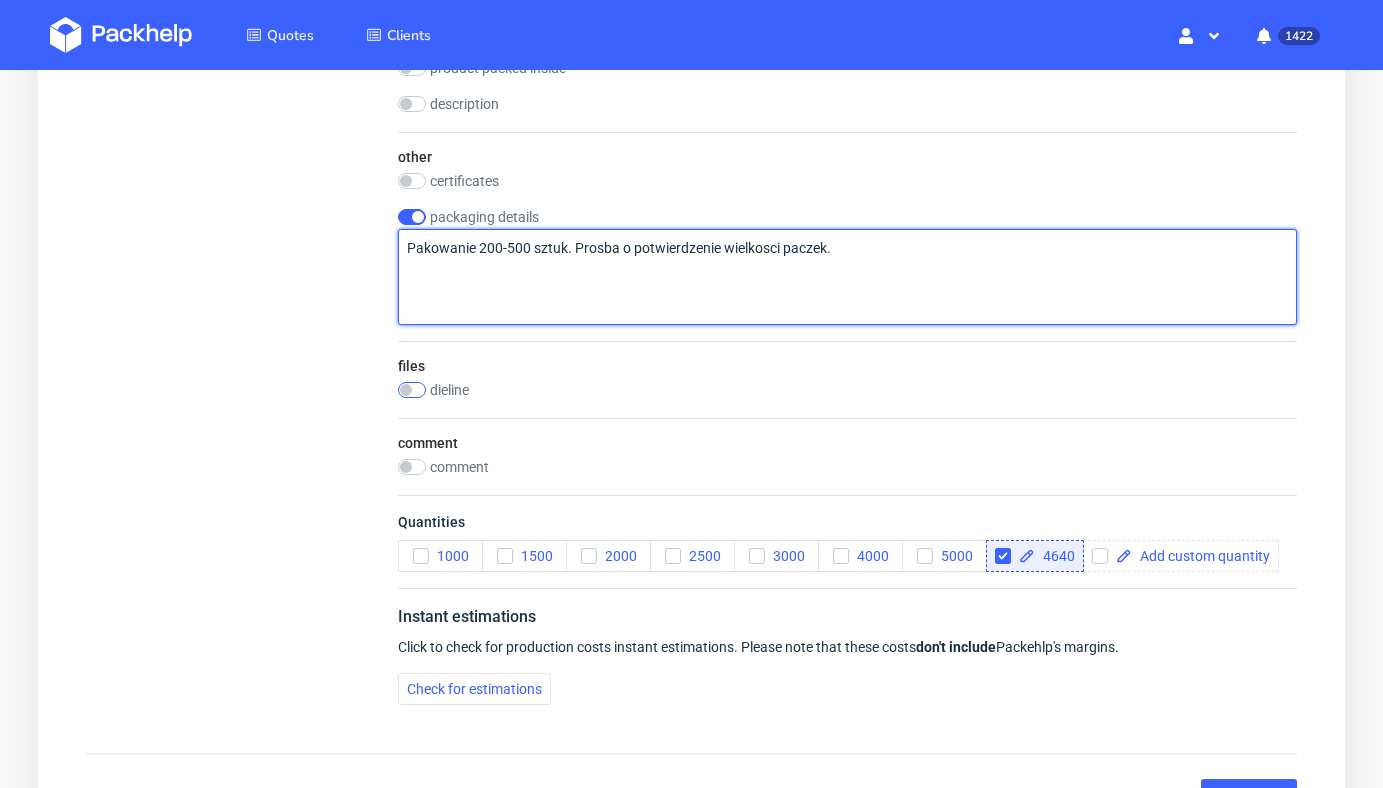 type on "Pakowanie 200-500 sztuk. Prosba o potwierdzenie wielkosci paczek." 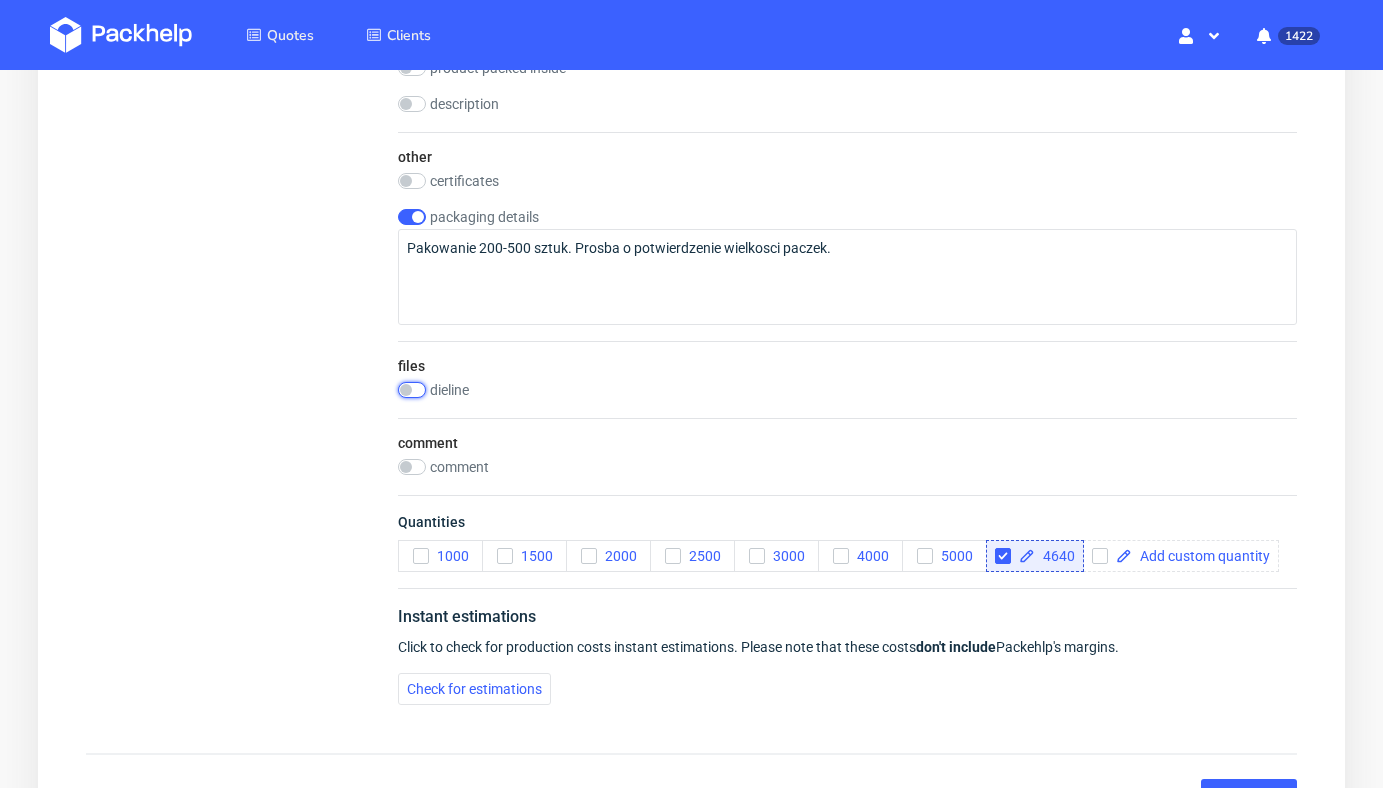 click at bounding box center [412, 390] 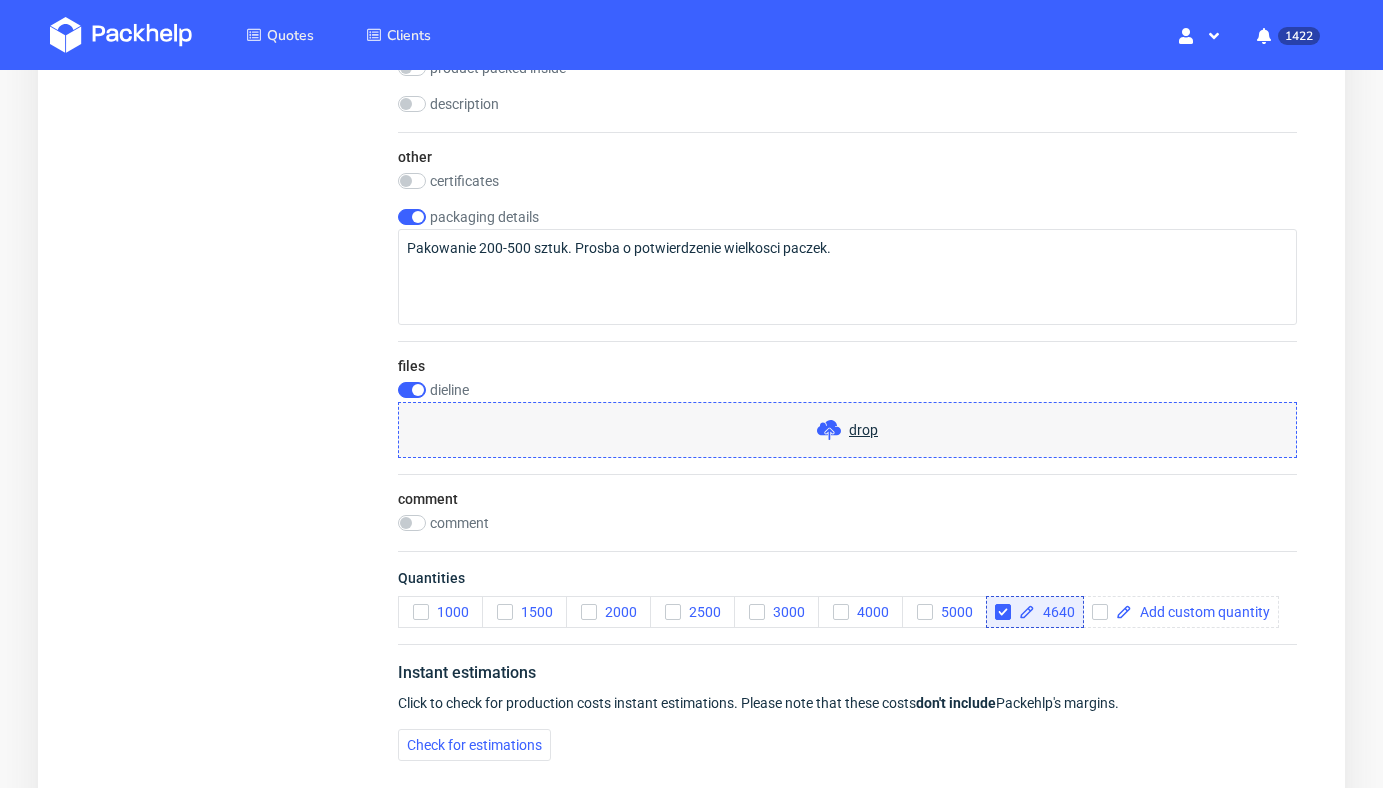 click on "drop" at bounding box center [847, 430] 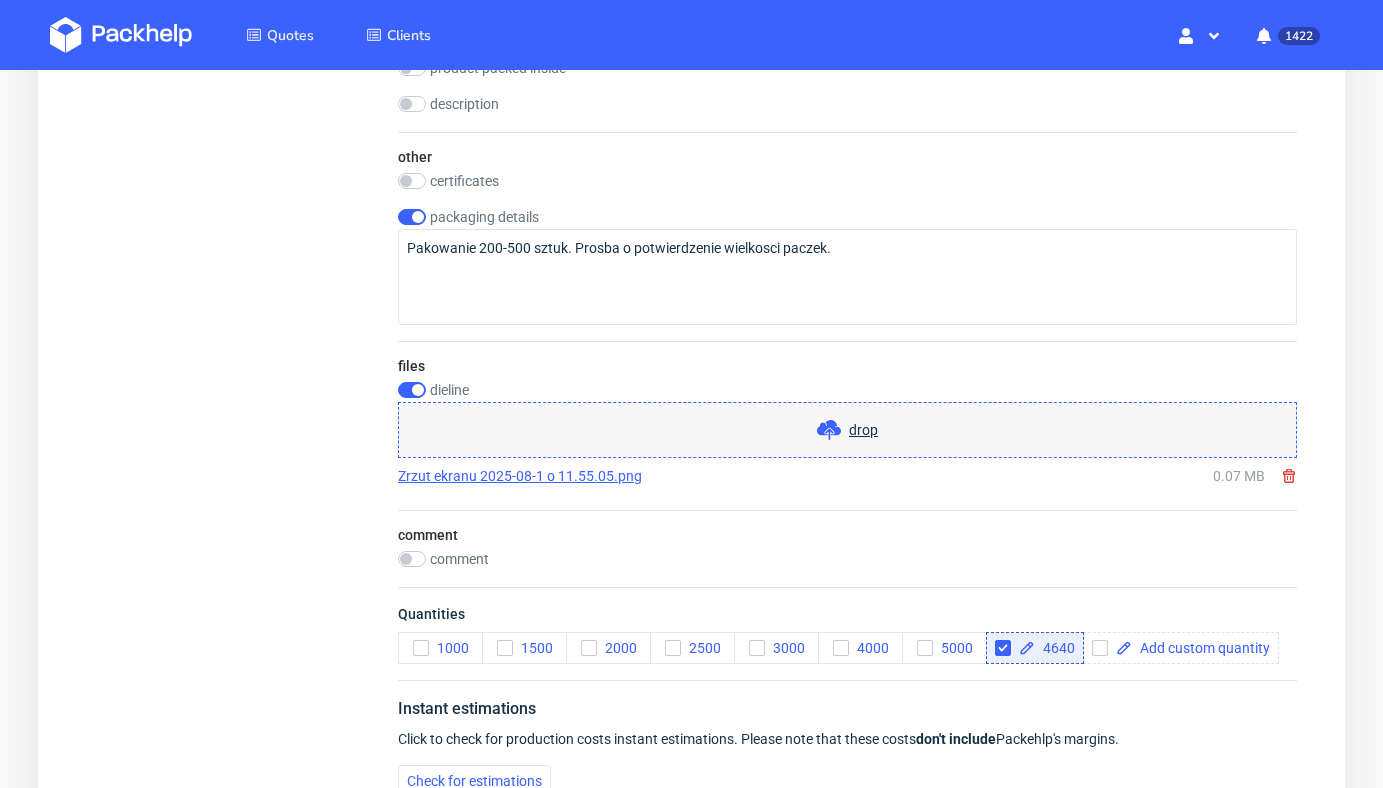 scroll, scrollTop: 1631, scrollLeft: 0, axis: vertical 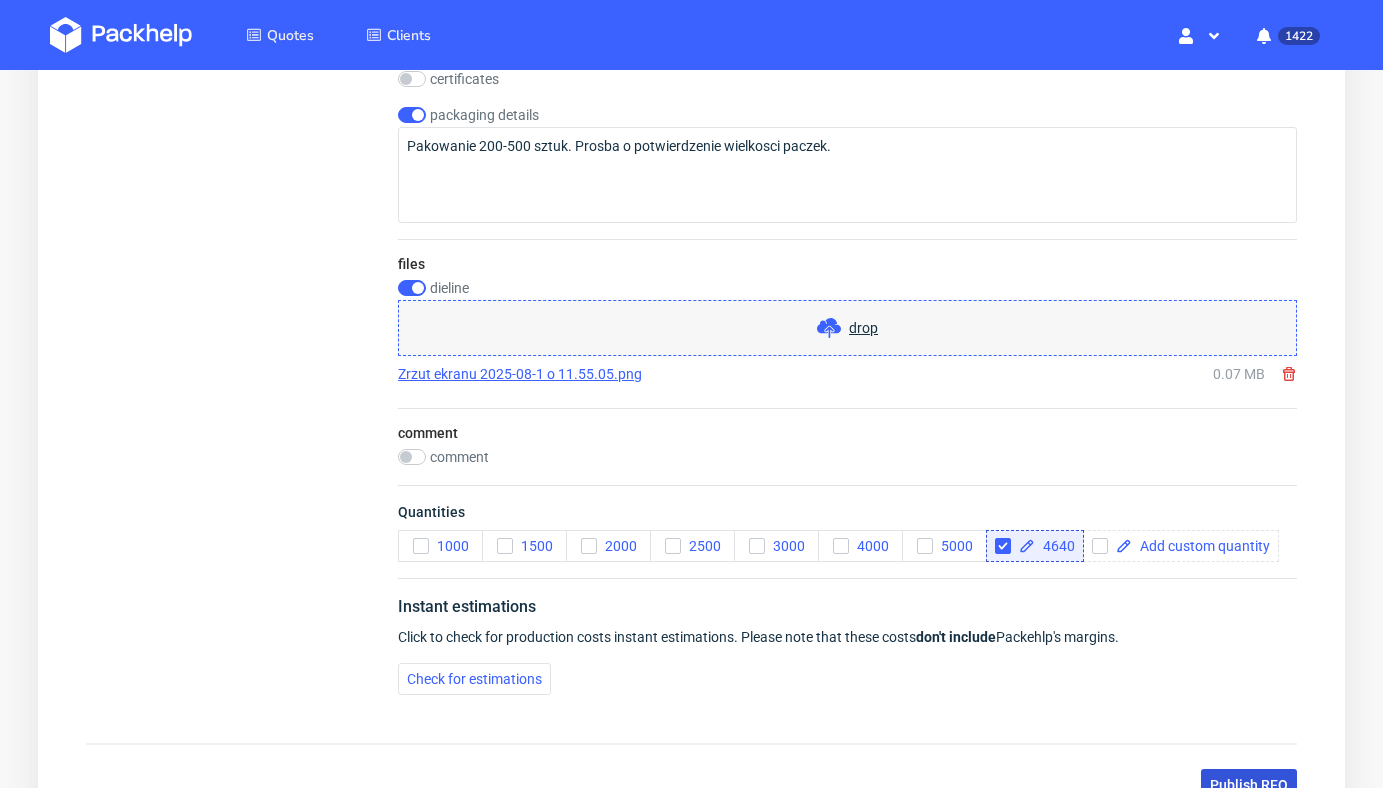 click on "Publish RFQ" at bounding box center [1249, 785] 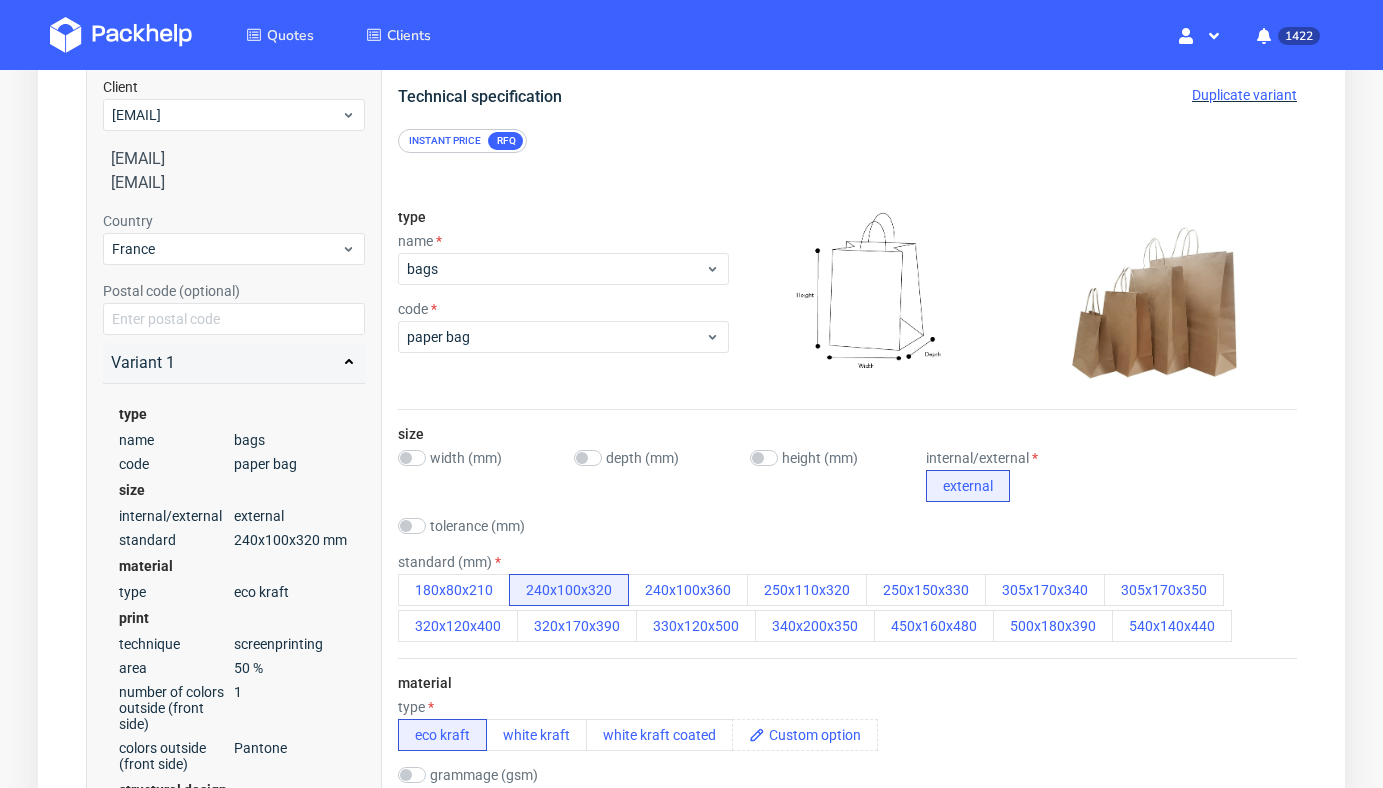 scroll, scrollTop: 0, scrollLeft: 0, axis: both 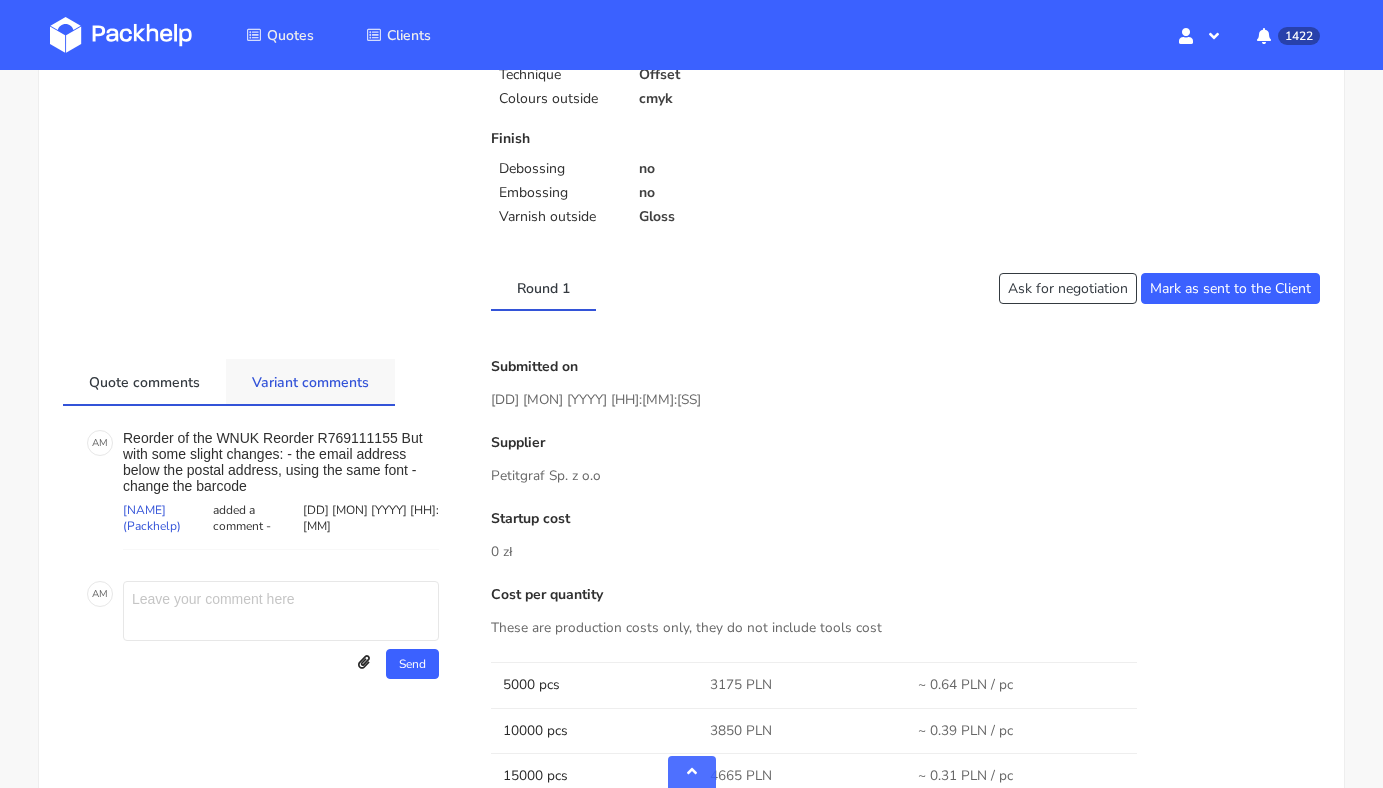 click on "Variant comments" at bounding box center [310, 381] 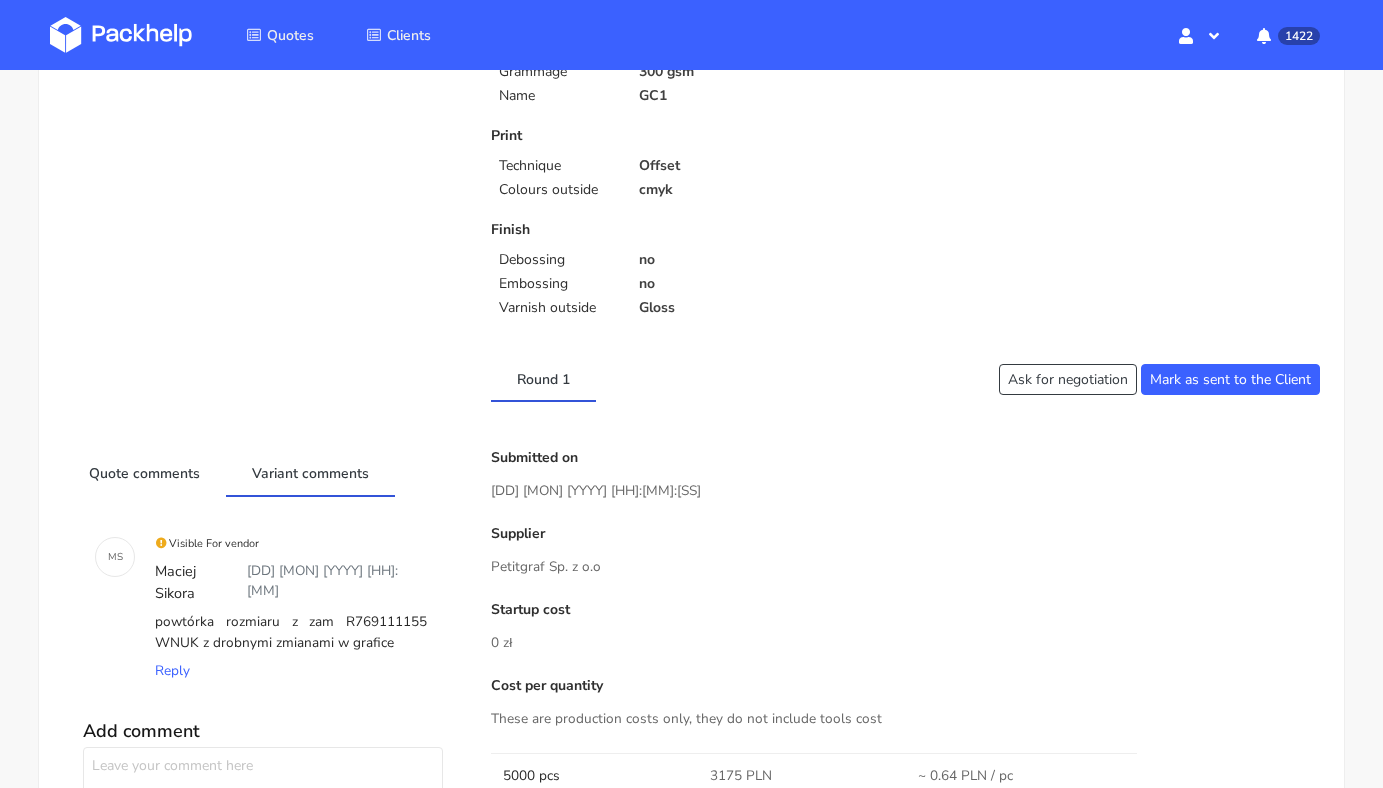 scroll, scrollTop: 639, scrollLeft: 0, axis: vertical 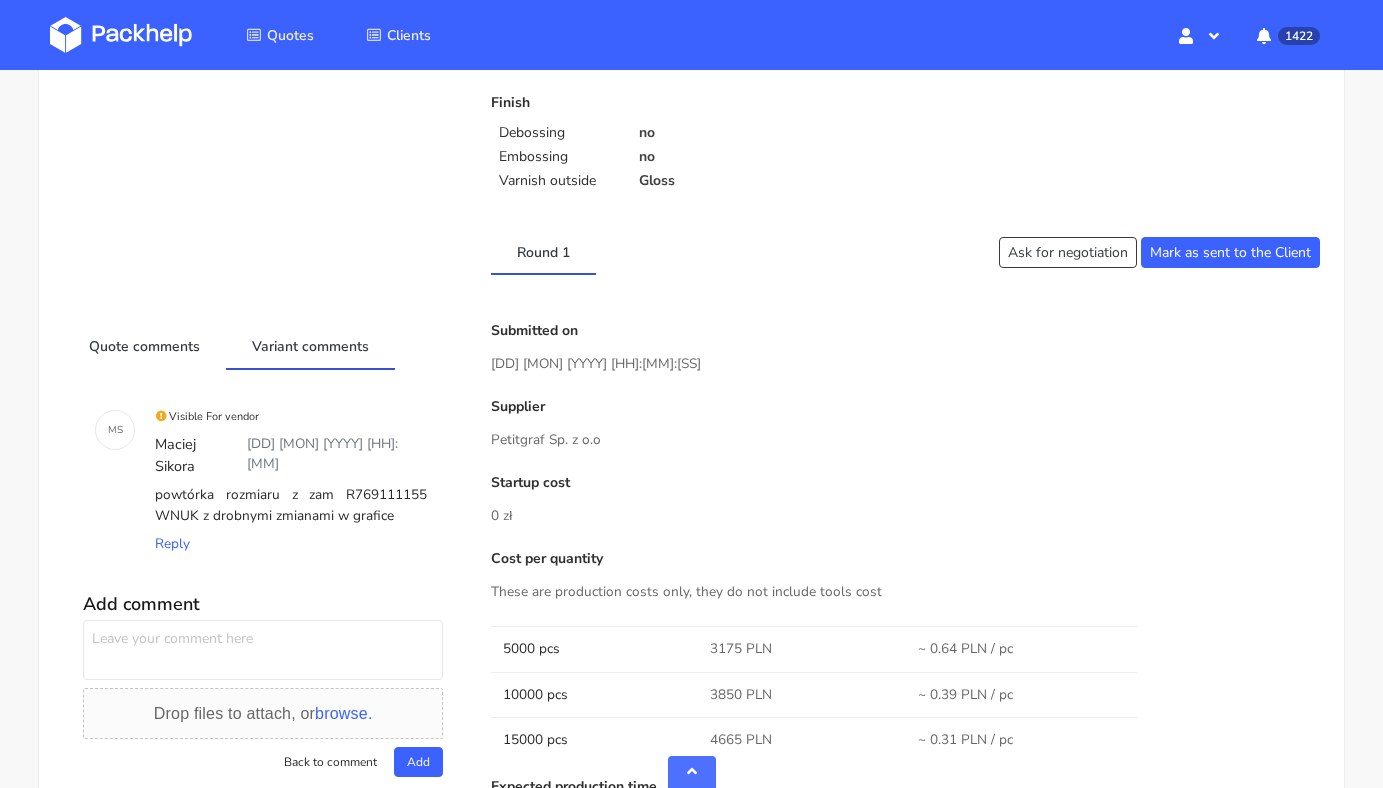 click on "powtórka rozmiaru z zam R769111155 WNUK z drobnymi zmianami w grafice" at bounding box center (291, 505) 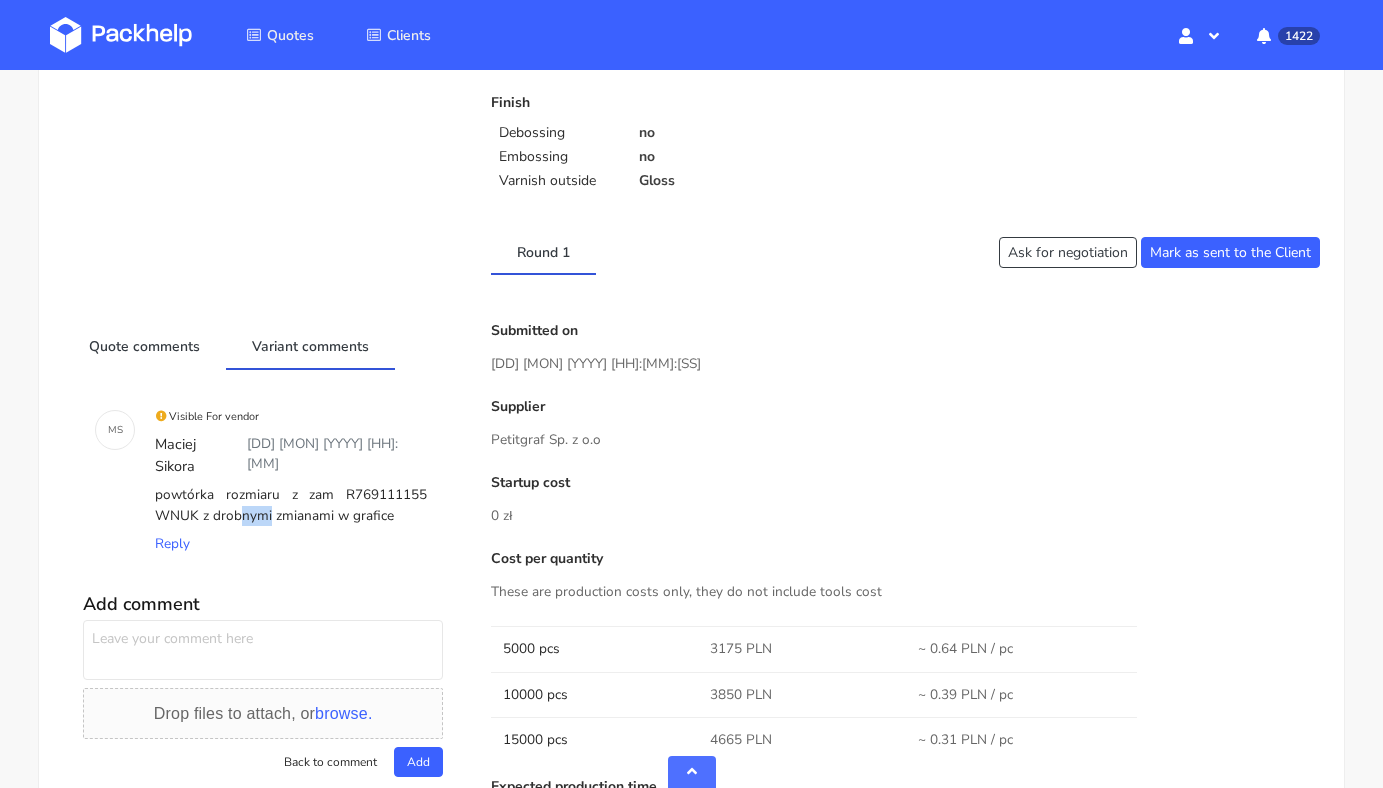click on "powtórka rozmiaru z zam R769111155 WNUK z drobnymi zmianami w grafice" at bounding box center [291, 505] 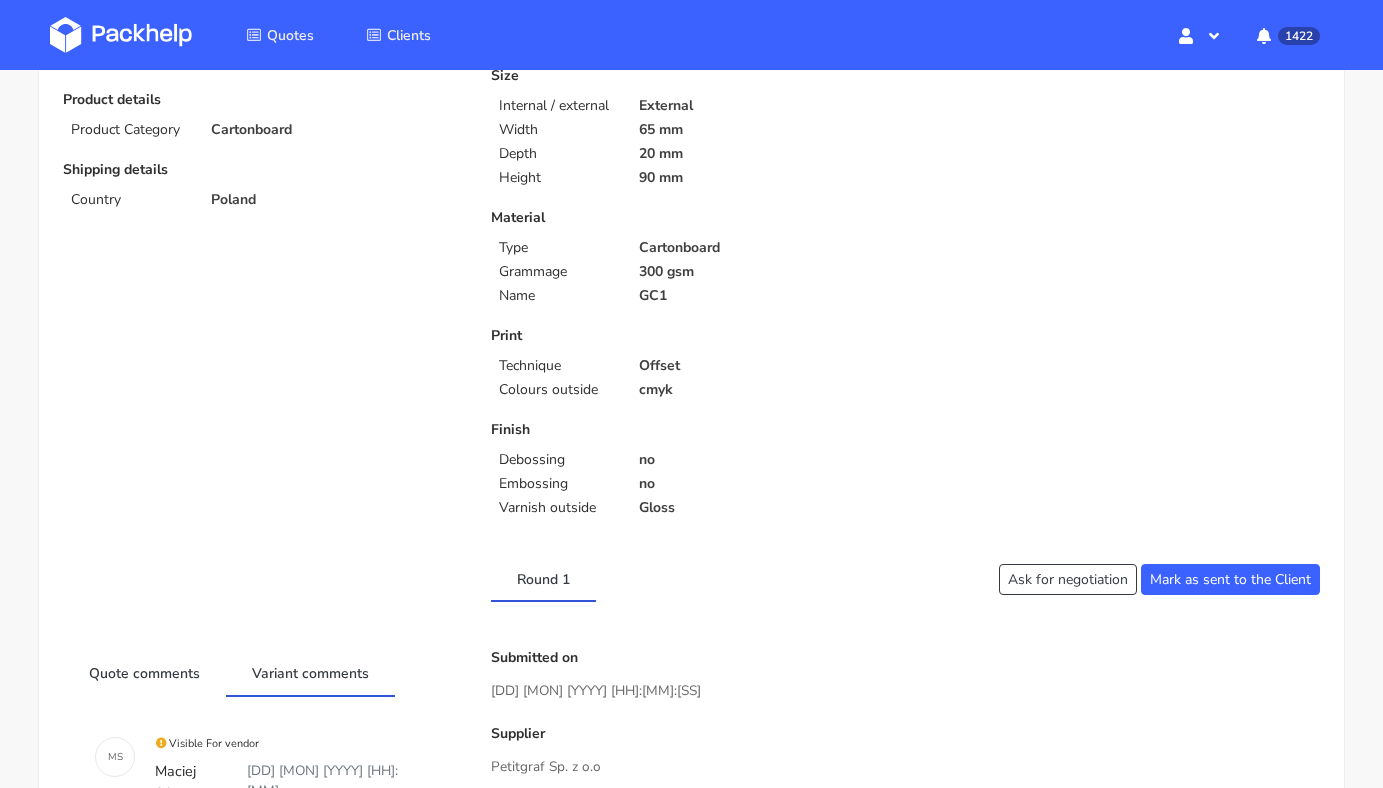 scroll, scrollTop: 528, scrollLeft: 0, axis: vertical 